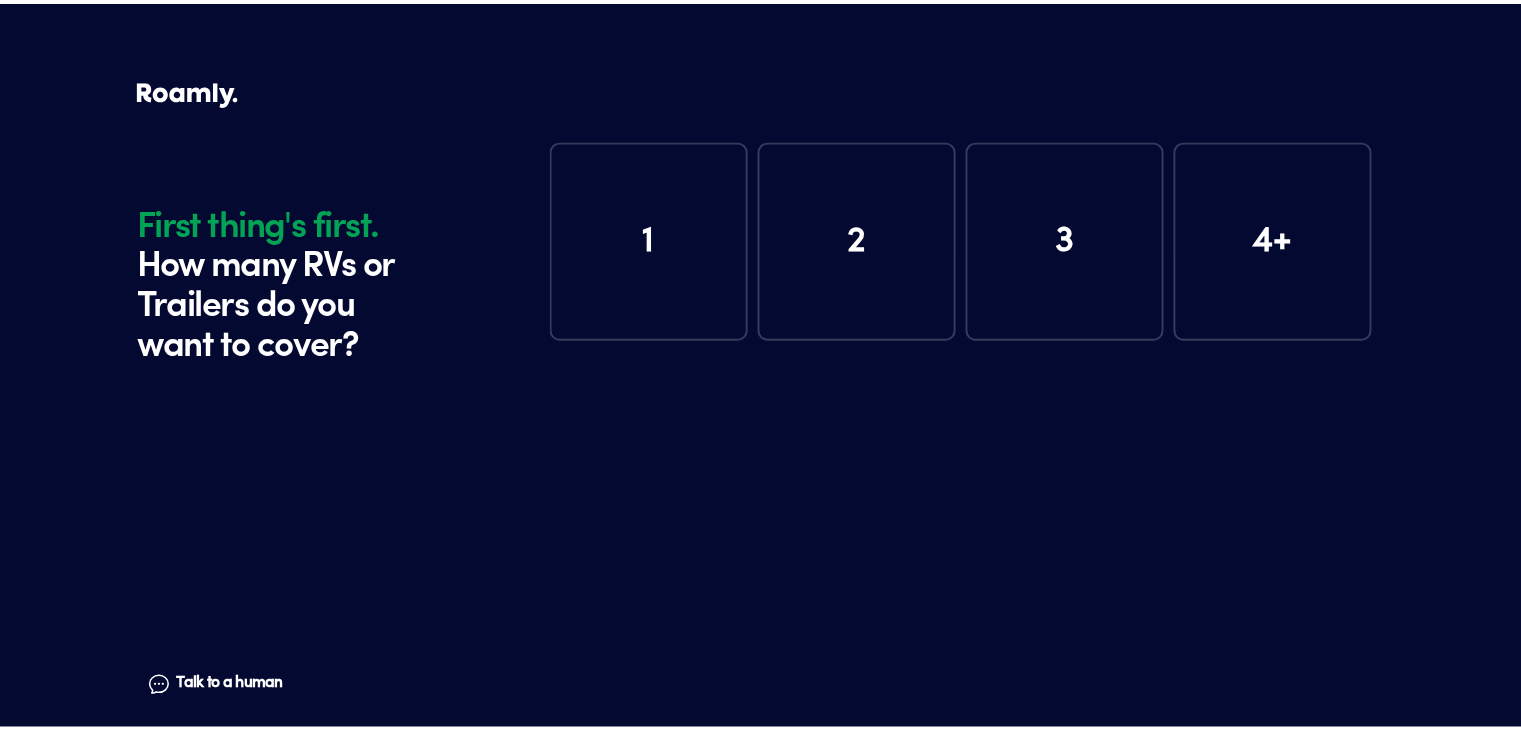scroll, scrollTop: 0, scrollLeft: 0, axis: both 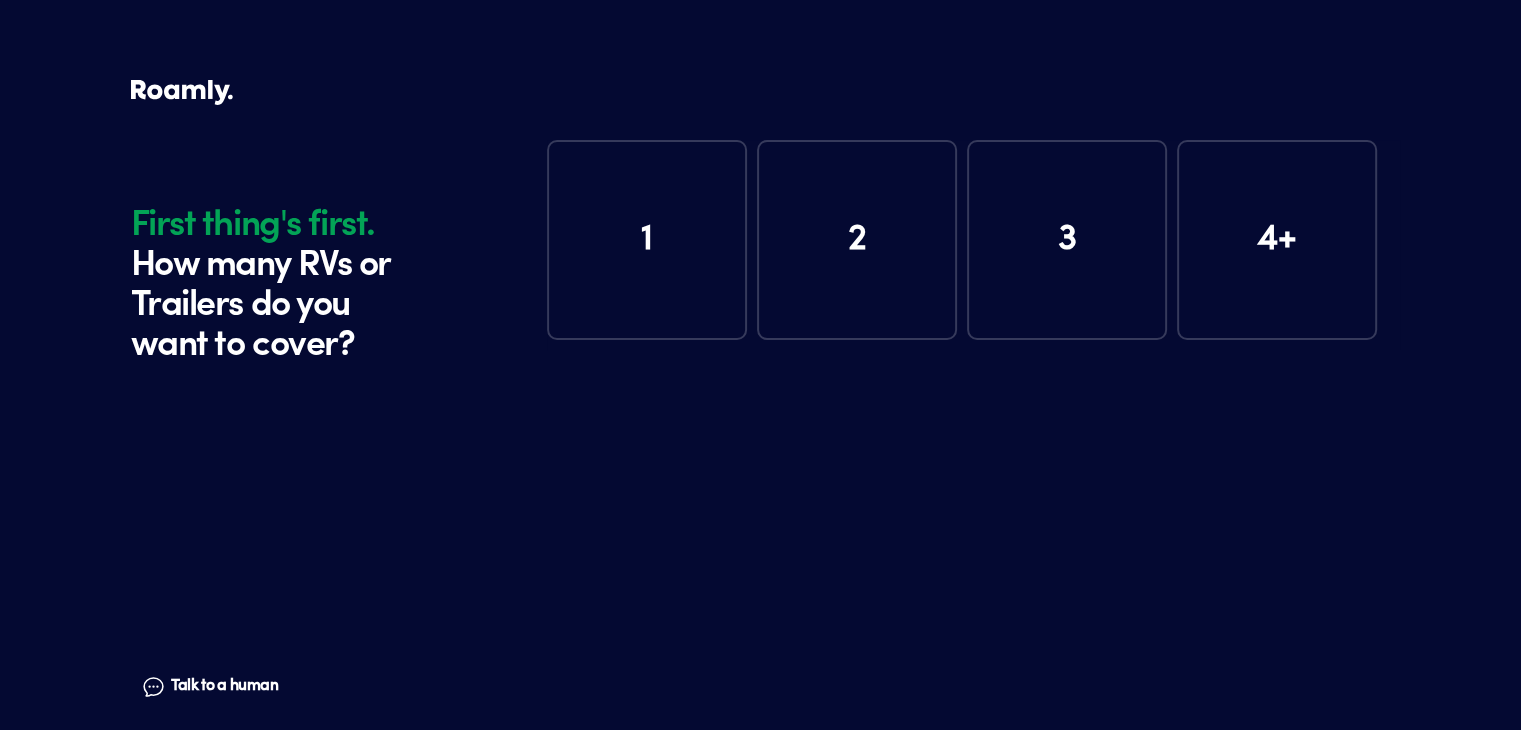 click on "1" at bounding box center [647, 240] 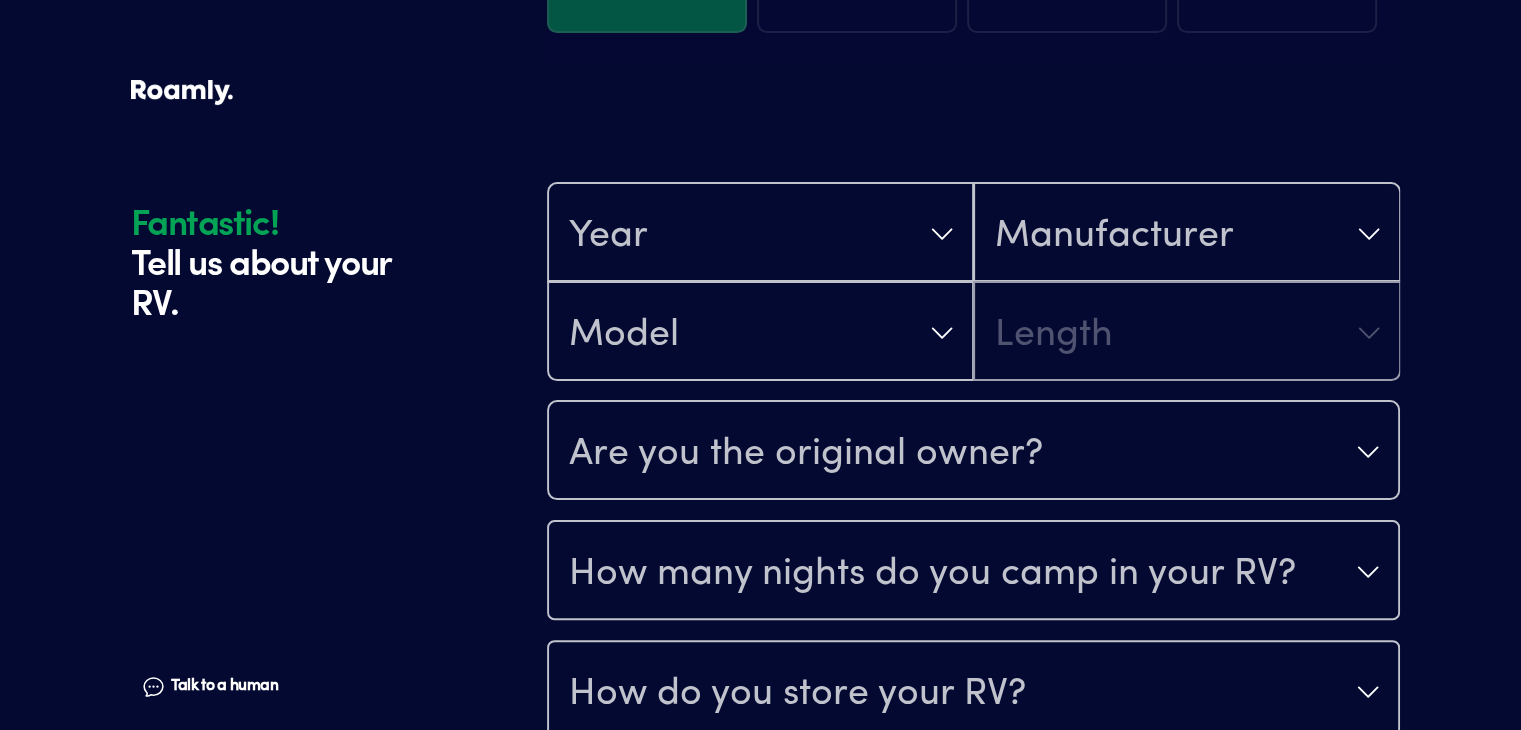 scroll, scrollTop: 390, scrollLeft: 0, axis: vertical 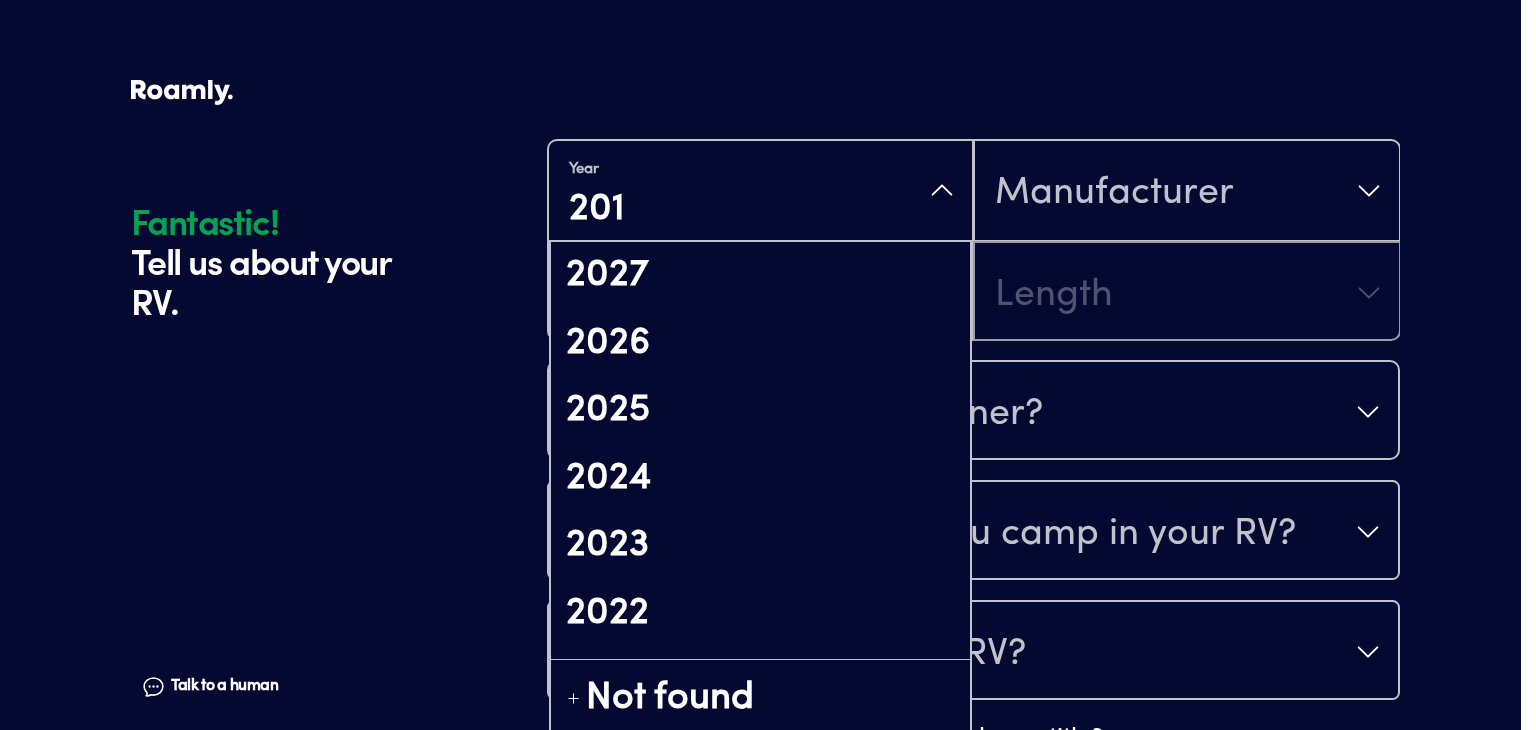 type on "2012" 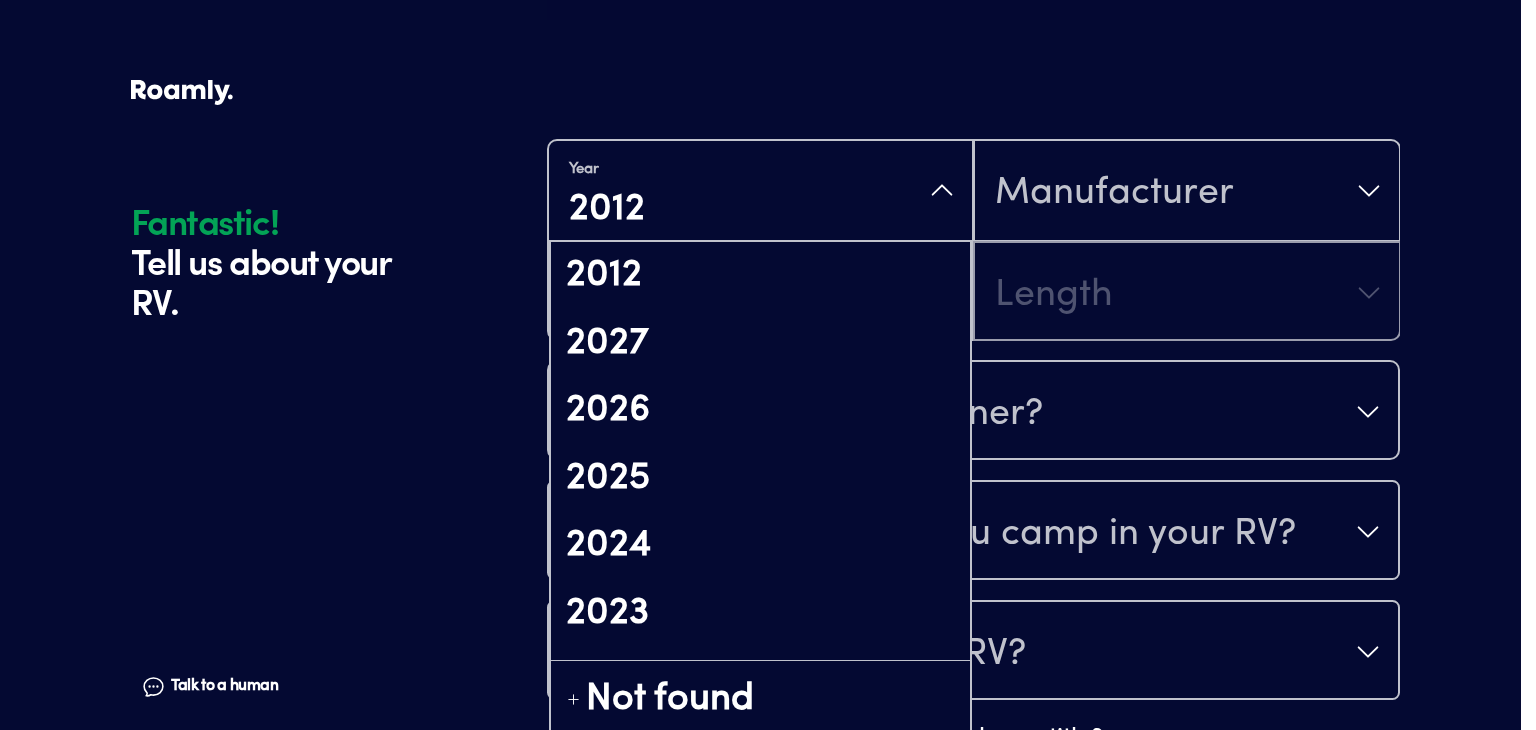 click on "Year 2012 2012 2027 2026 2025 2024 2023 2022 2021 2020 2019 2018 2017 2016 2015 2014 2013 2011 2010 2002 Not found Manufacturer" at bounding box center (973, 191) 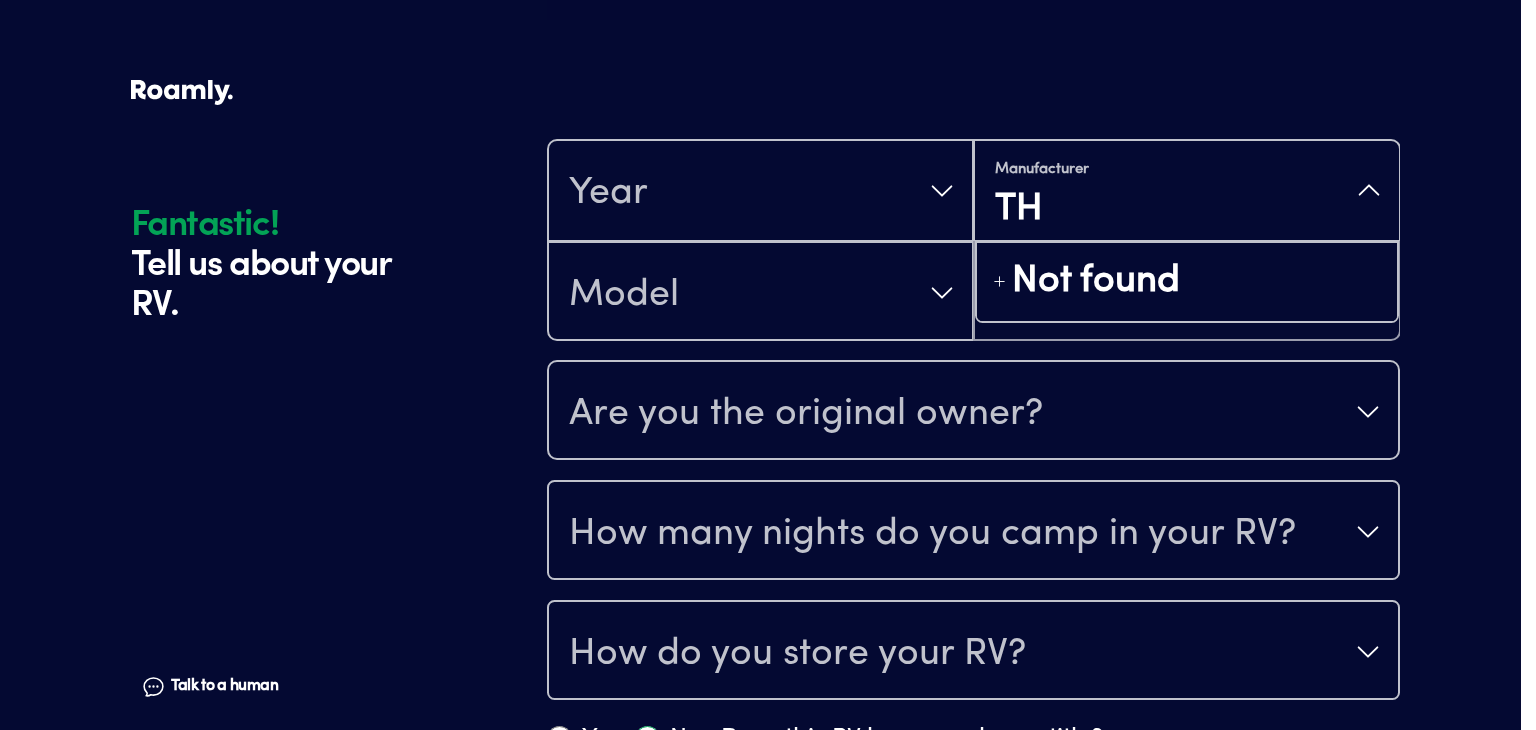 type on "T" 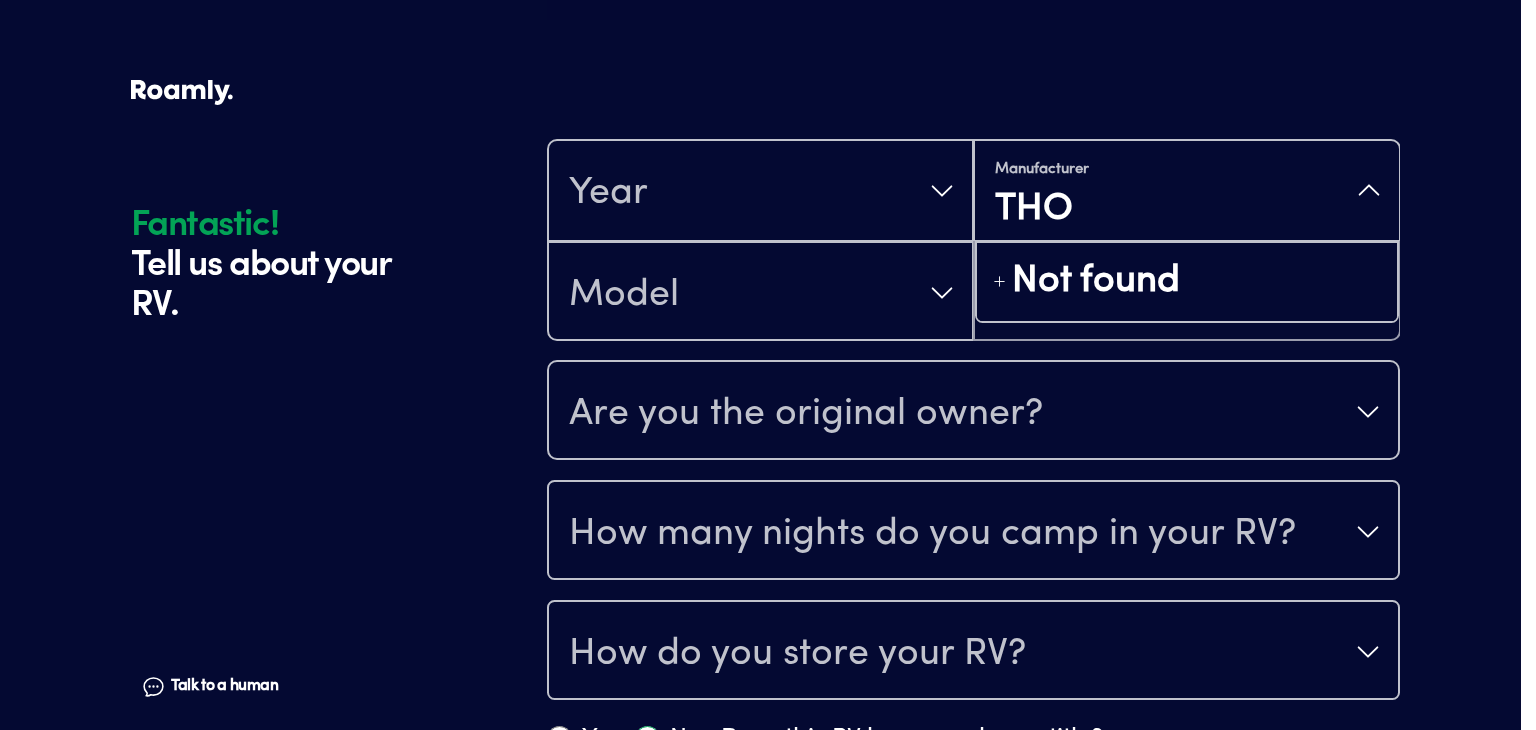 type on "THOR" 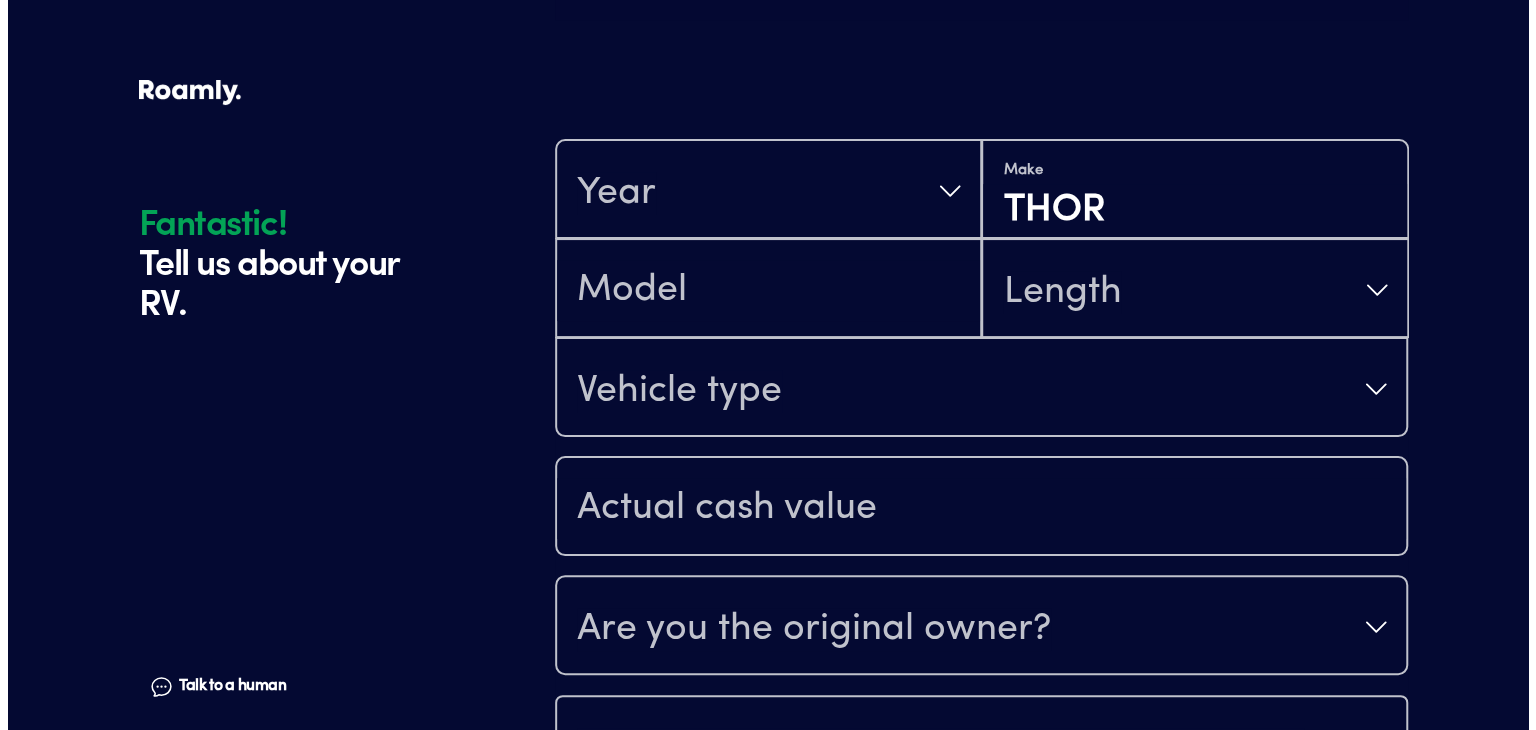 scroll, scrollTop: 0, scrollLeft: 0, axis: both 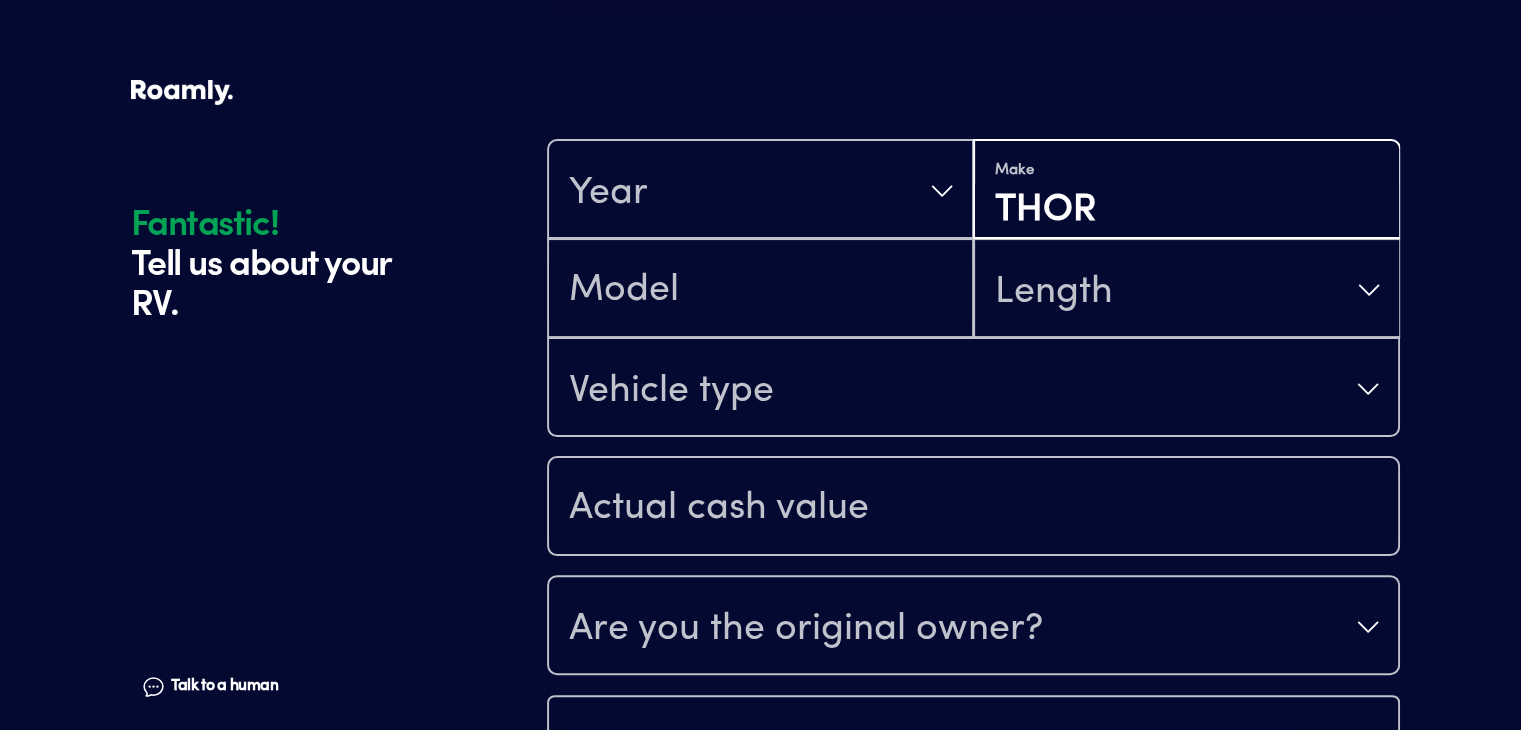 click on "THOR" at bounding box center (1186, 211) 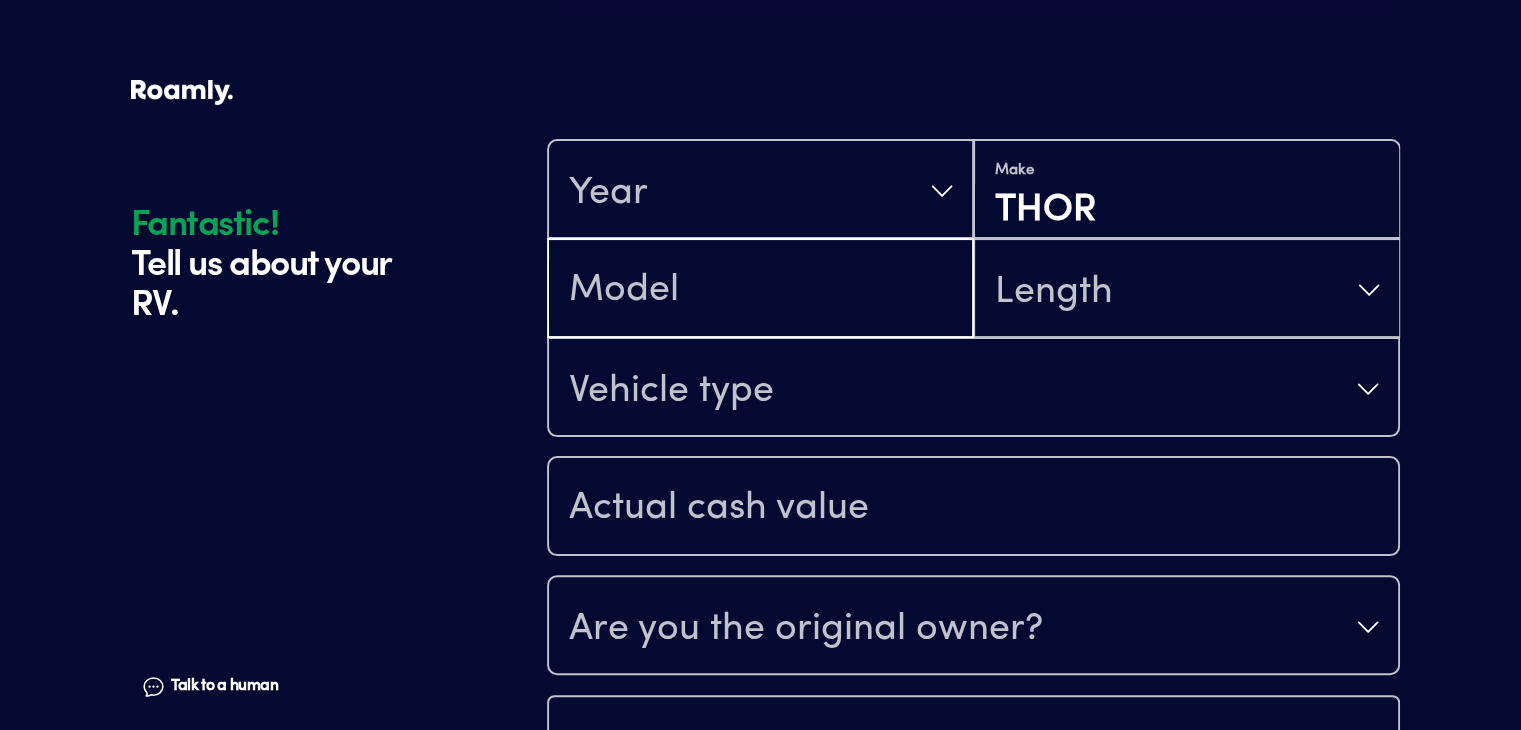 click at bounding box center (760, 290) 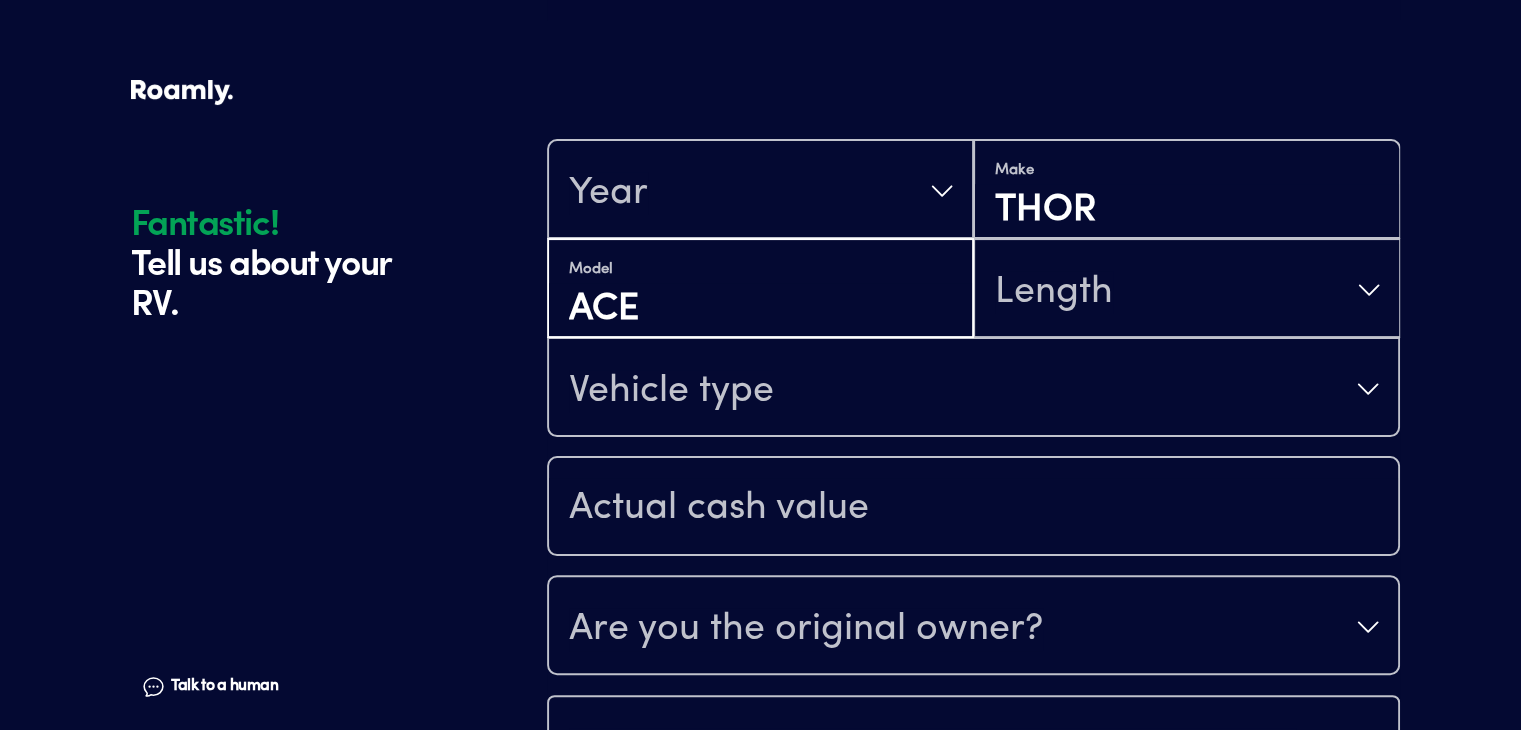 type on "ACE" 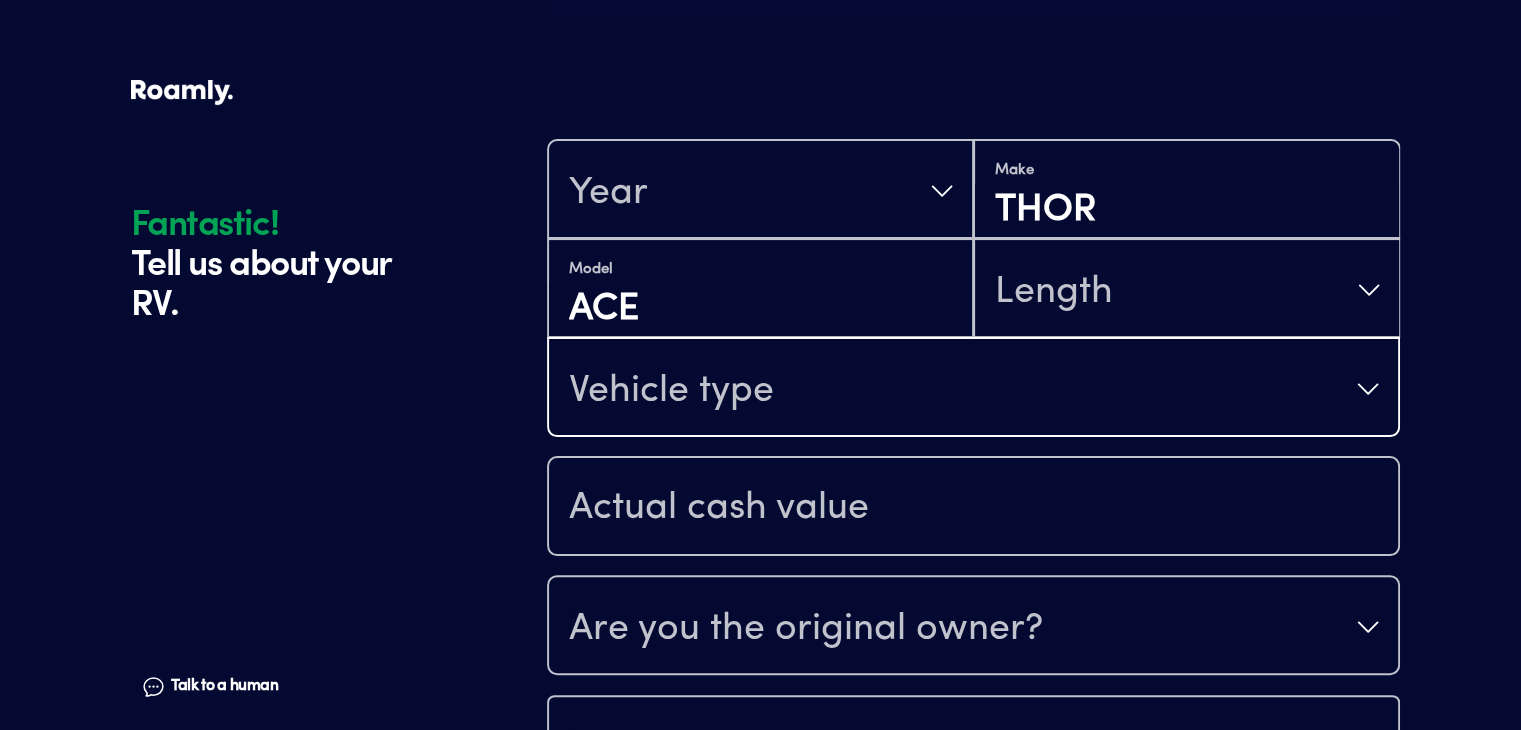 type 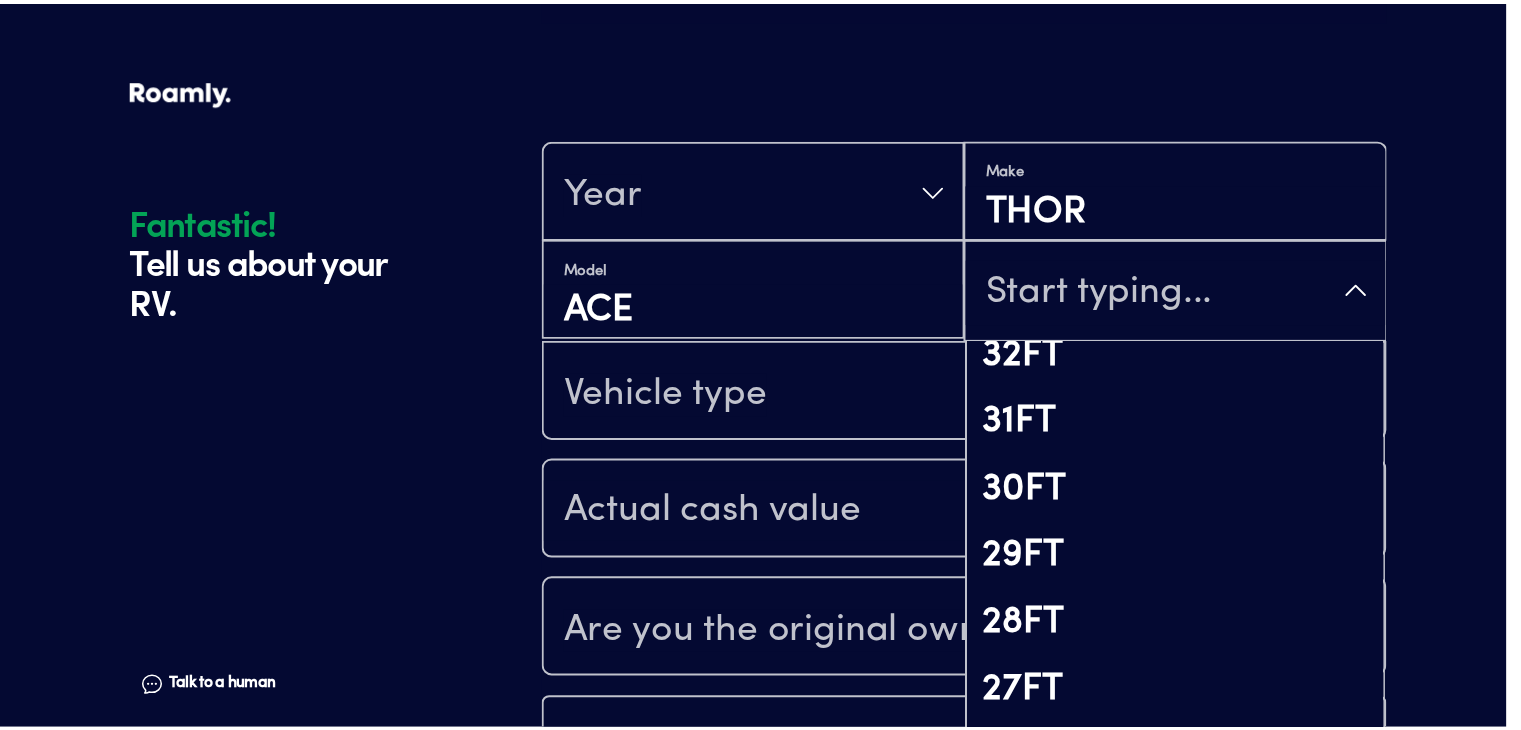 scroll, scrollTop: 900, scrollLeft: 0, axis: vertical 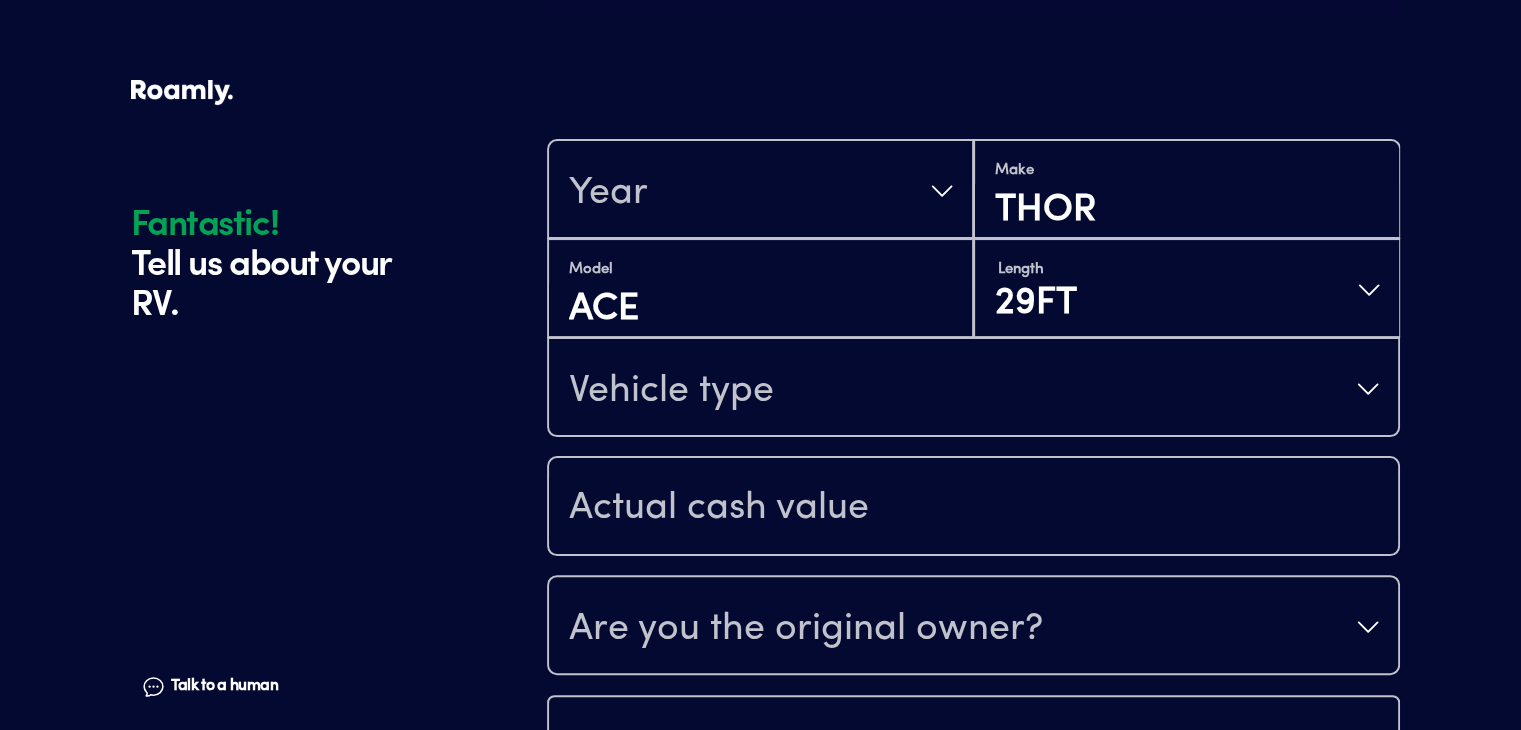 click on "Vehicle type" at bounding box center [671, 391] 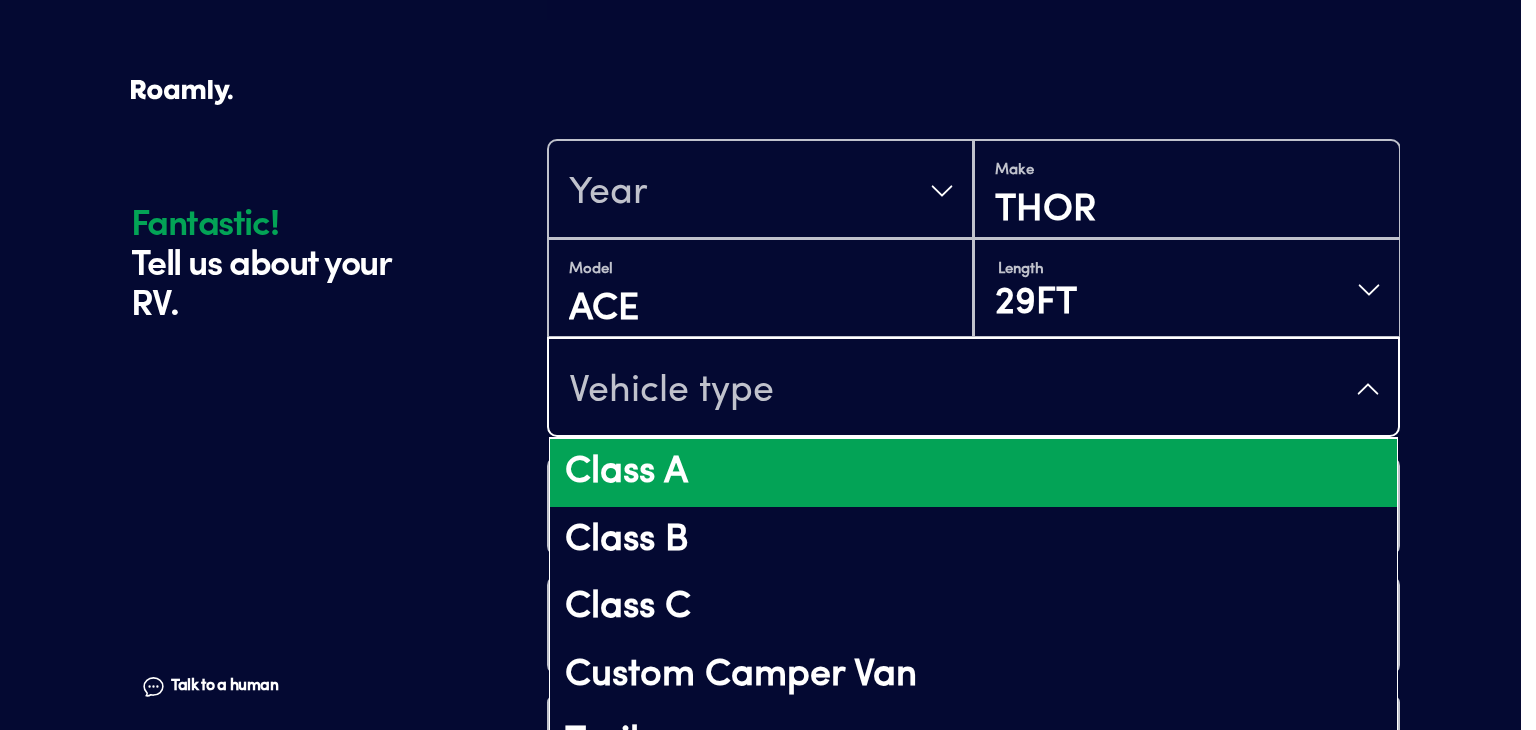 click on "Class A" at bounding box center [973, 473] 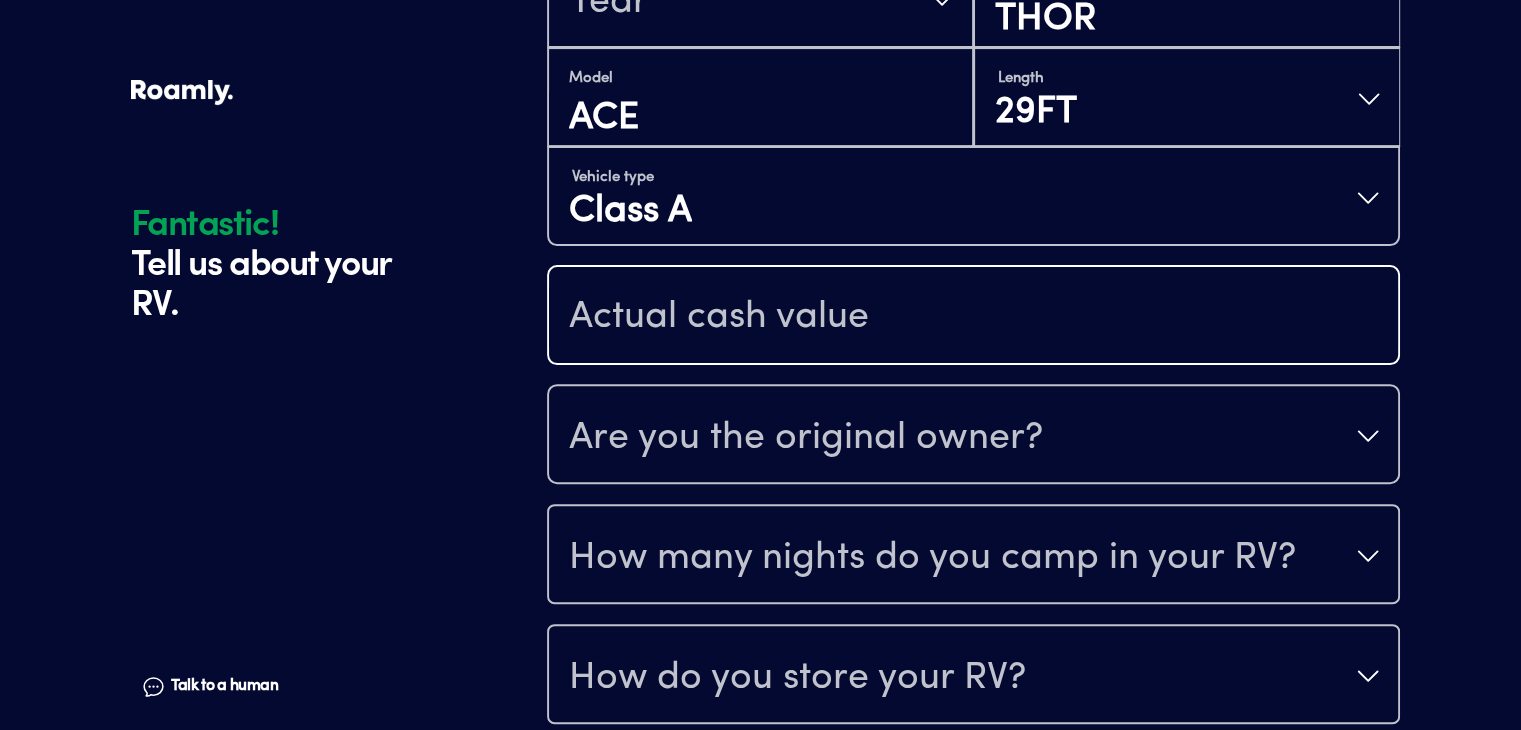 click at bounding box center [973, 317] 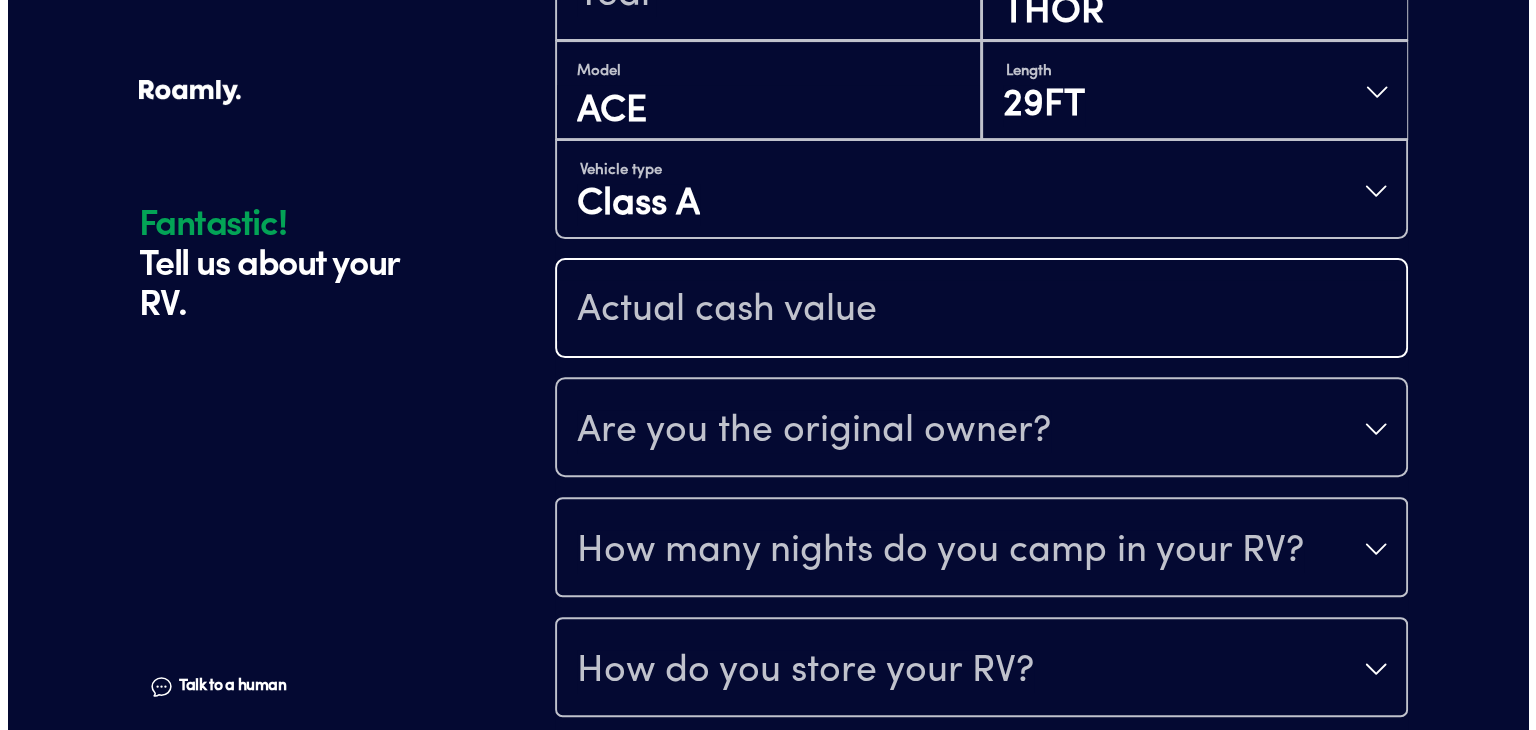 scroll, scrollTop: 588, scrollLeft: 0, axis: vertical 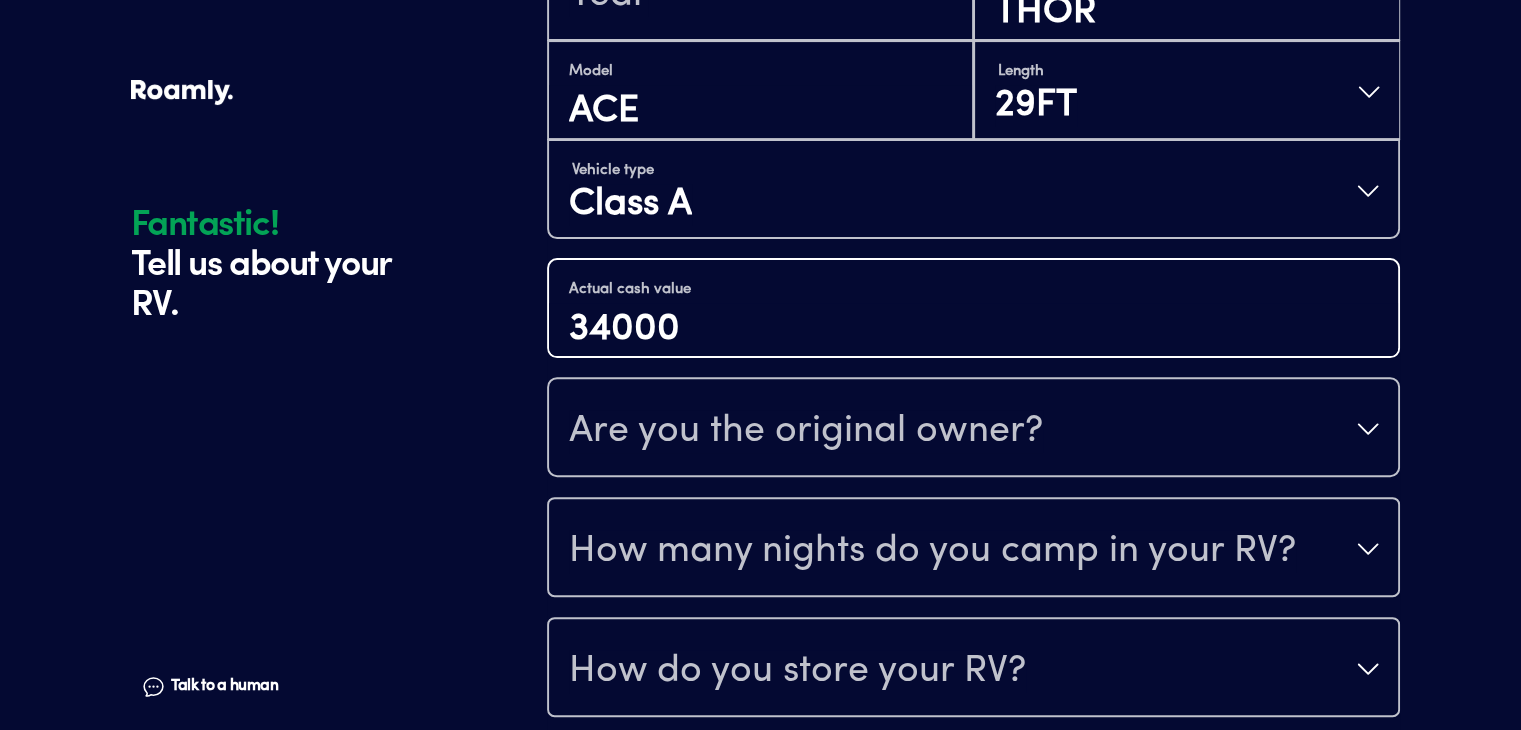 type on "34000" 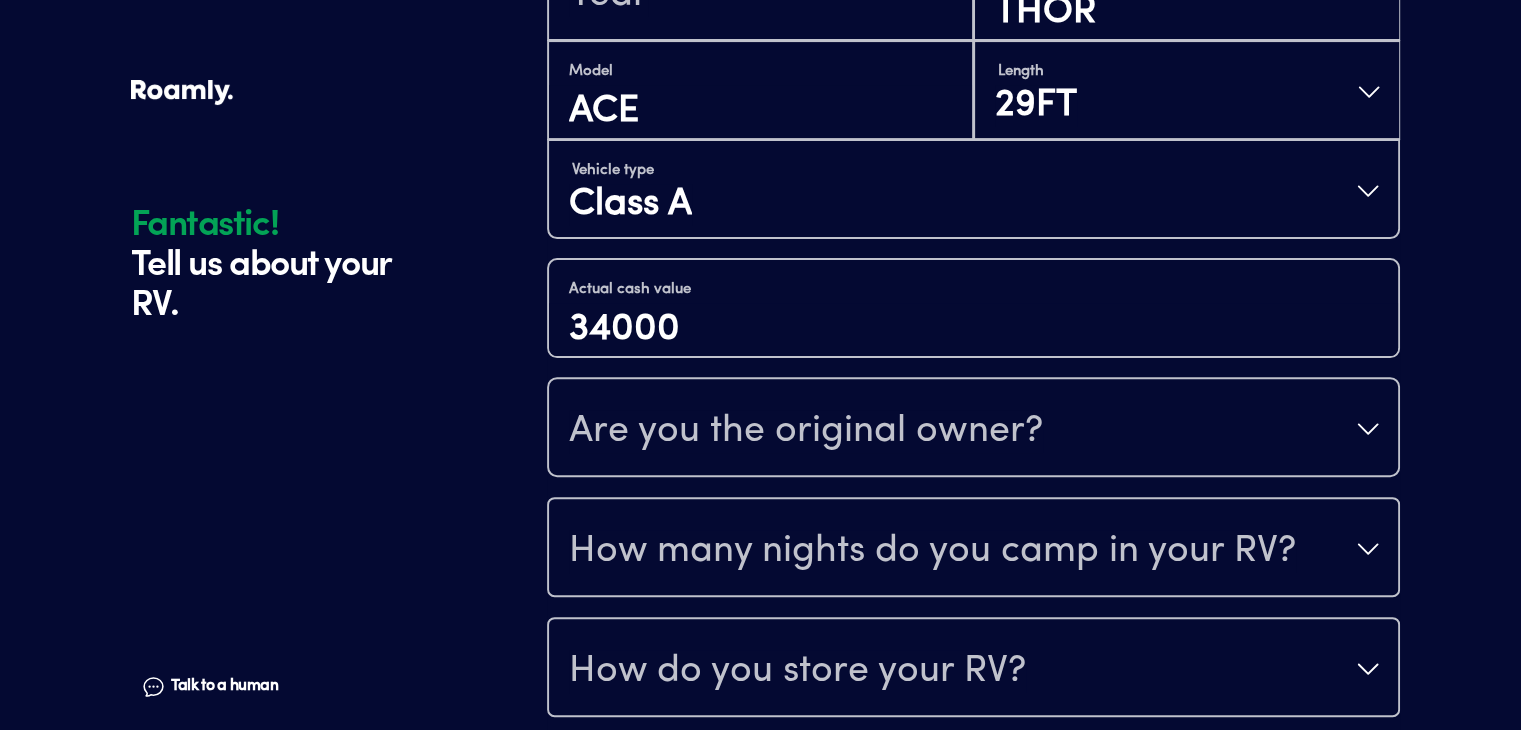 click on "Are you the original owner?" at bounding box center [973, 429] 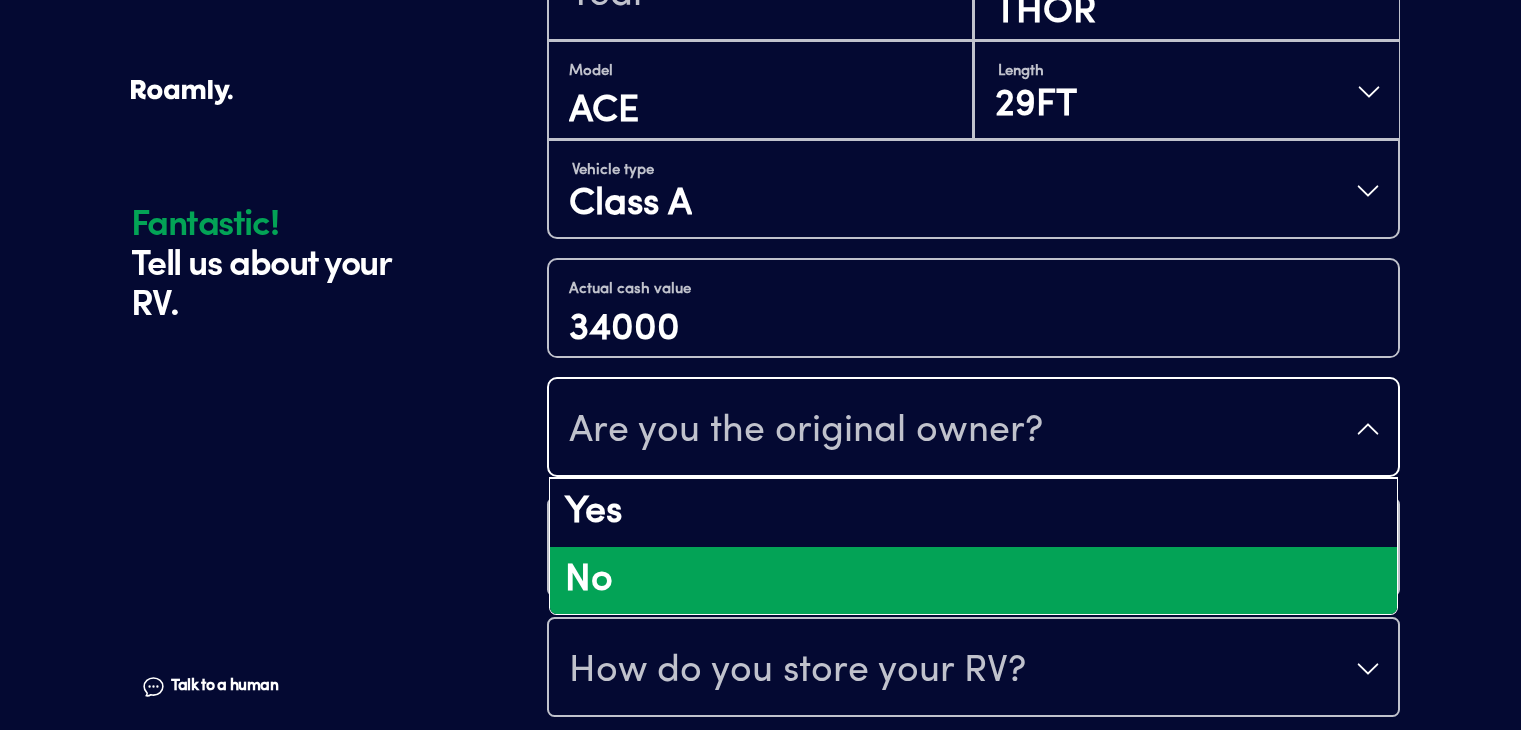 click on "No" at bounding box center [973, 581] 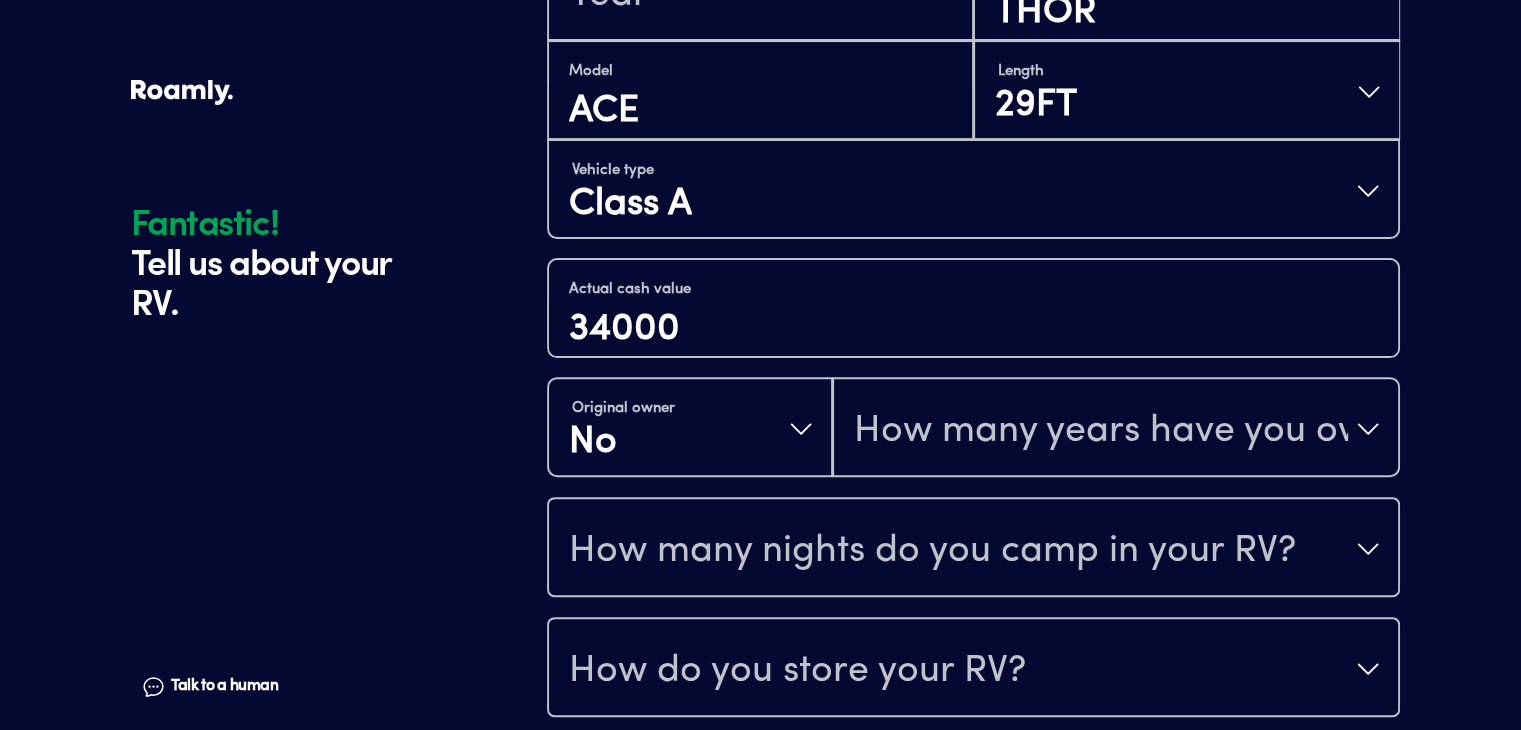 click on "How many nights do you camp in your RV?" at bounding box center [932, 551] 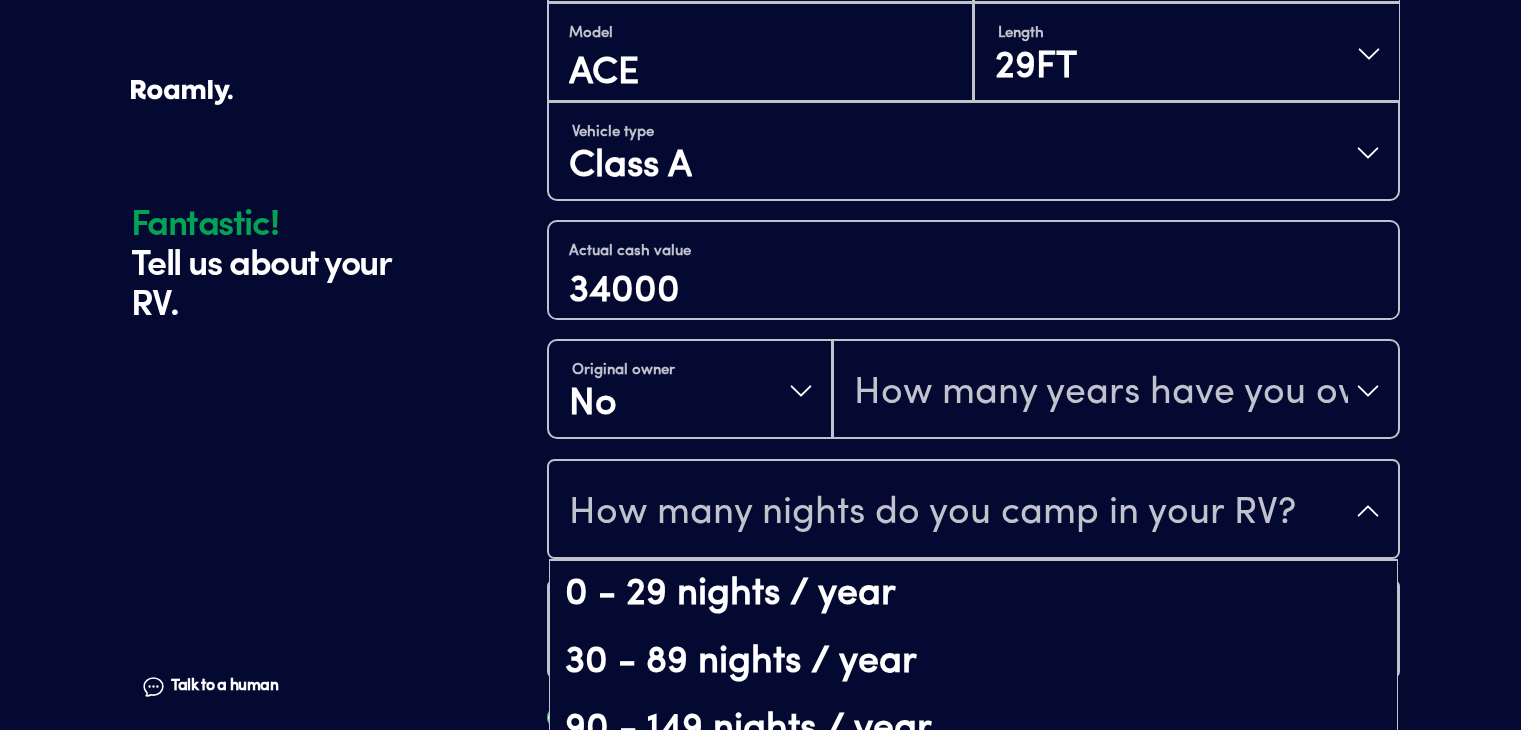 scroll, scrollTop: 40, scrollLeft: 0, axis: vertical 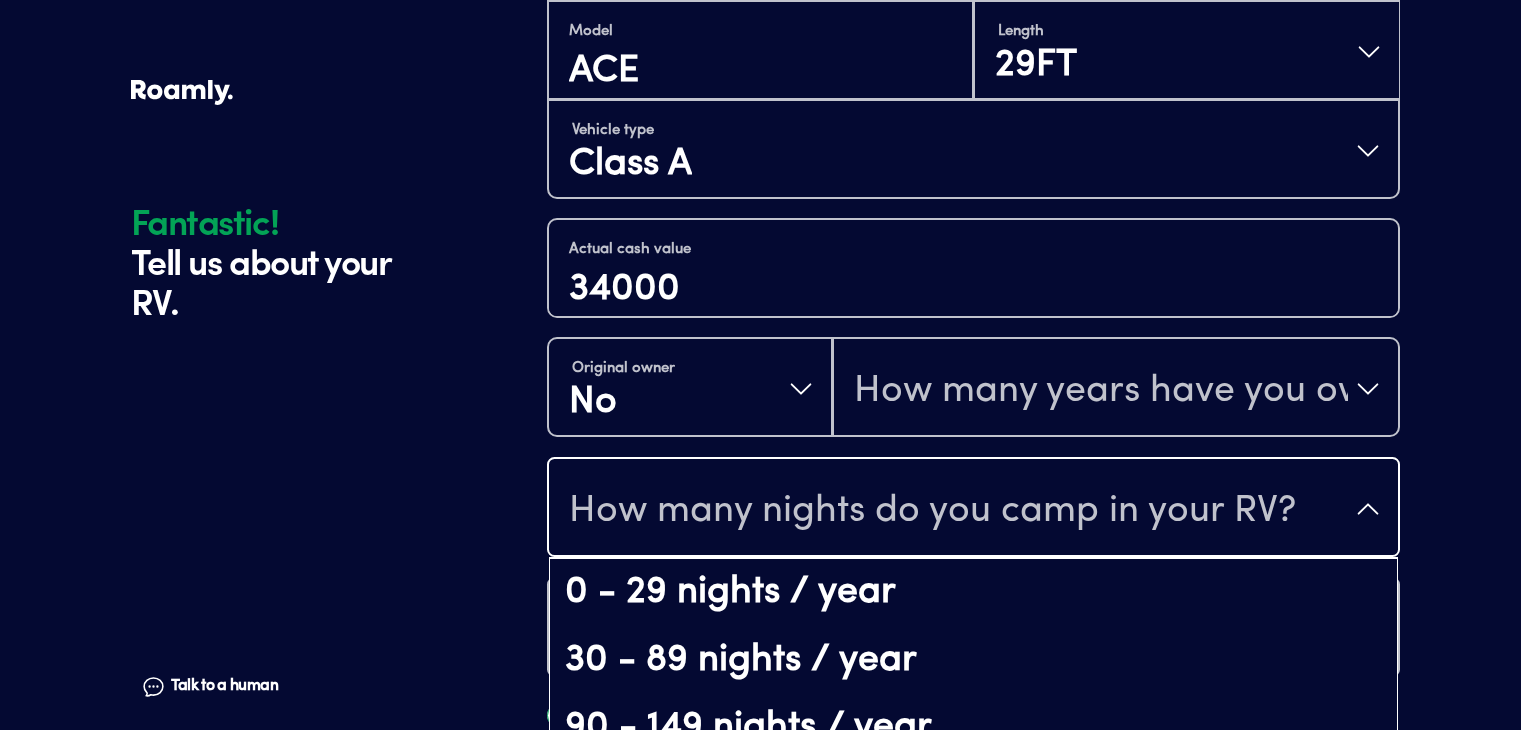 click on "Fantastic! Tell us about your RV. Talk to a human Chat 1 2 3 4+ Edit How many RVs or Trailers do you want to cover? Fantastic! Tell us about your RV. Talk to a human Chat Year Make THOR Model ACE Length 29FT Vehicle type Class A Actual cash value 34000 Original owner No How many years have you owned it? How many nights do you camp in your RV? 0 - 29 nights / year 30 - 89 nights / year 90 - 149 nights / year 150-365 nights / year It's your primary residence How do you store your RV? Yes No Does this RV have a salvage title? Please fill out all fields Fantastic! | Roamly This website uses cookies and other tracking technologies to enhance user experience and to analyze performance and traffic on our website. We also share information about your use of our site with our social media, advertising and analytics partners. If we have detected an opt-out preference signal then it will be honored. Further information is available in our  Cookie Policy. Terms. Do Not Sell or Share My Personal Information   Reject All" at bounding box center [768, 159] 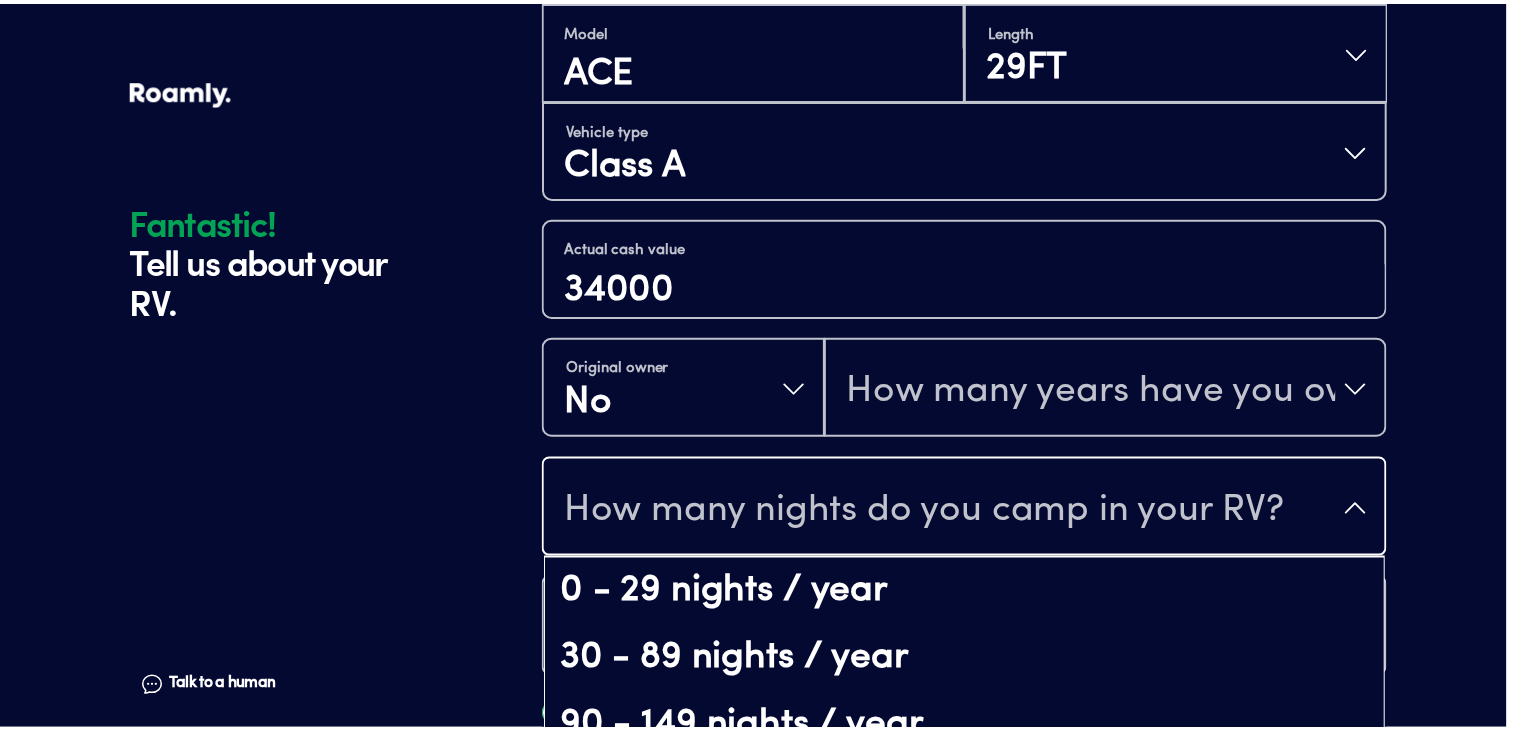 scroll, scrollTop: 590, scrollLeft: 0, axis: vertical 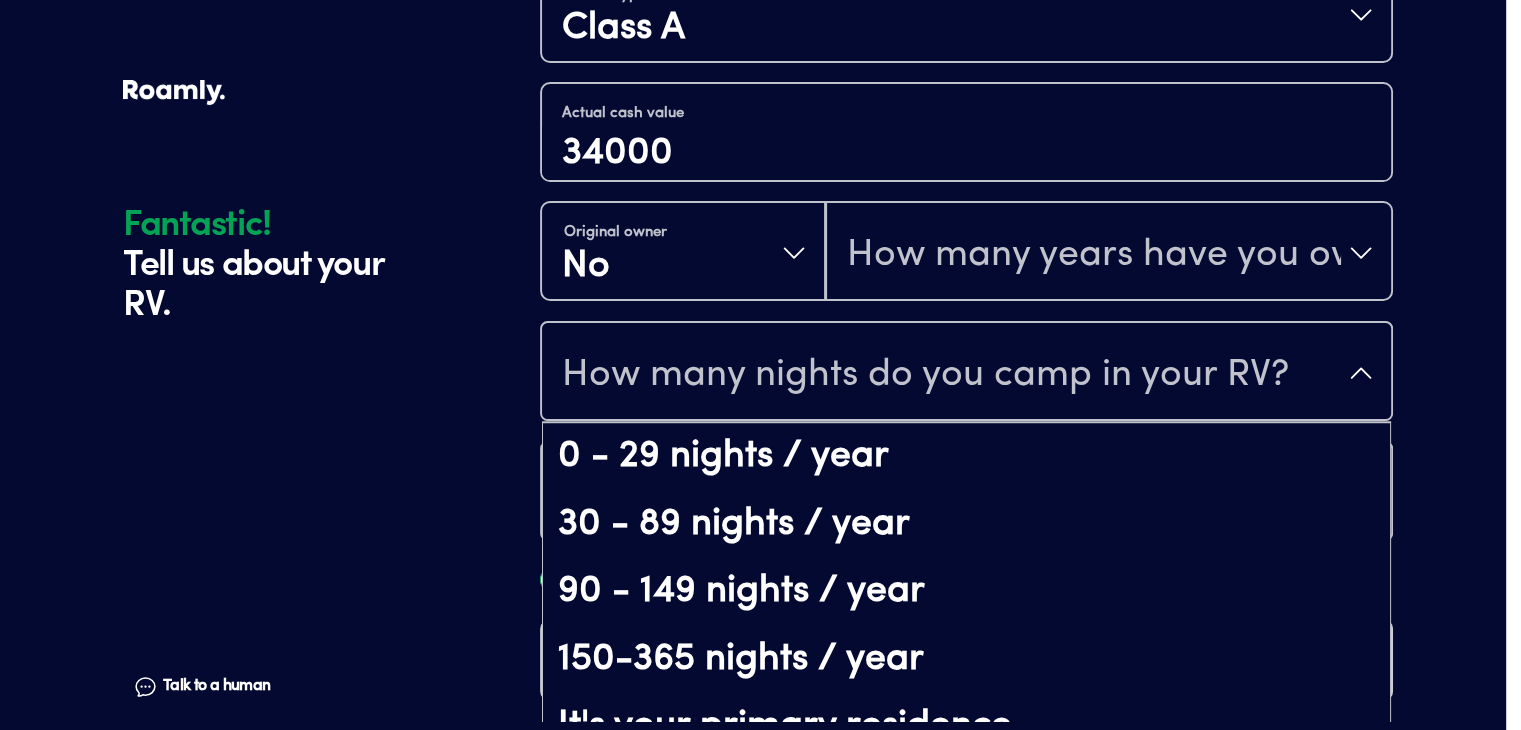 click on "How many nights do you camp in your RV?" at bounding box center [925, 375] 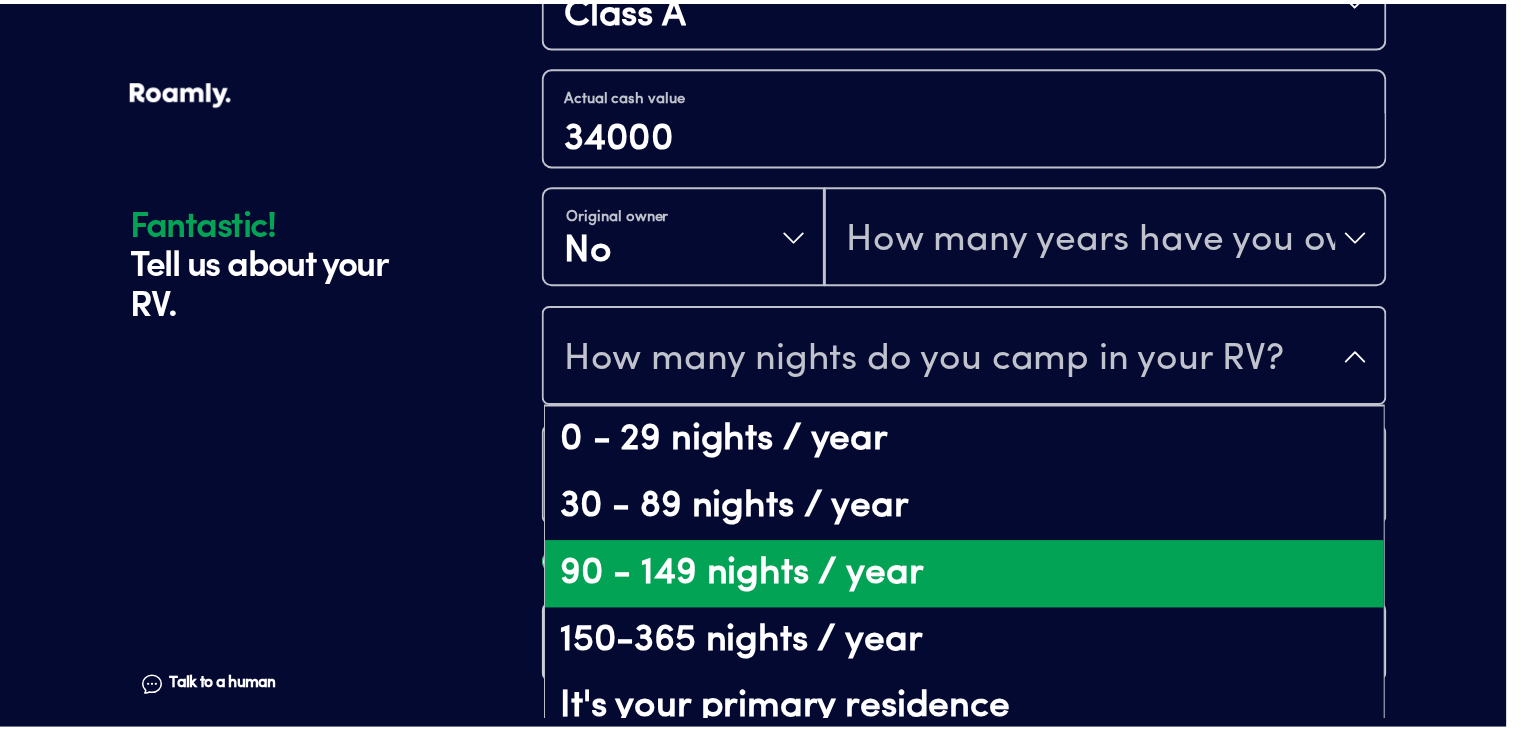 scroll, scrollTop: 40, scrollLeft: 0, axis: vertical 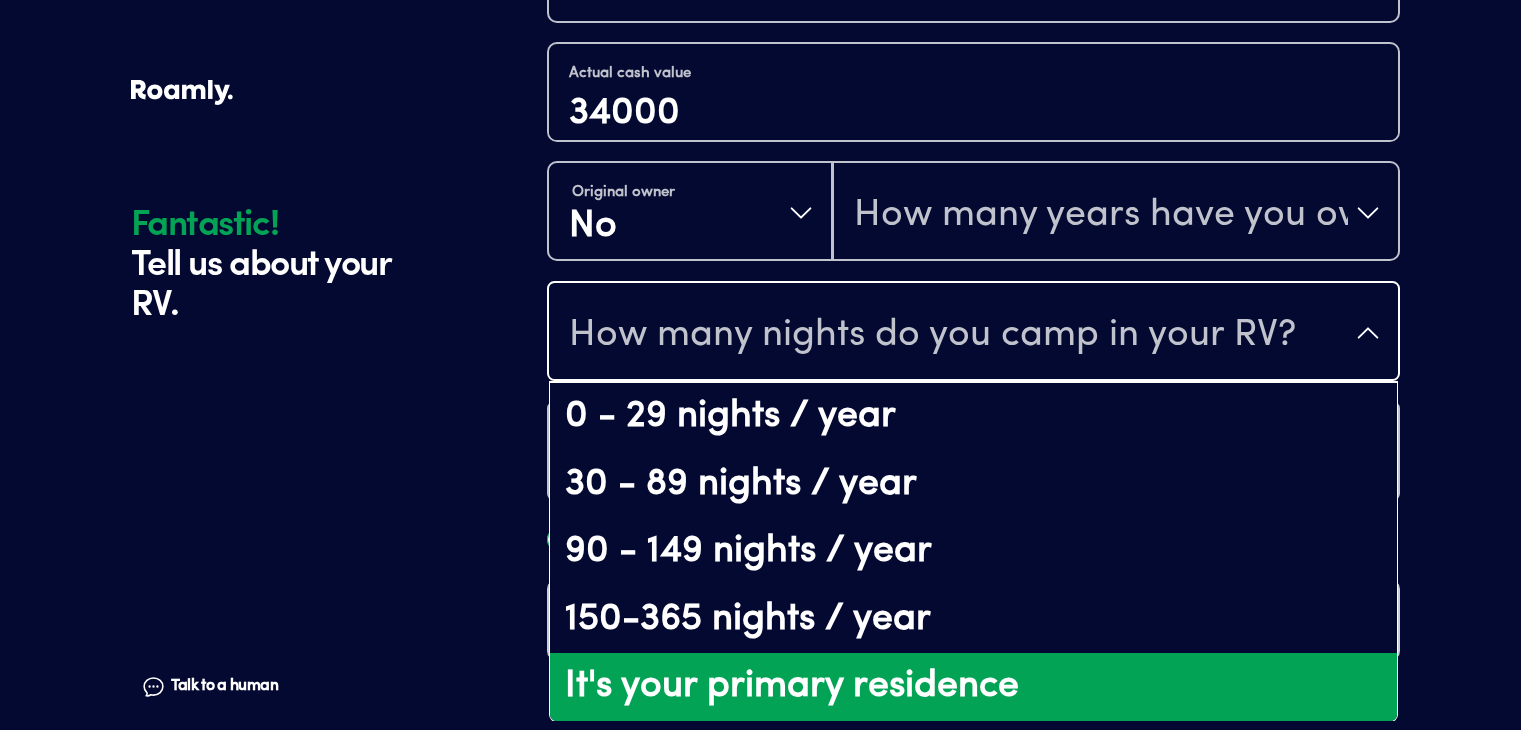 click on "It's your primary residence" at bounding box center [973, 687] 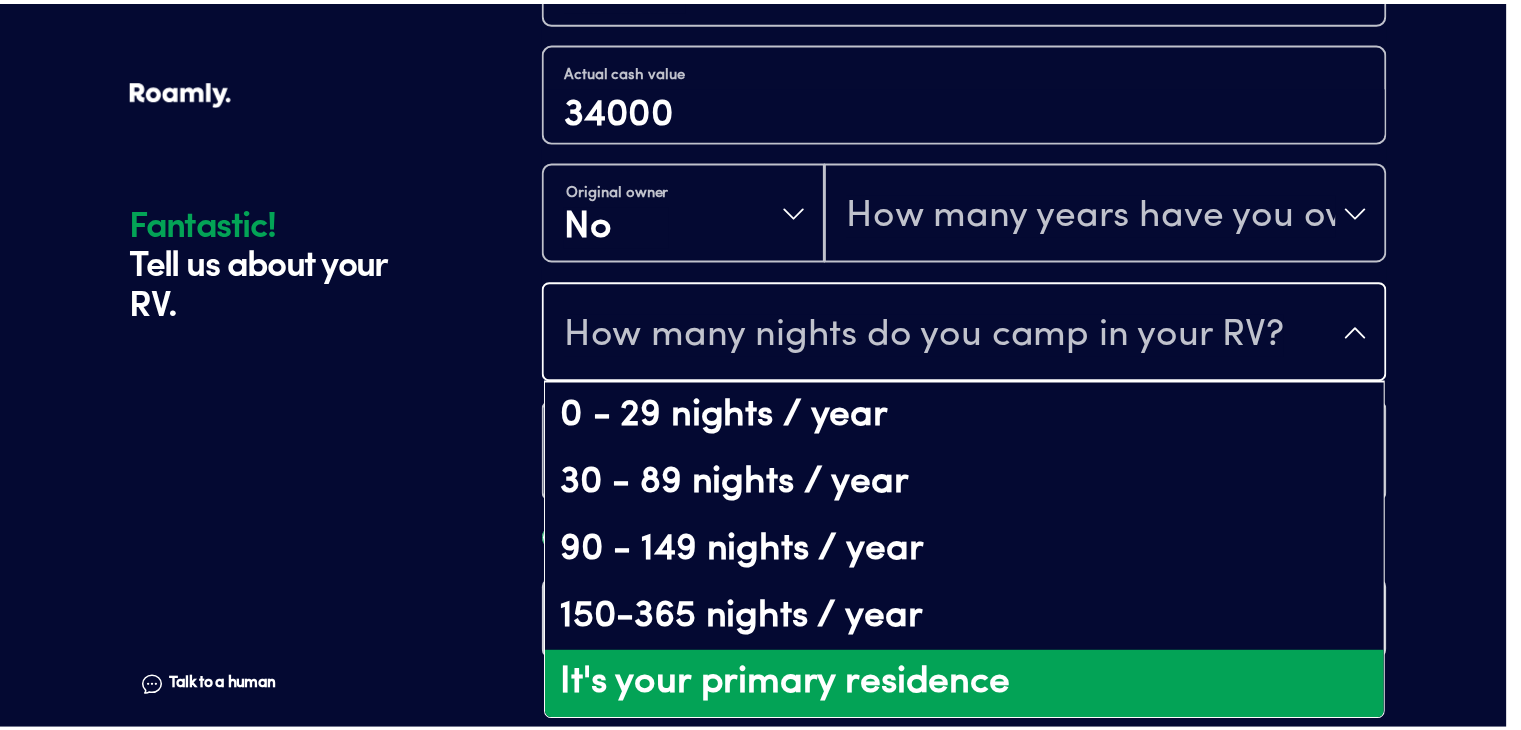 scroll, scrollTop: 0, scrollLeft: 0, axis: both 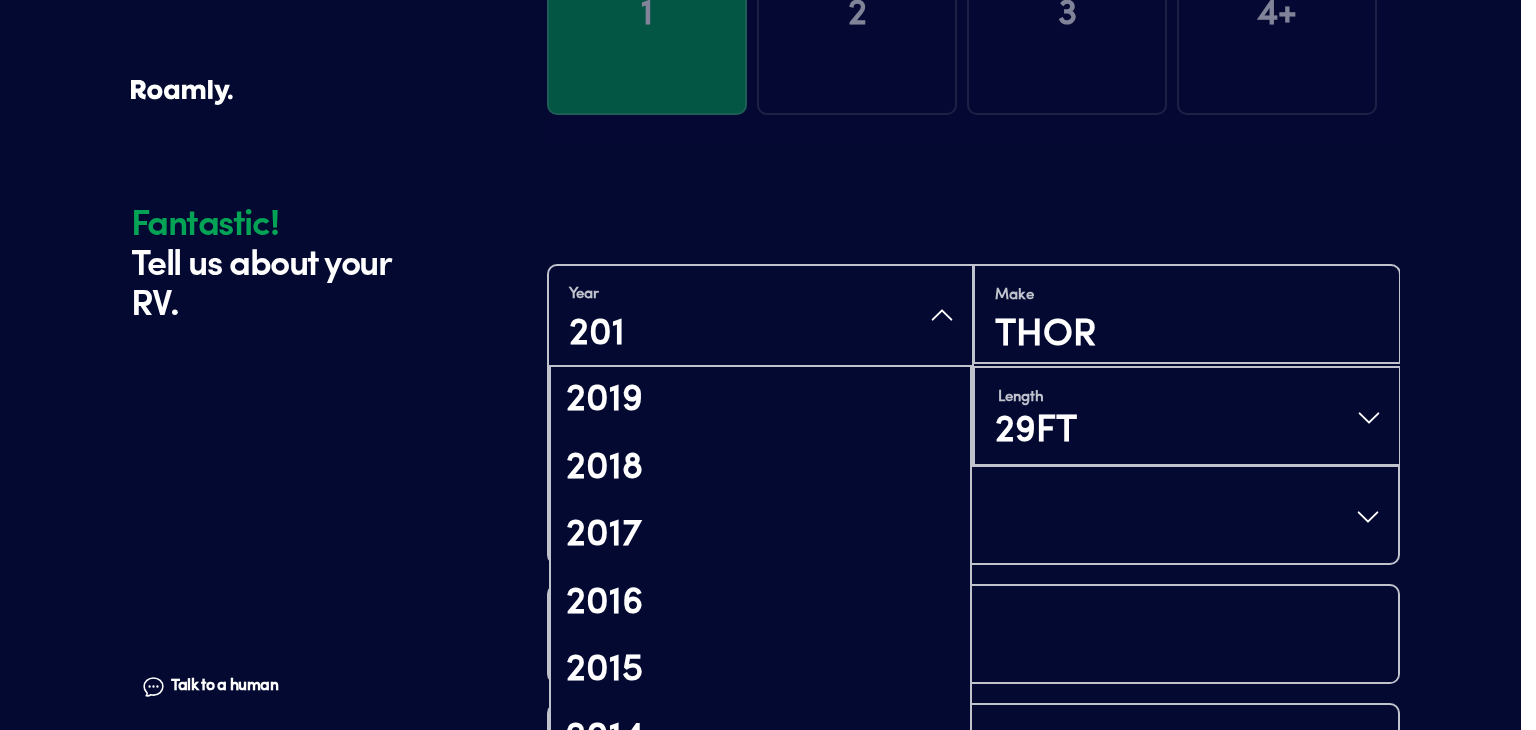 type on "2012" 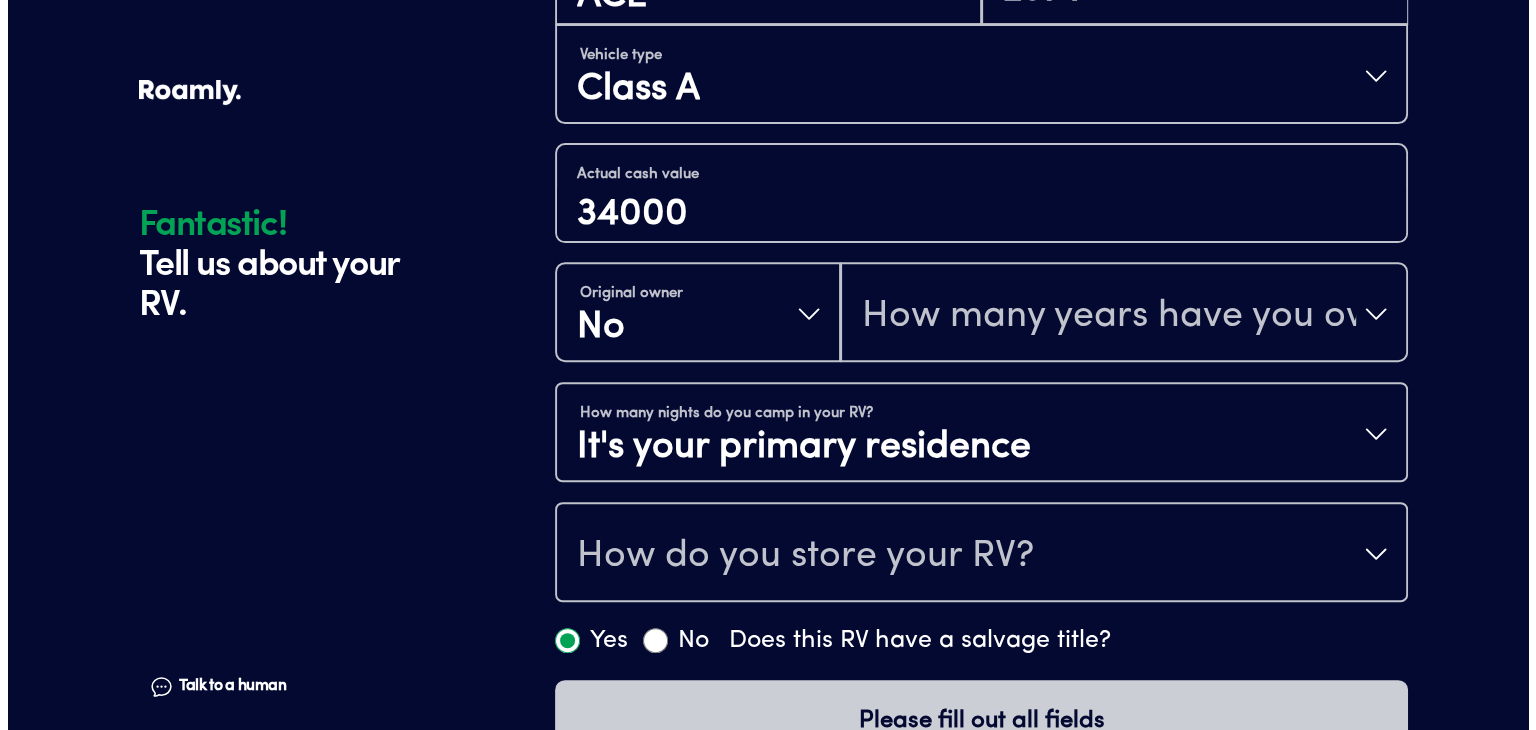 scroll, scrollTop: 764, scrollLeft: 0, axis: vertical 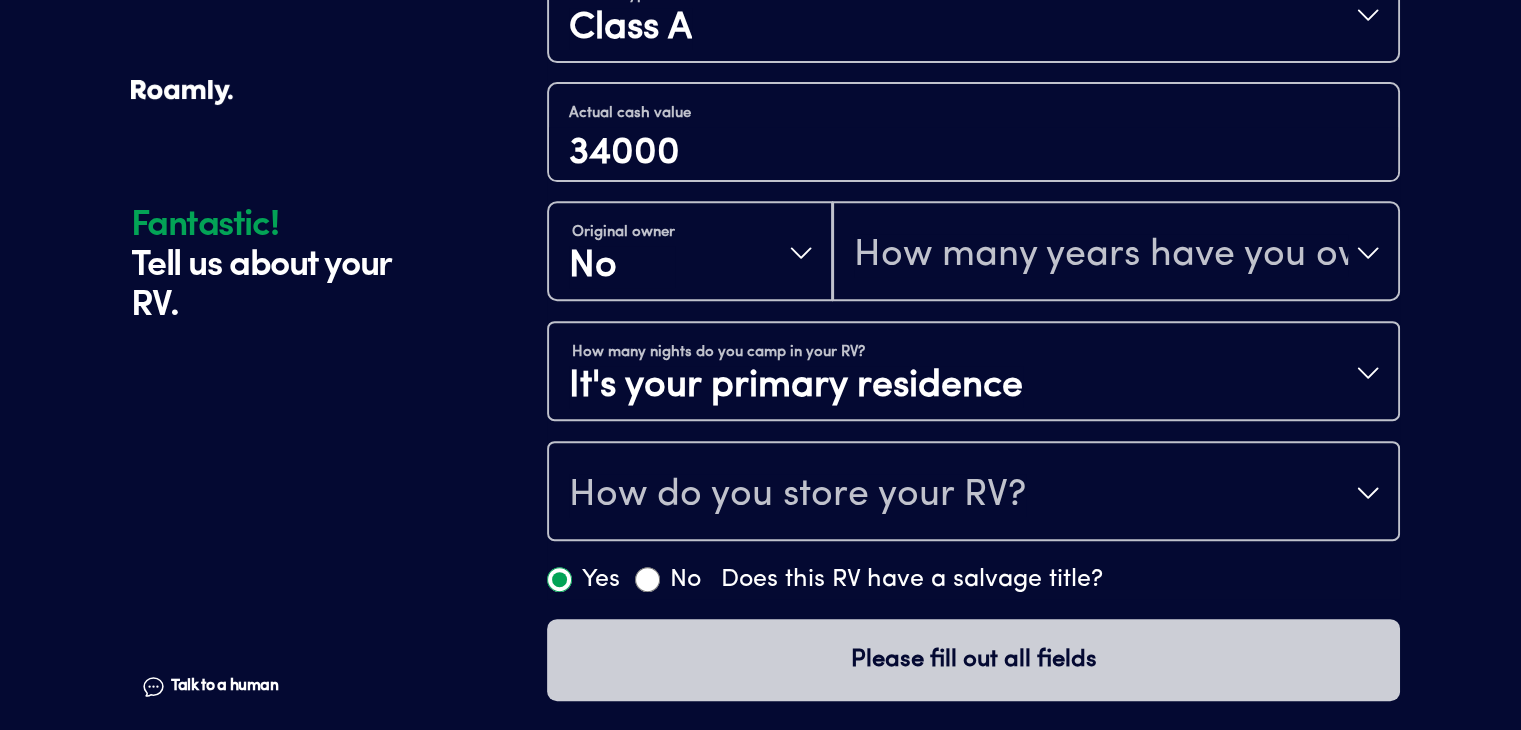 click on "How do you store your RV?" at bounding box center (797, 495) 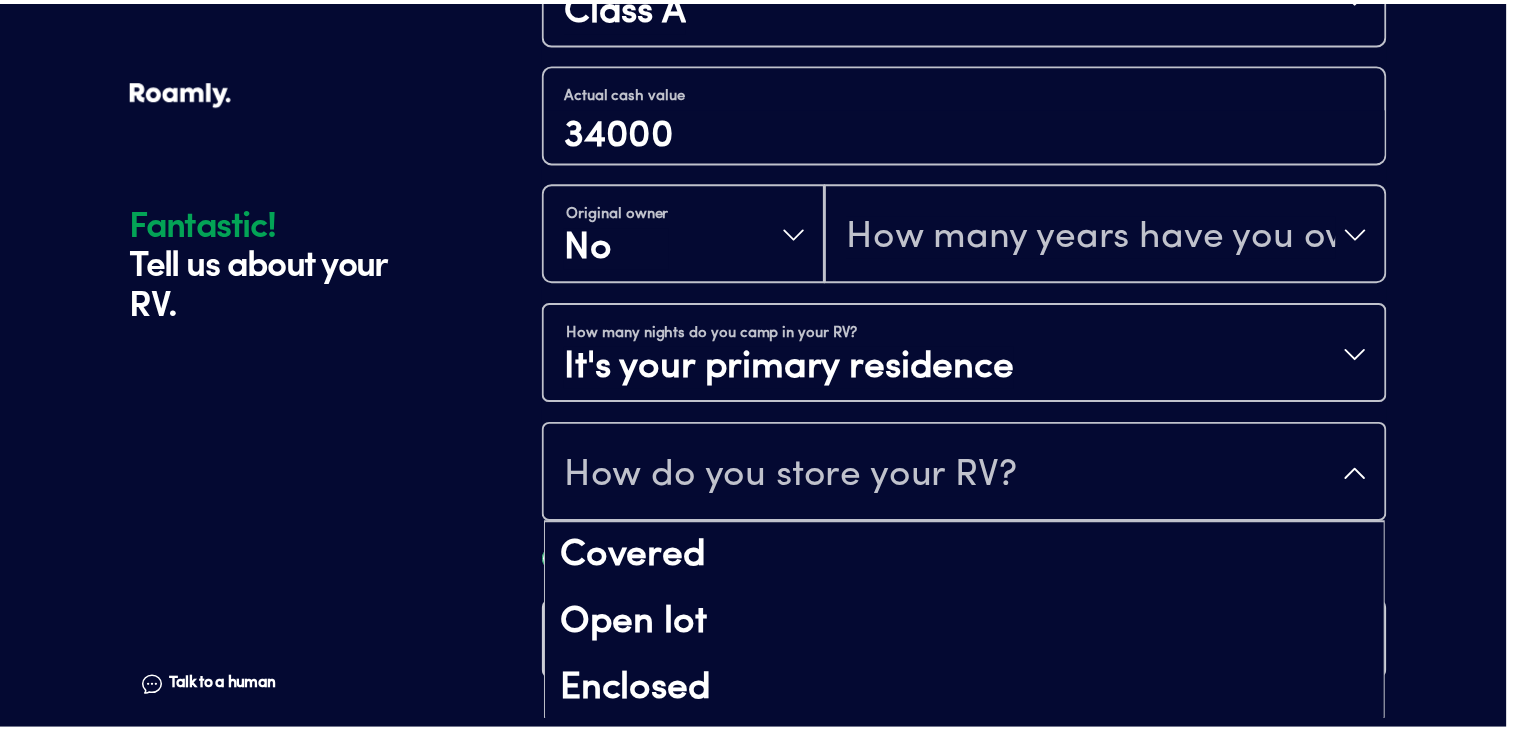 scroll, scrollTop: 24, scrollLeft: 0, axis: vertical 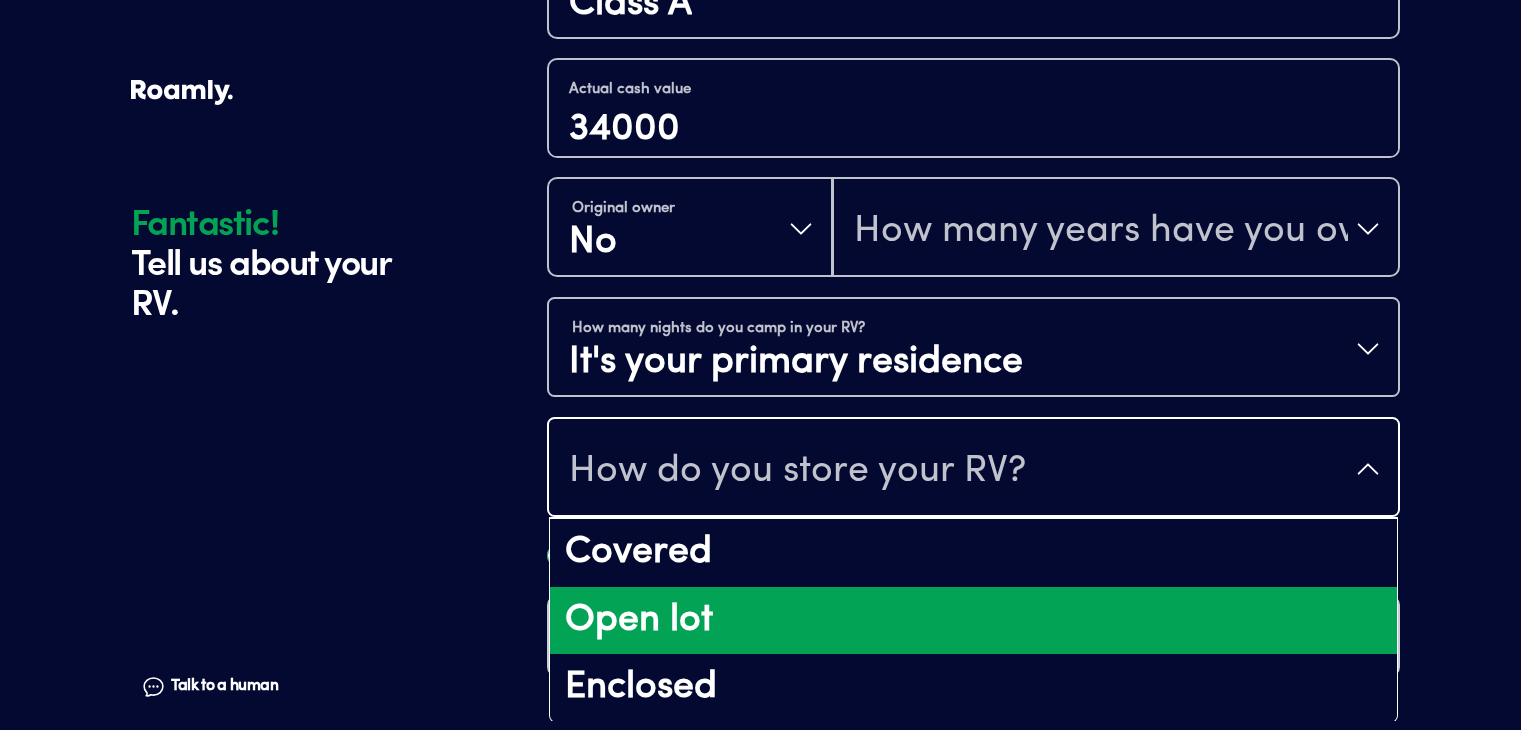 click on "Open lot" at bounding box center (973, 621) 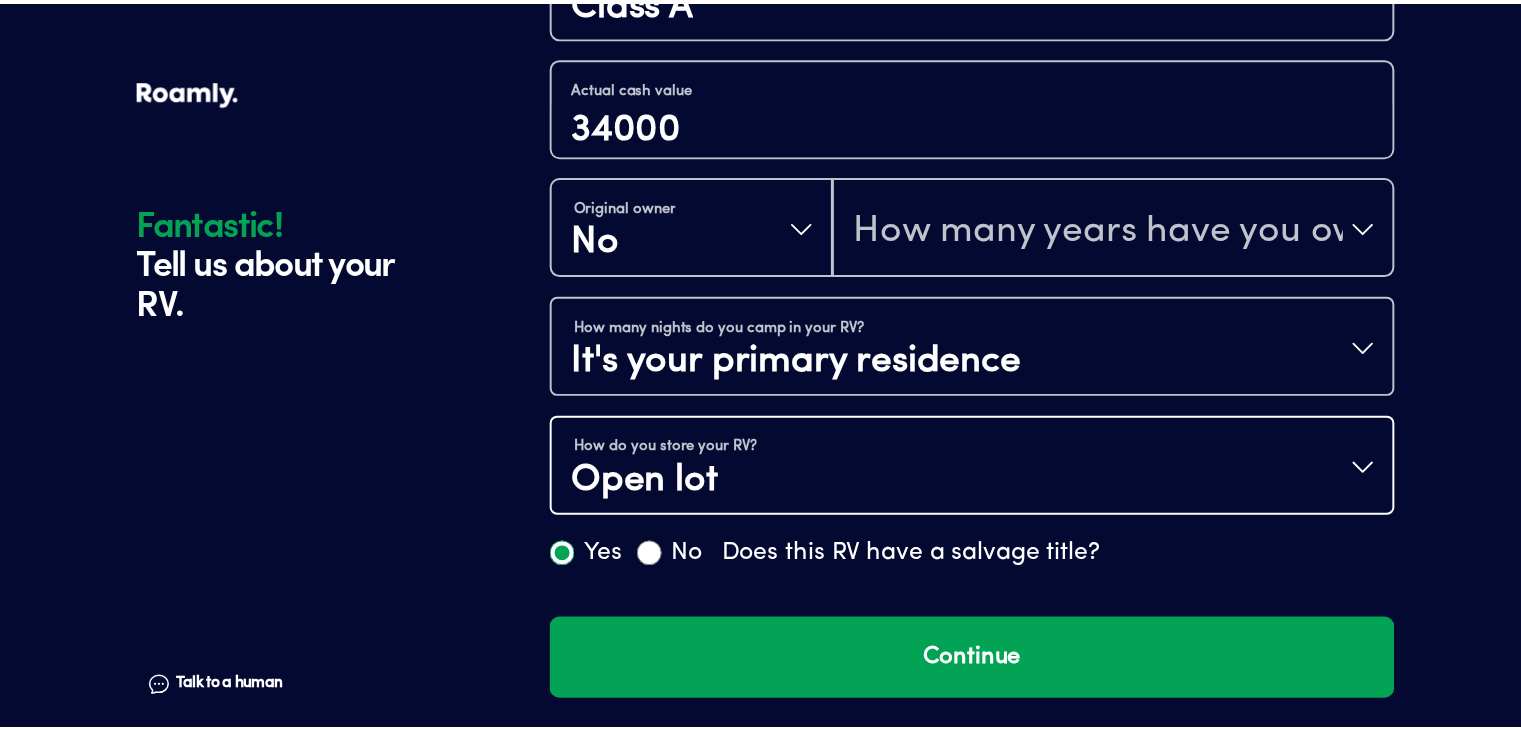 scroll, scrollTop: 0, scrollLeft: 0, axis: both 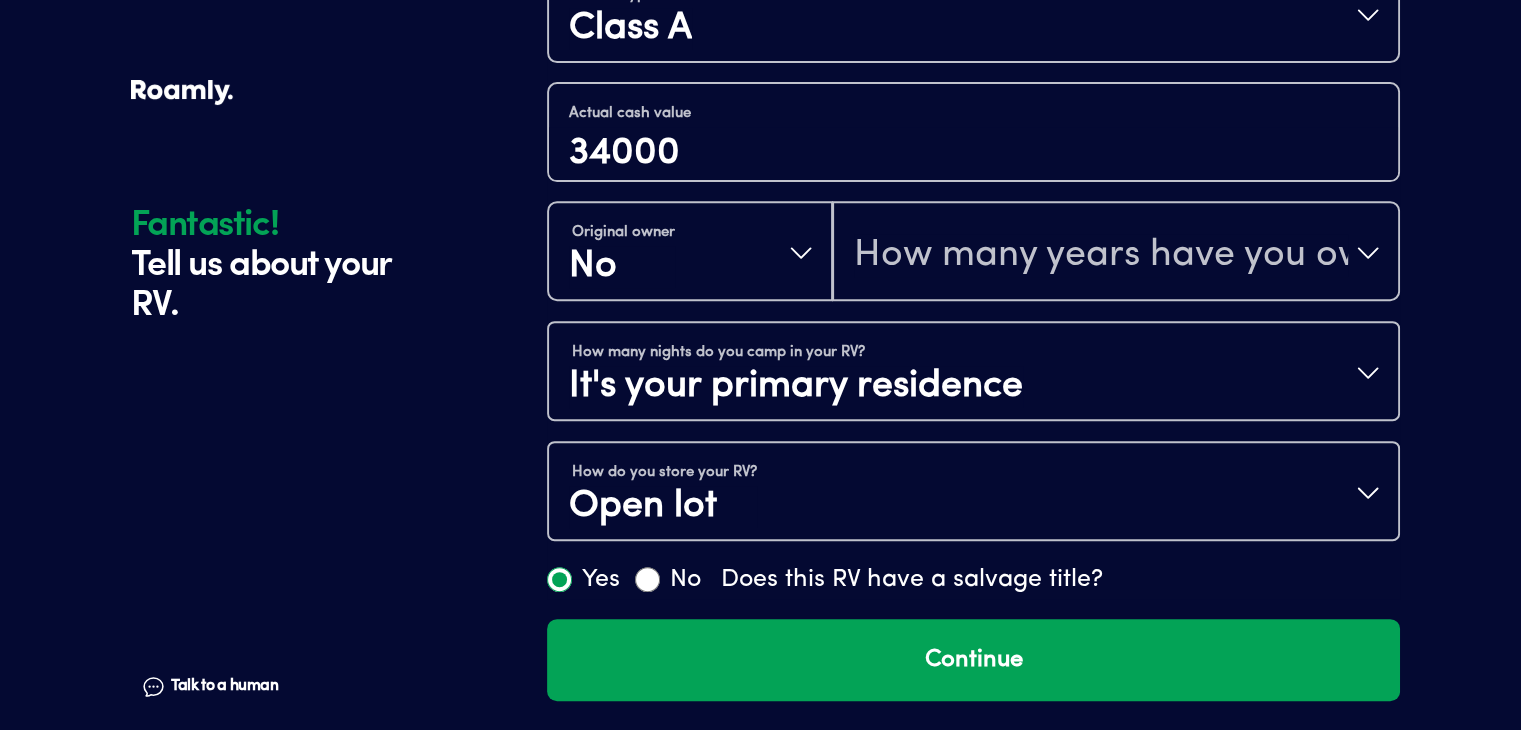 click on "How many years have you owned it?" at bounding box center [1101, 255] 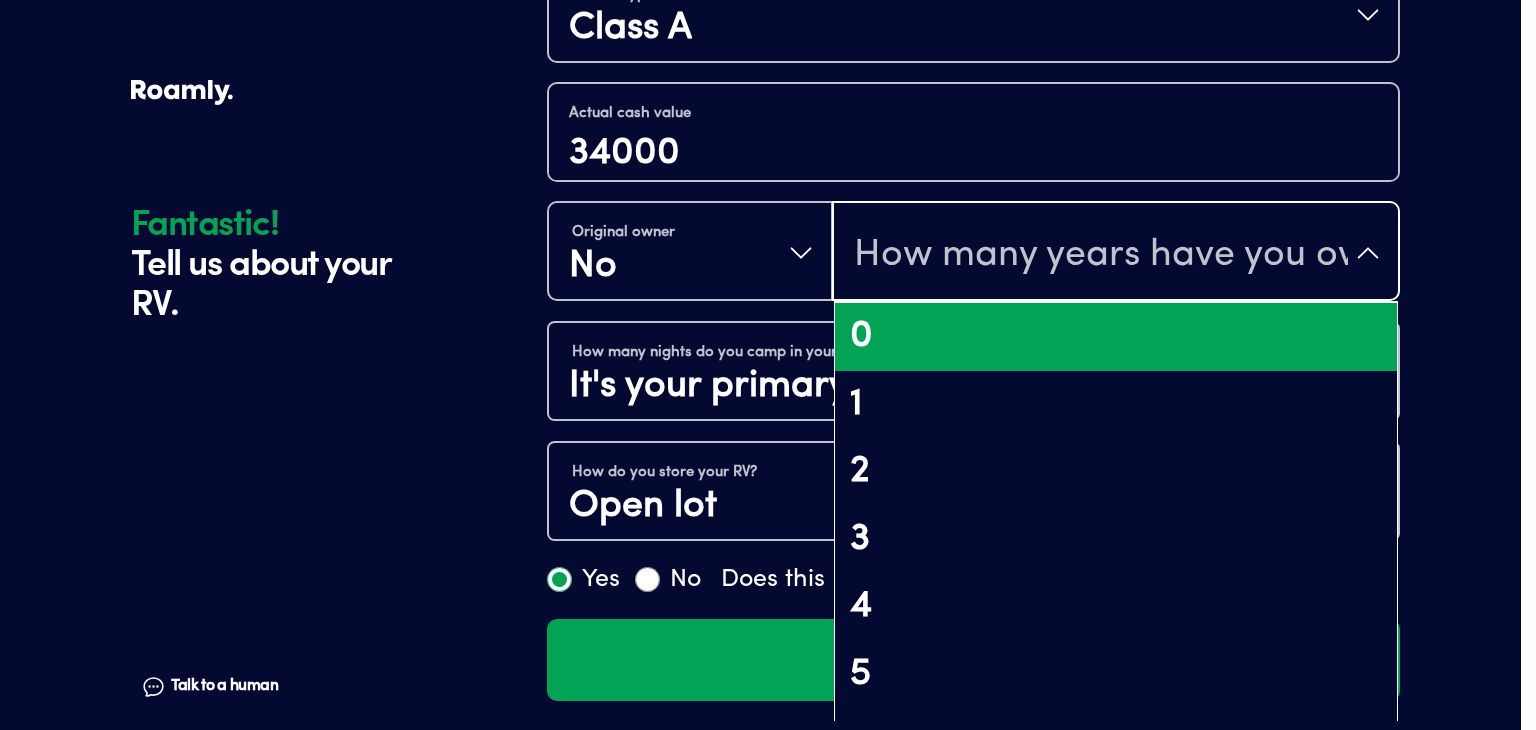 click on "0" at bounding box center (1116, 337) 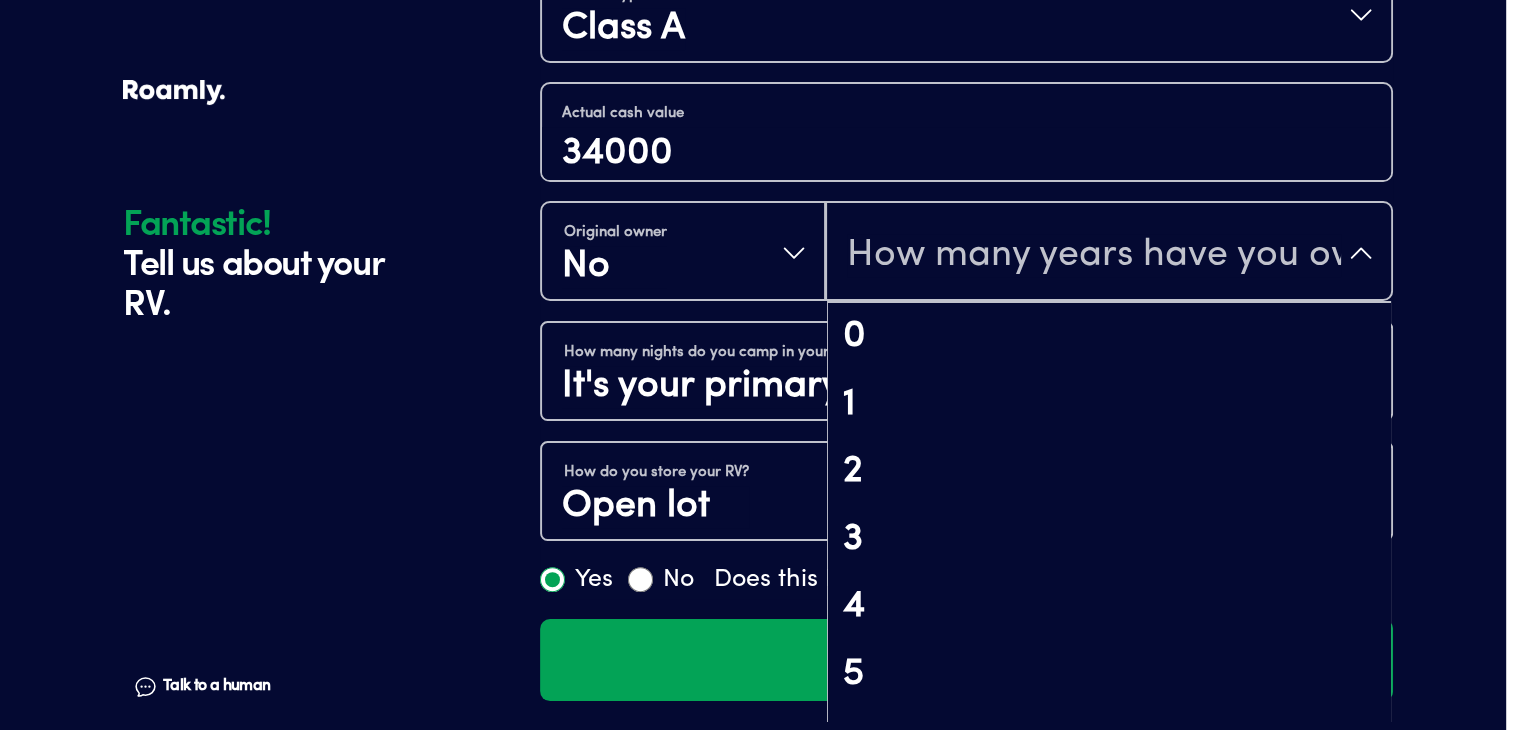 click on "How many years have you owned it?" at bounding box center [1094, 255] 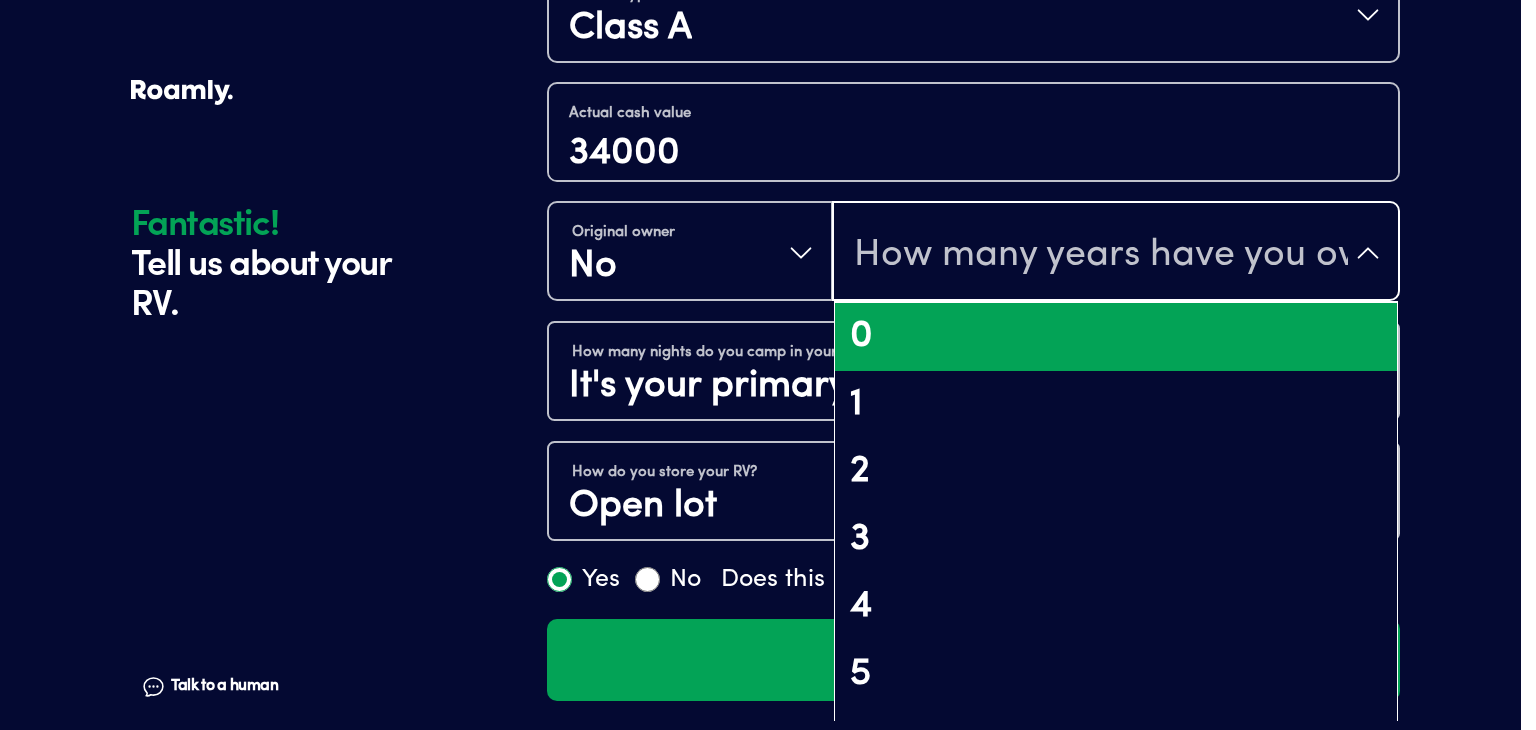click on "0" at bounding box center [1116, 337] 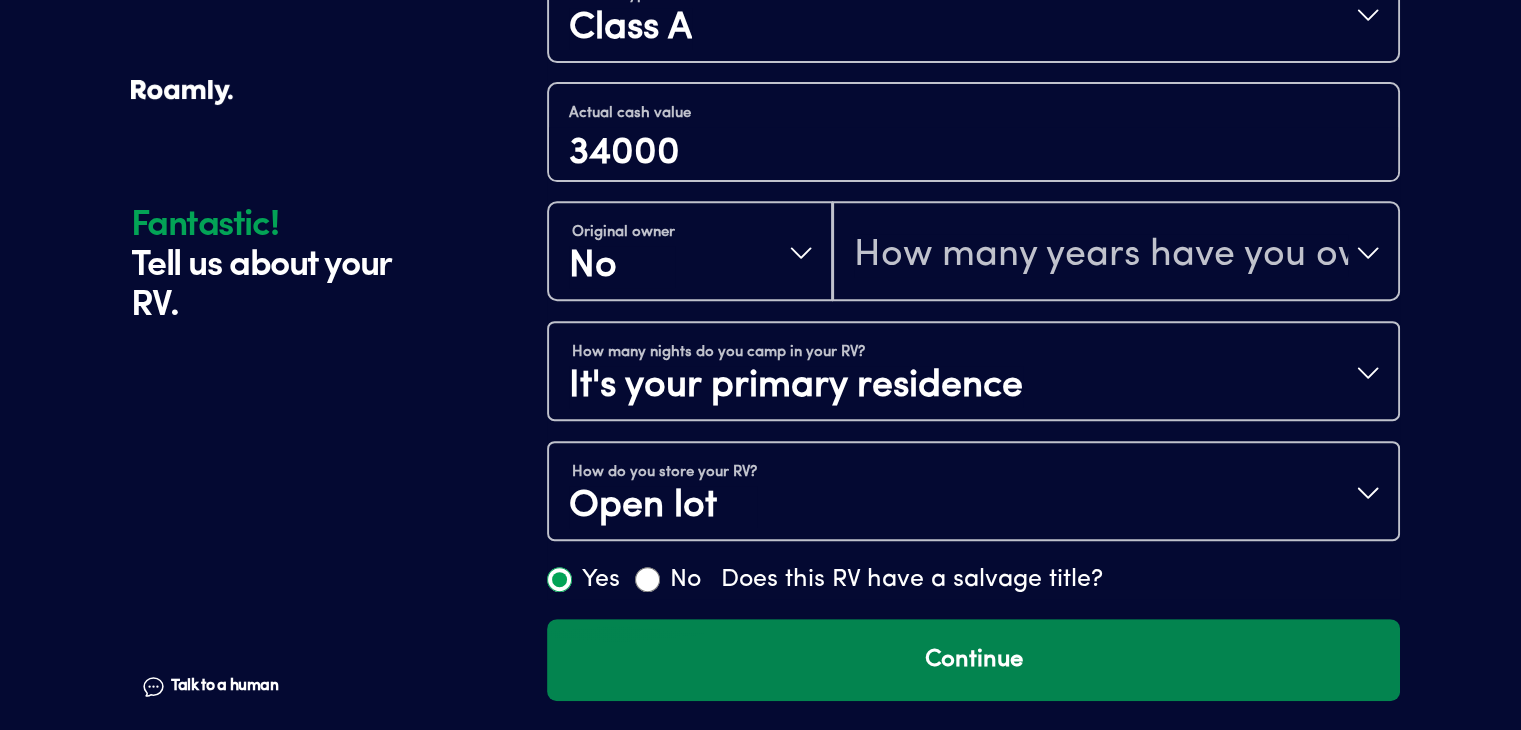 click on "Continue" at bounding box center [973, 660] 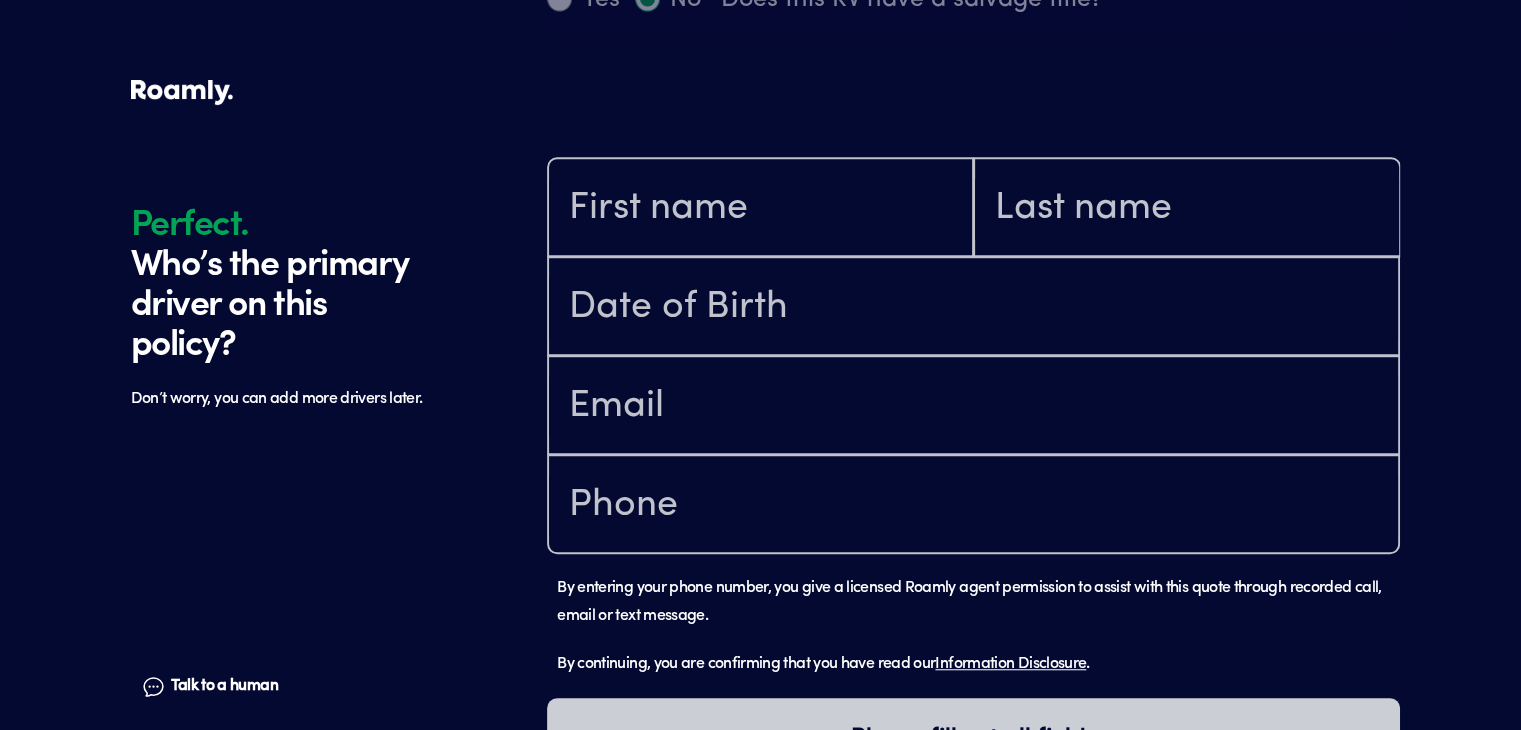 scroll, scrollTop: 1402, scrollLeft: 0, axis: vertical 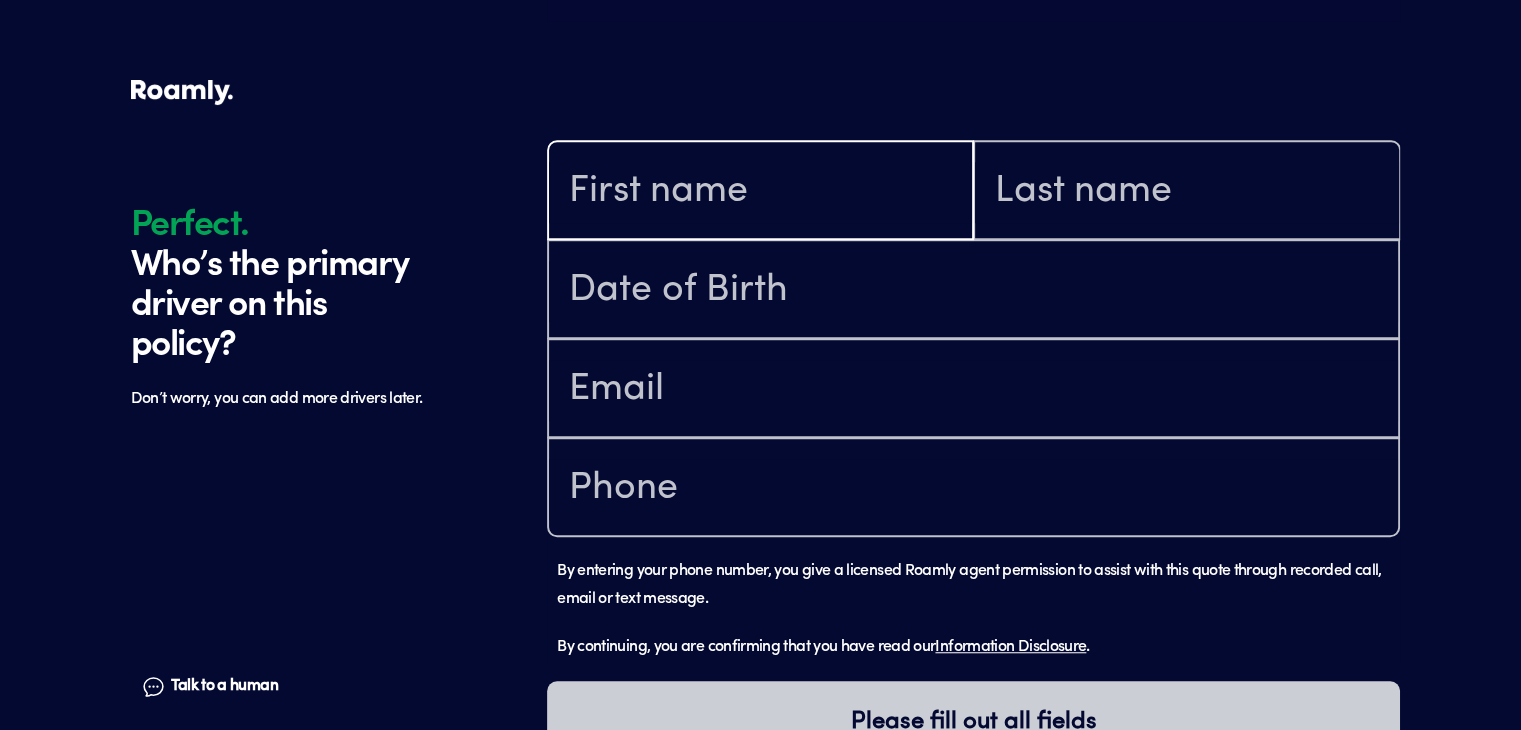 click at bounding box center [760, 192] 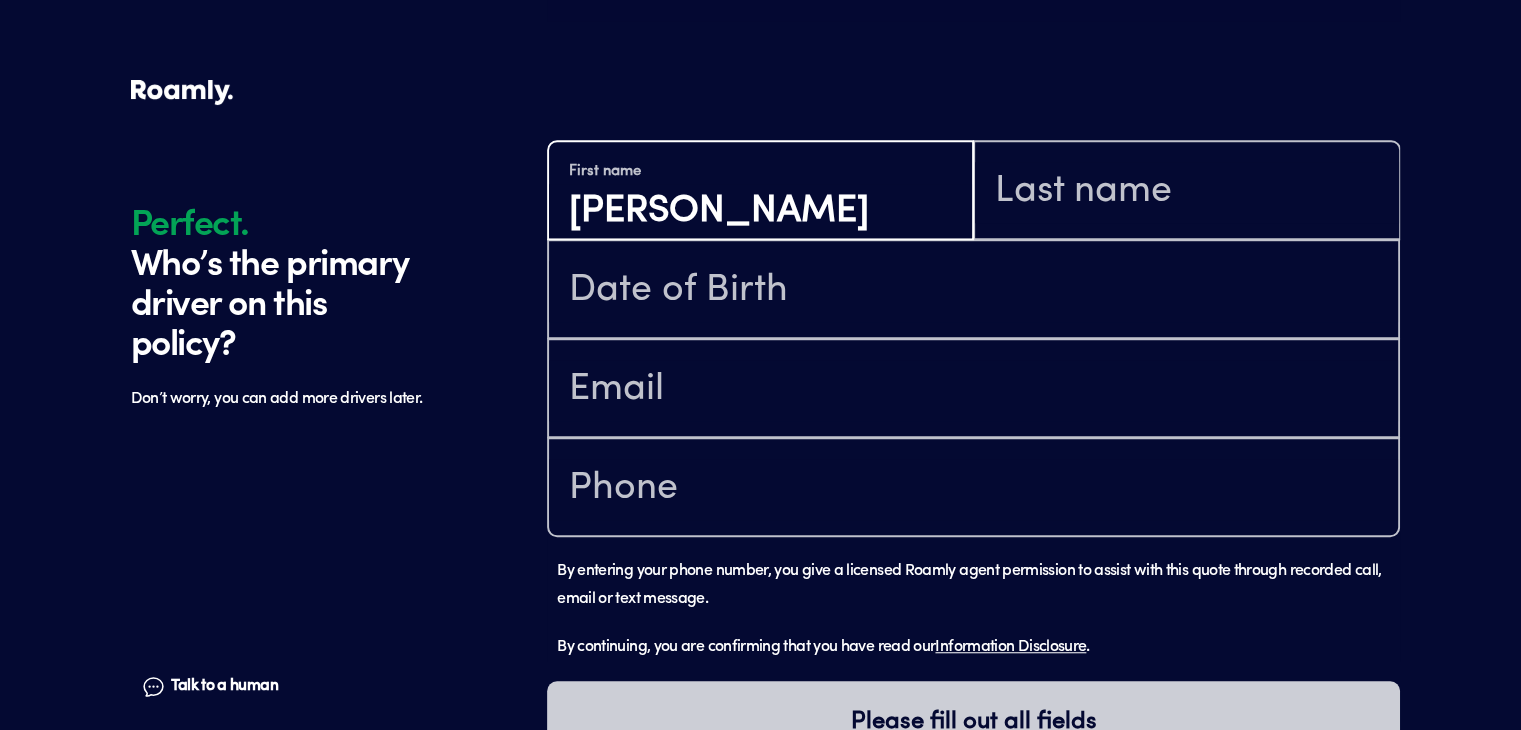 type on "[PERSON_NAME]" 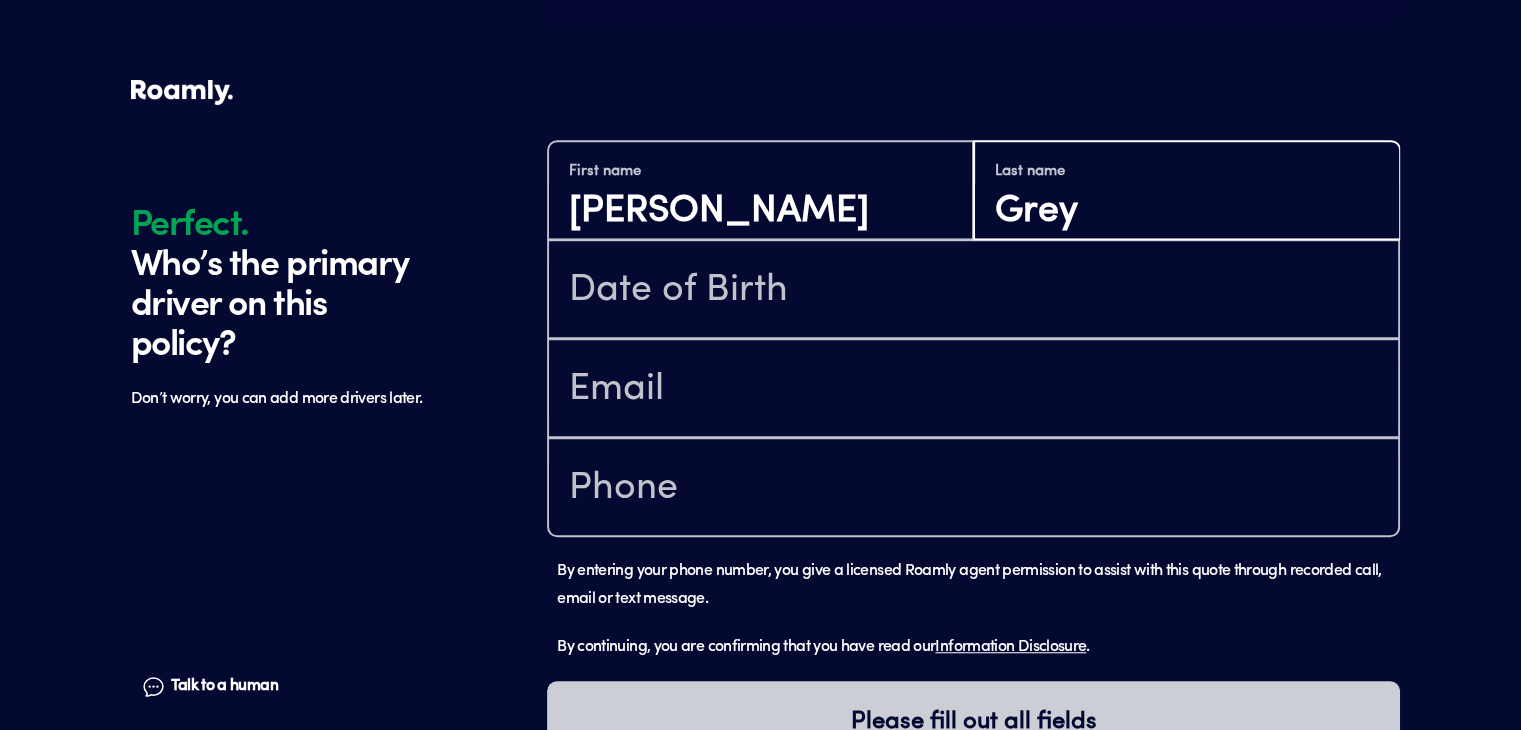 type on "Grey" 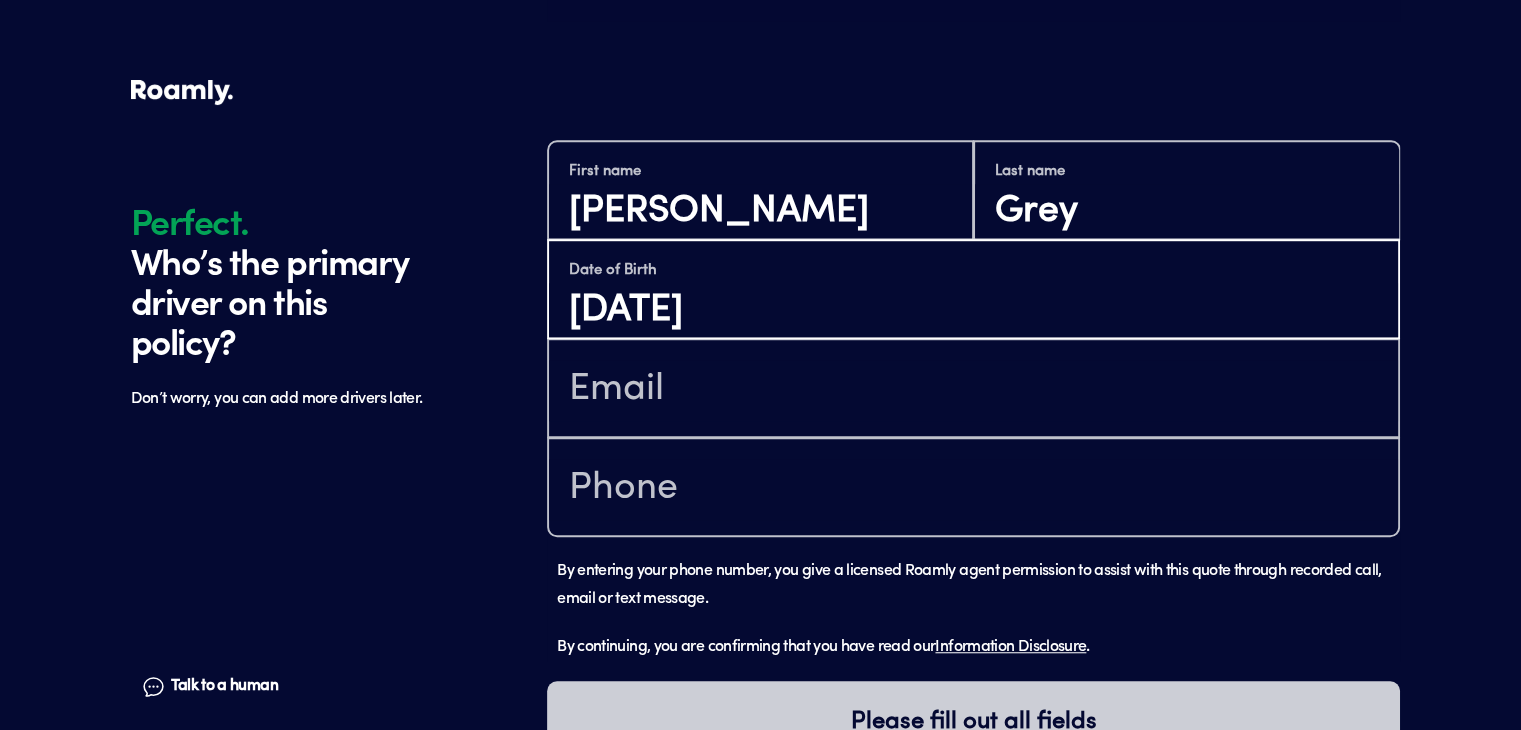 type on "[DATE]" 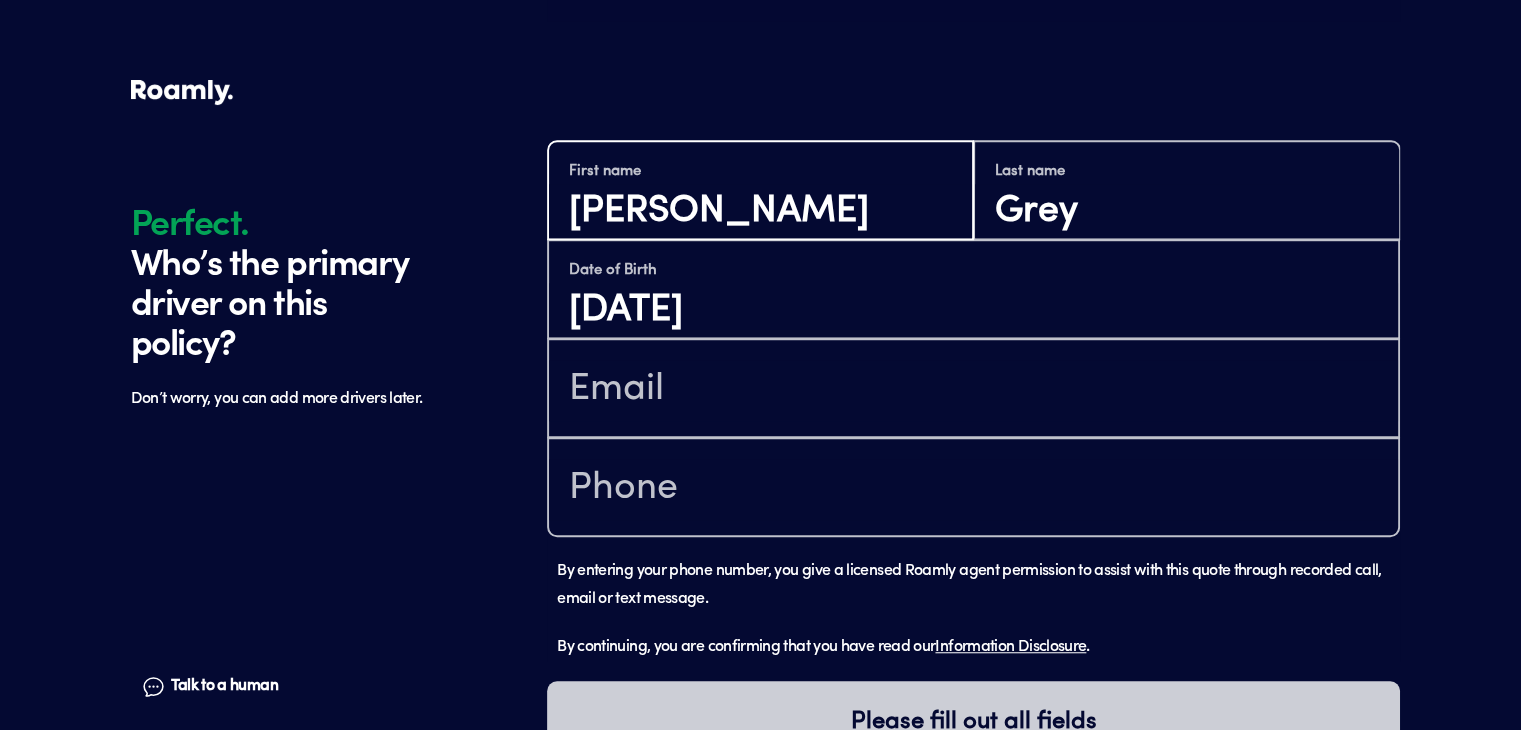 click on "[PERSON_NAME]" at bounding box center (760, 211) 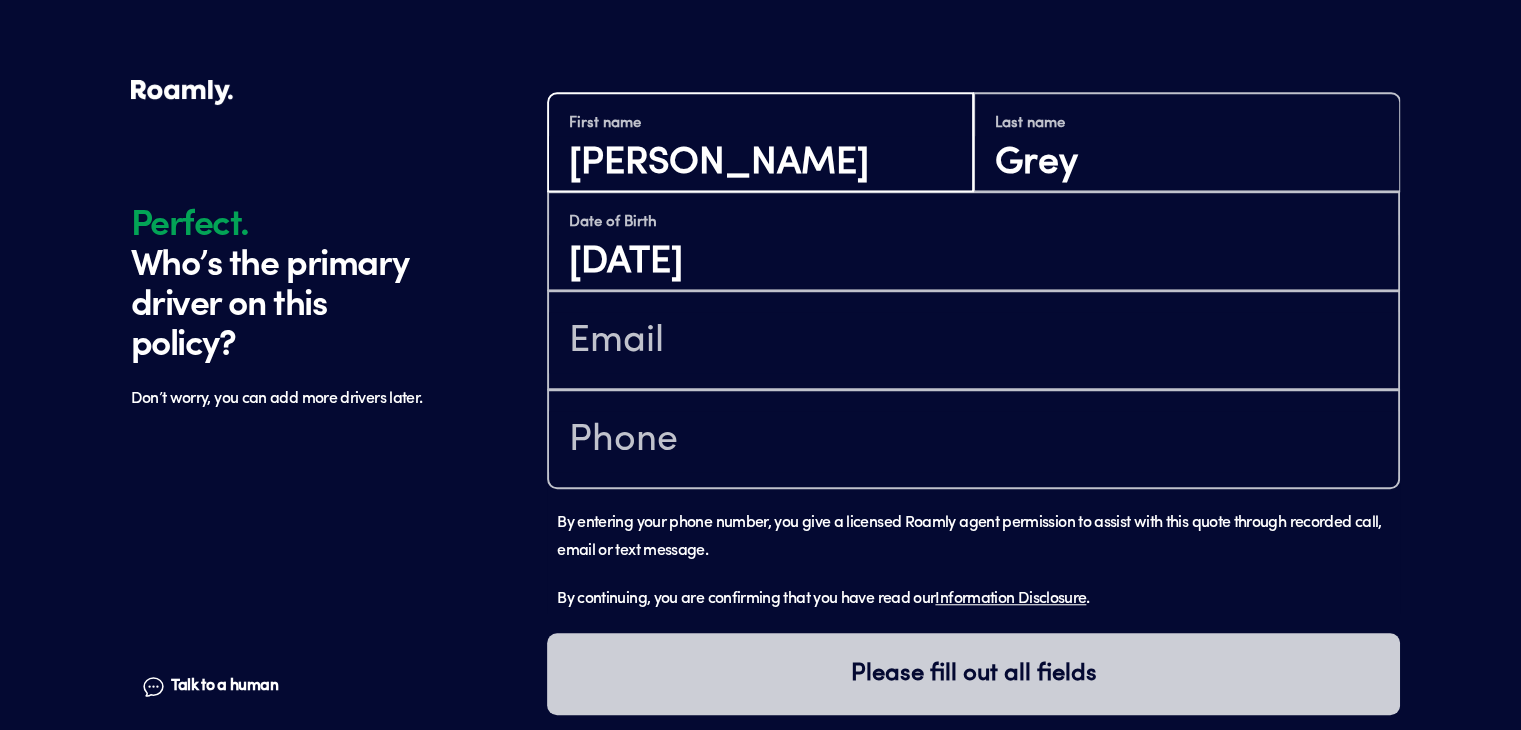 scroll, scrollTop: 1464, scrollLeft: 0, axis: vertical 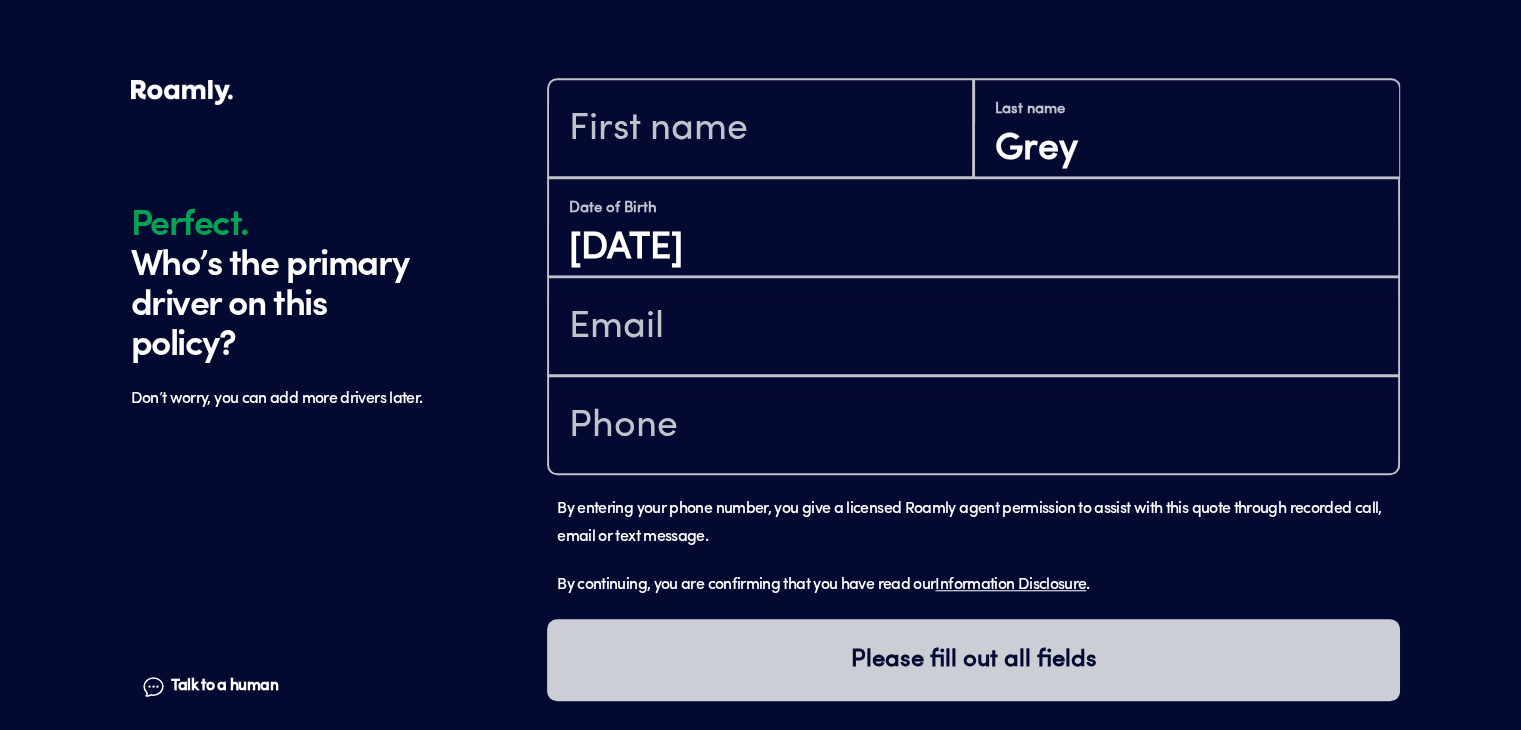 click on "Talk to a human" at bounding box center [224, 686] 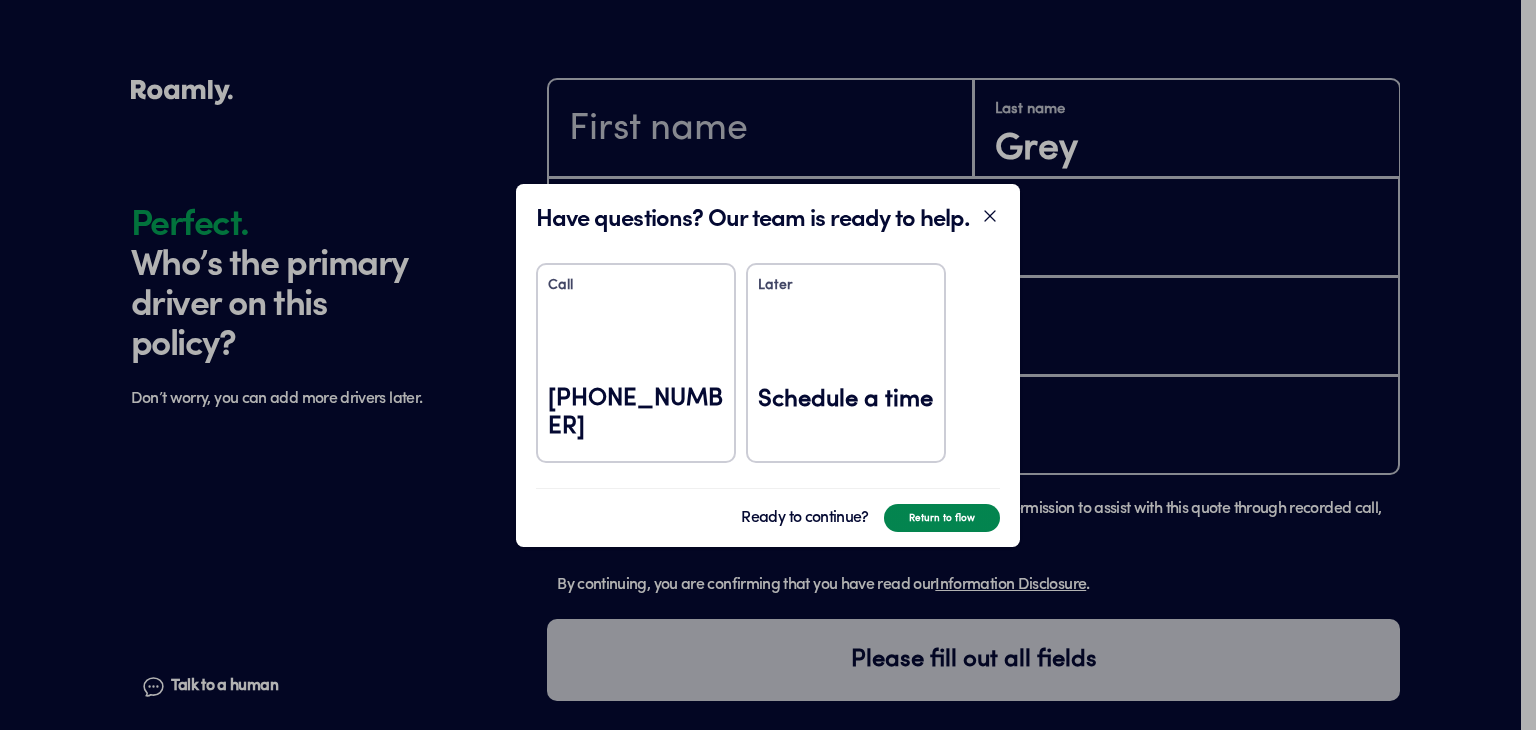 click on "Return to flow" at bounding box center (942, 518) 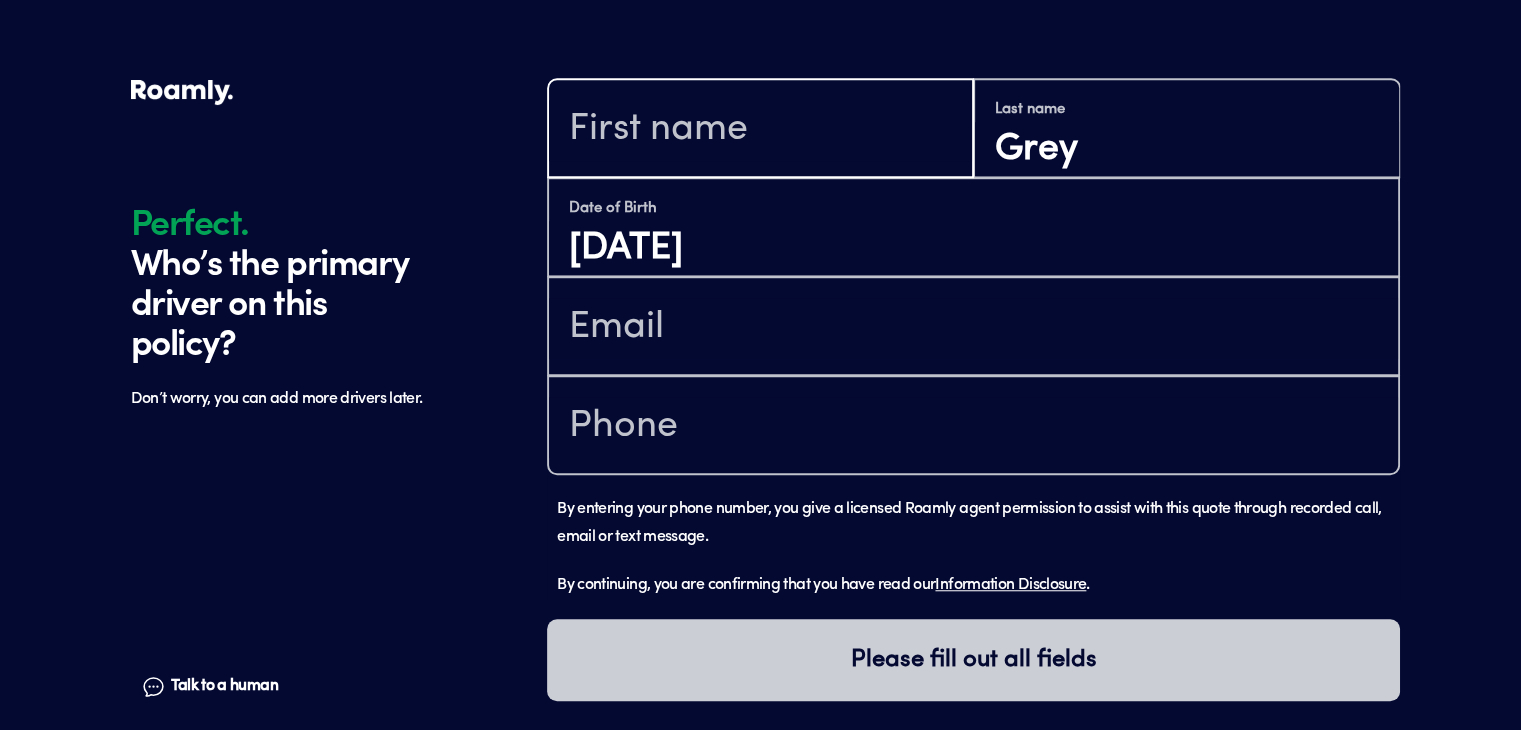 click at bounding box center [760, 130] 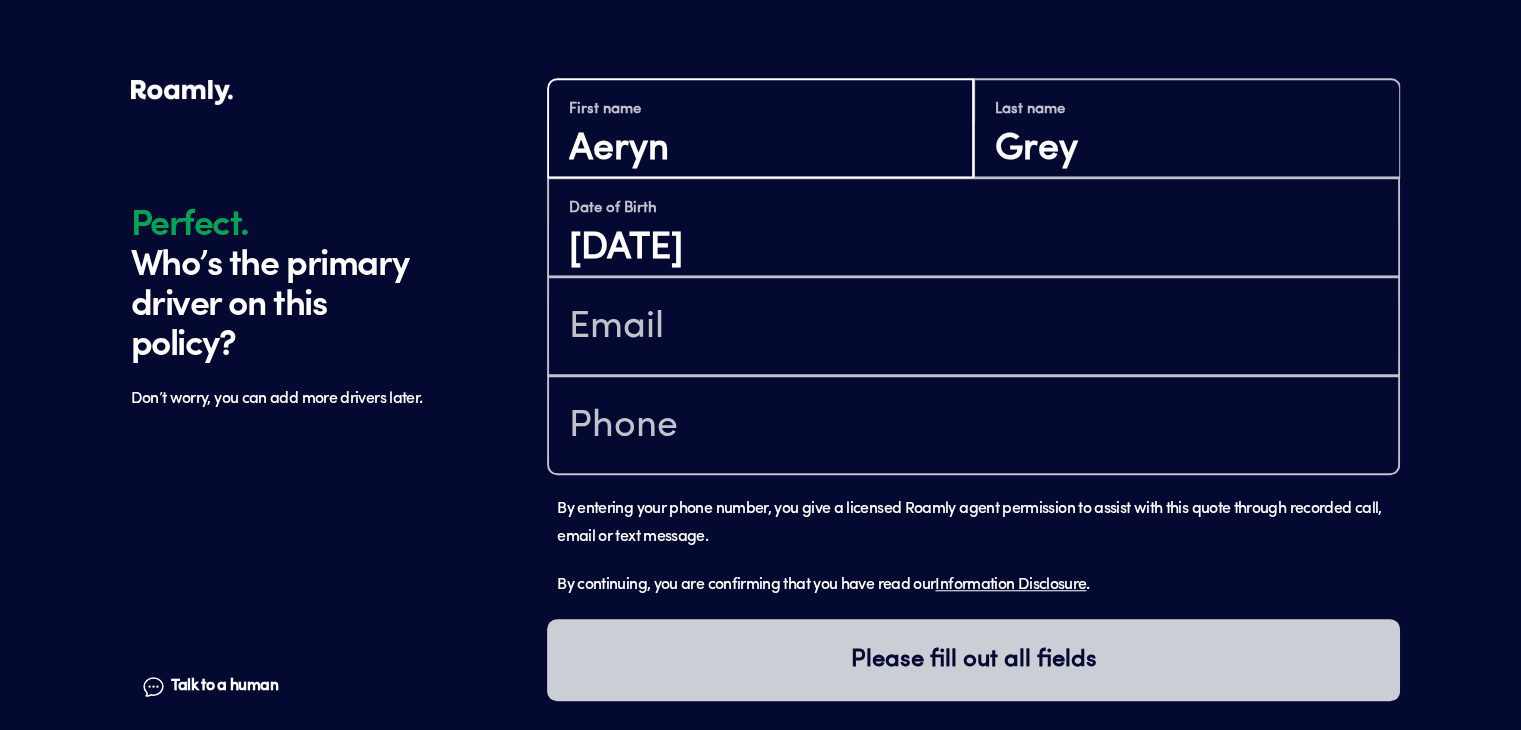 type on "Aeryn" 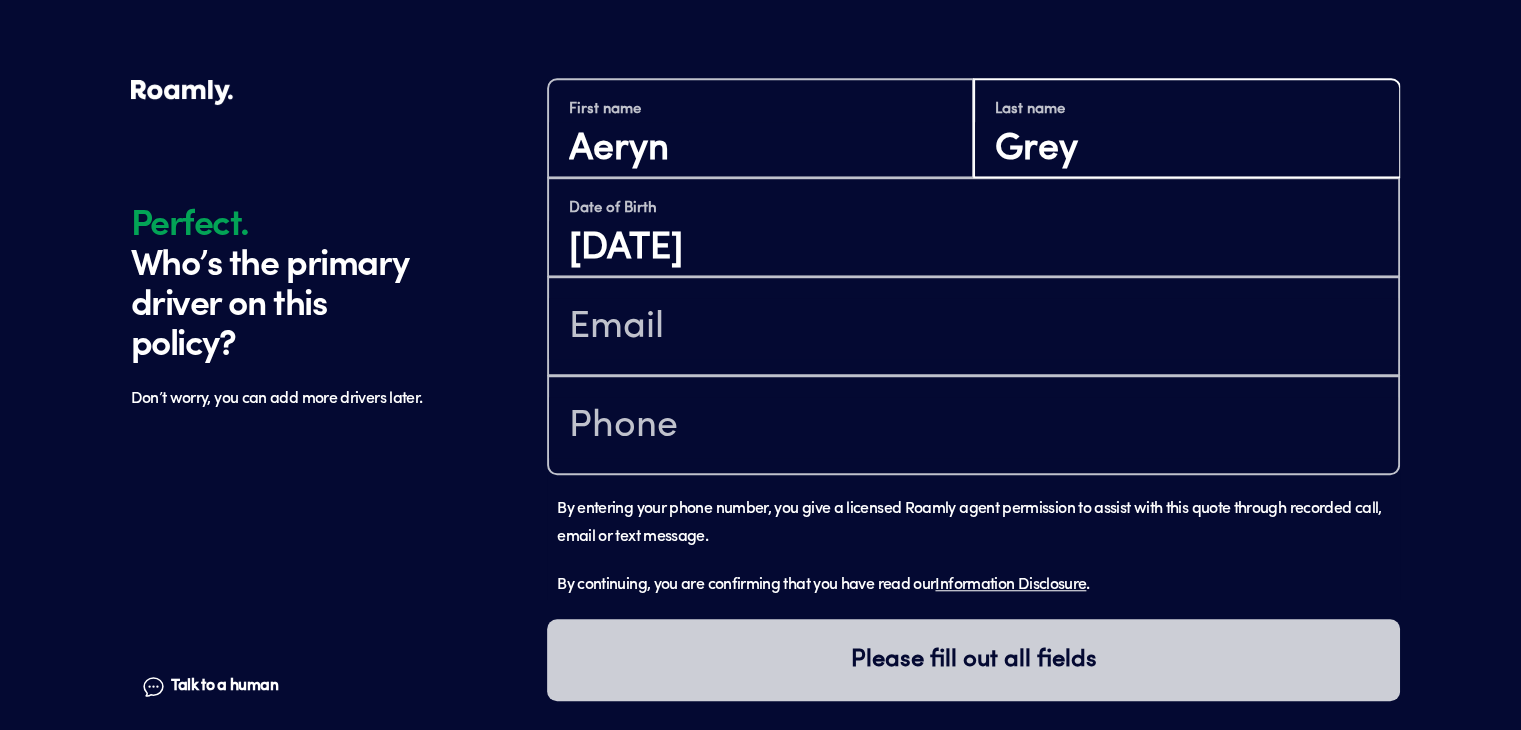 scroll, scrollTop: 0, scrollLeft: 0, axis: both 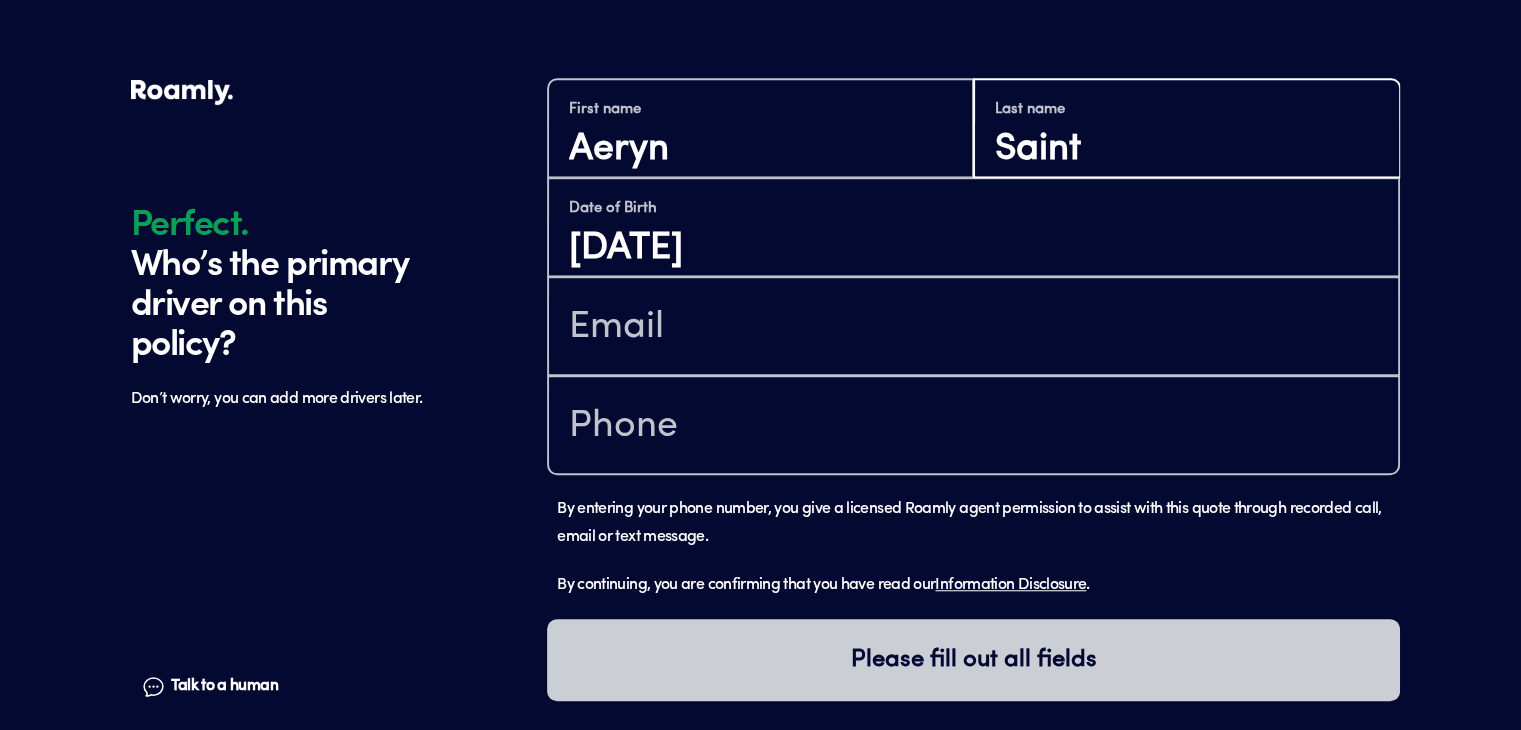 type on "Saint" 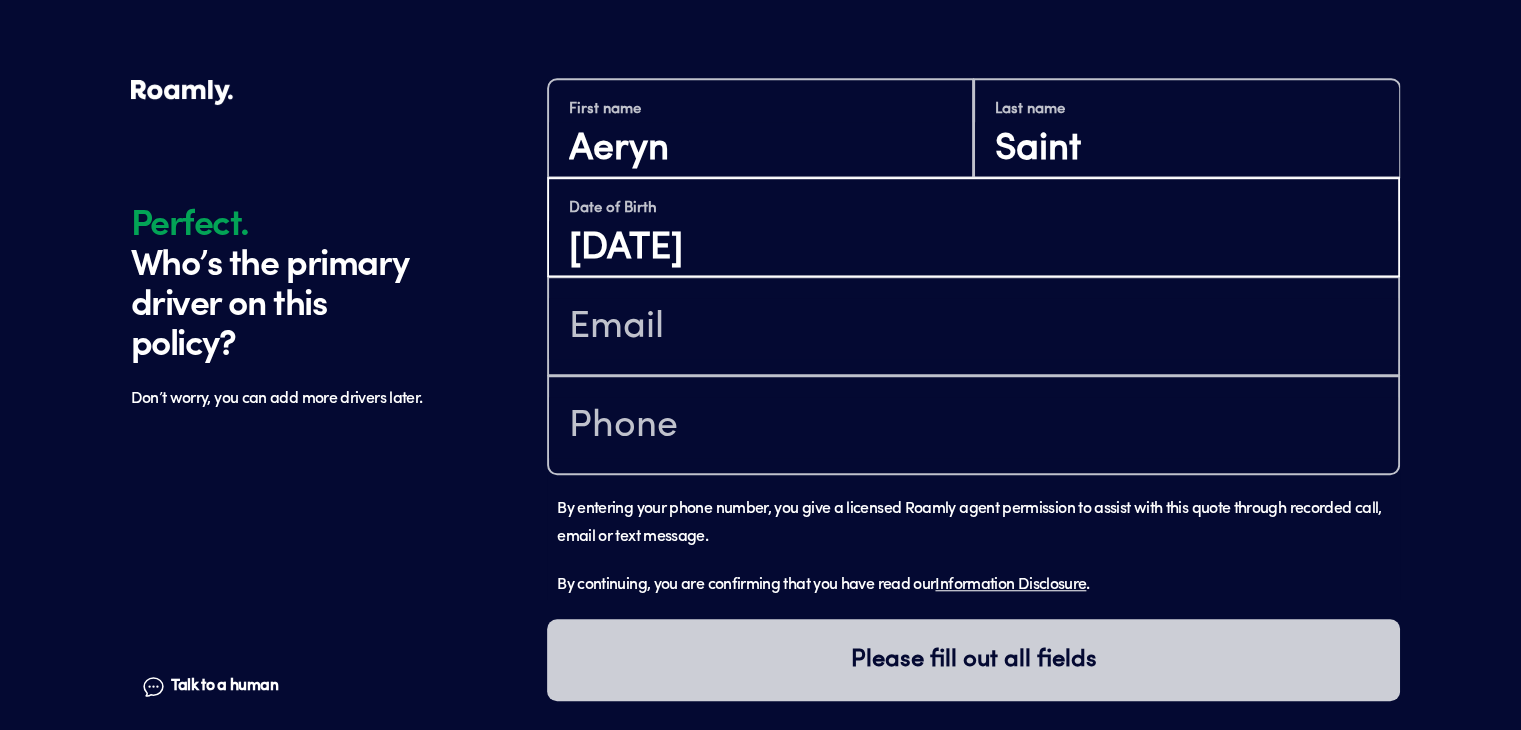 click on "[DATE]" at bounding box center [973, 248] 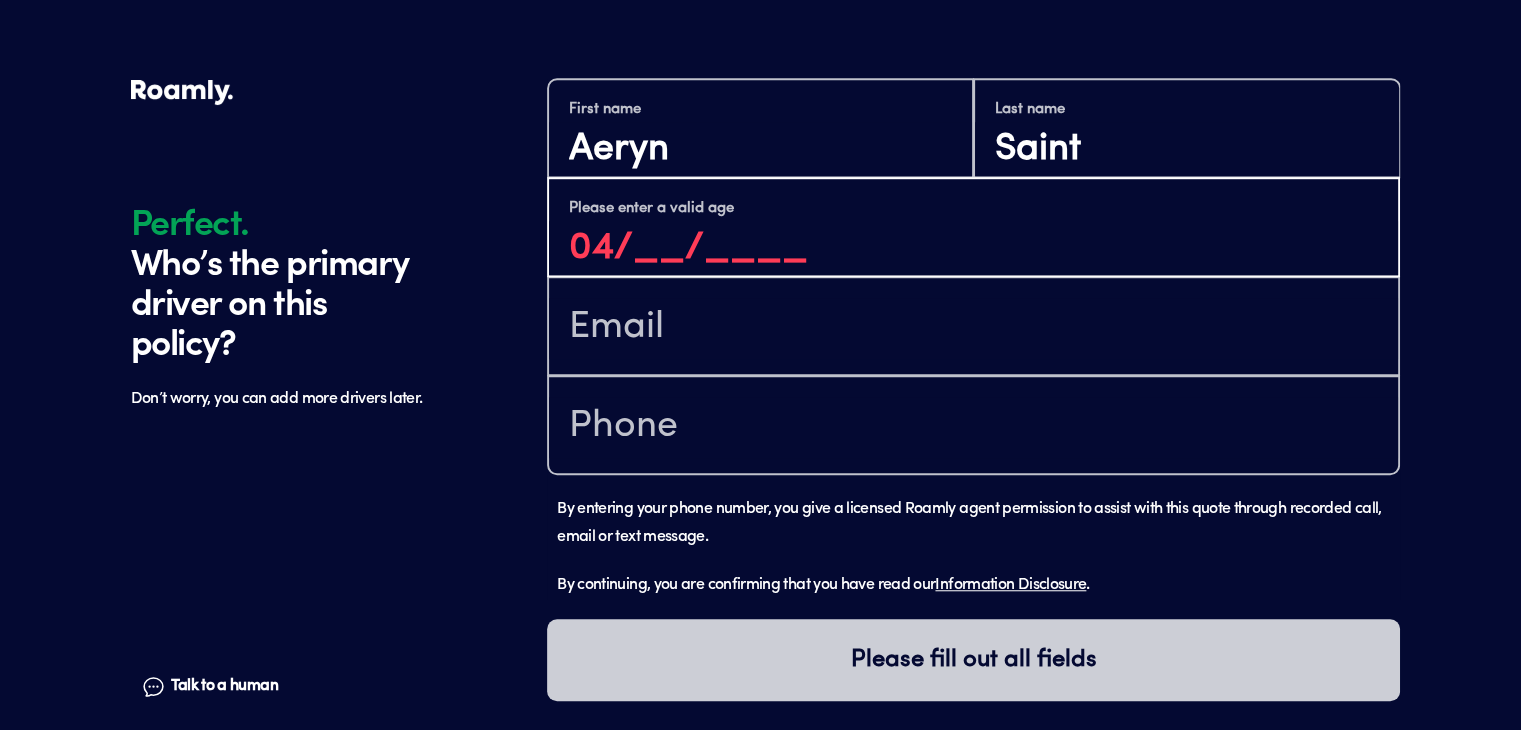 type on "0_/__/____" 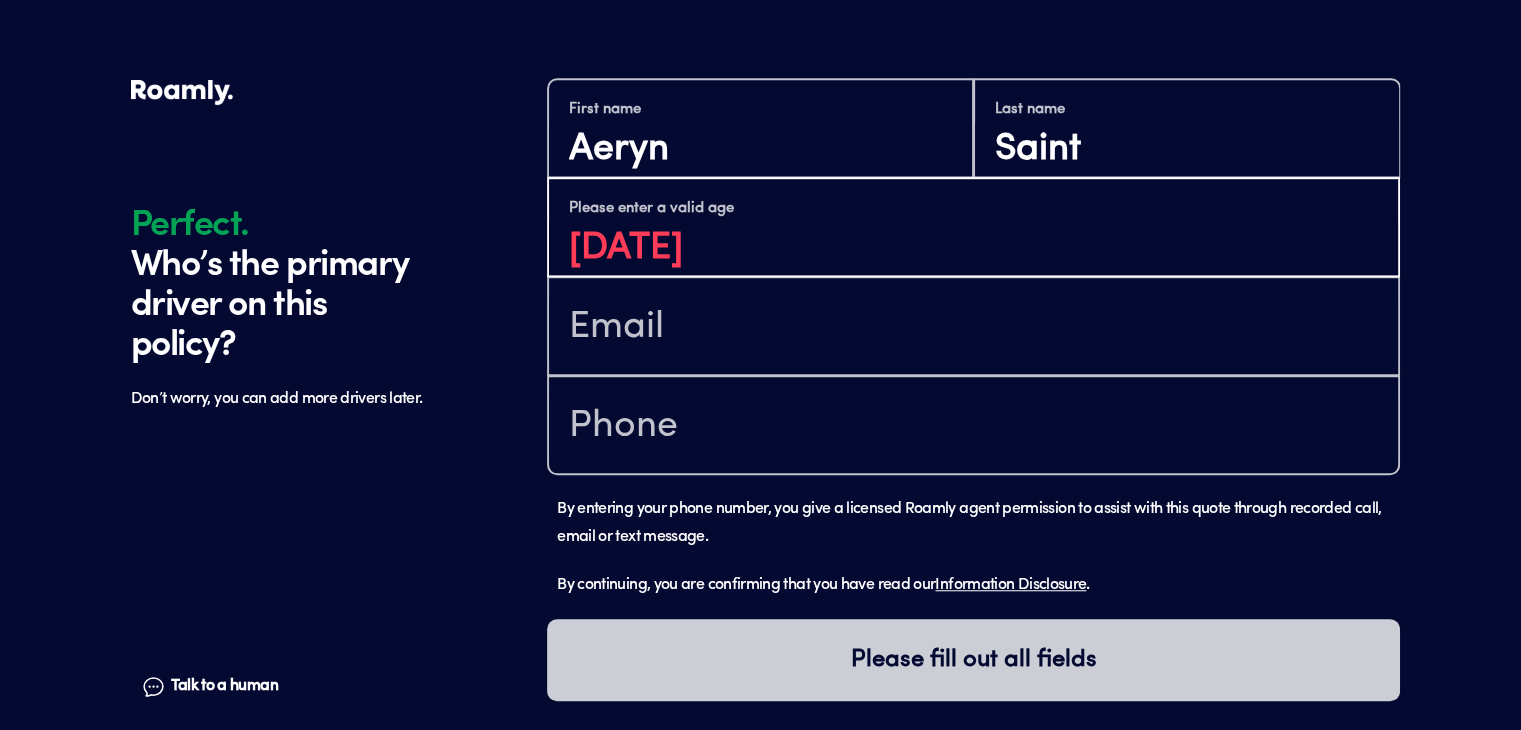 type on "12/28/2033" 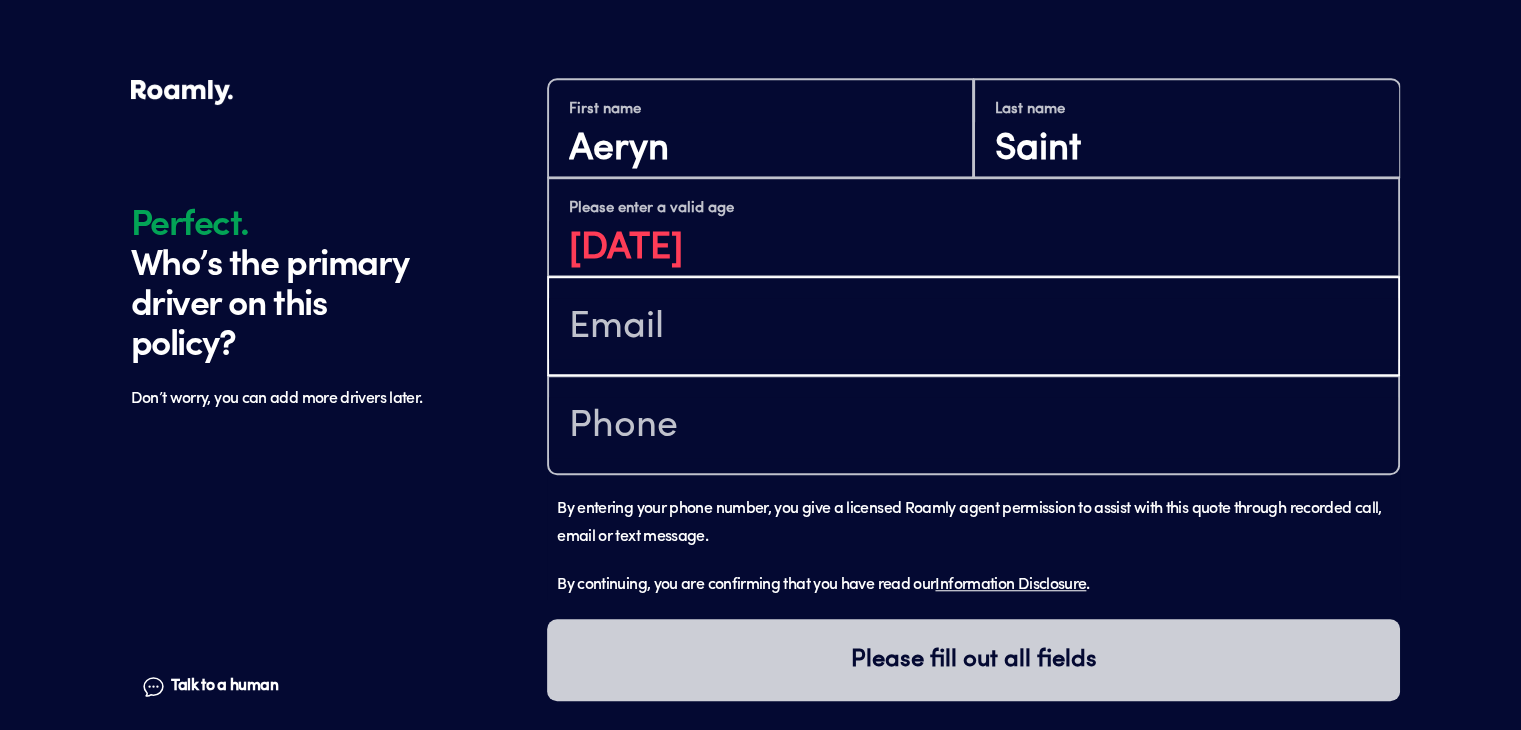 click at bounding box center (973, 328) 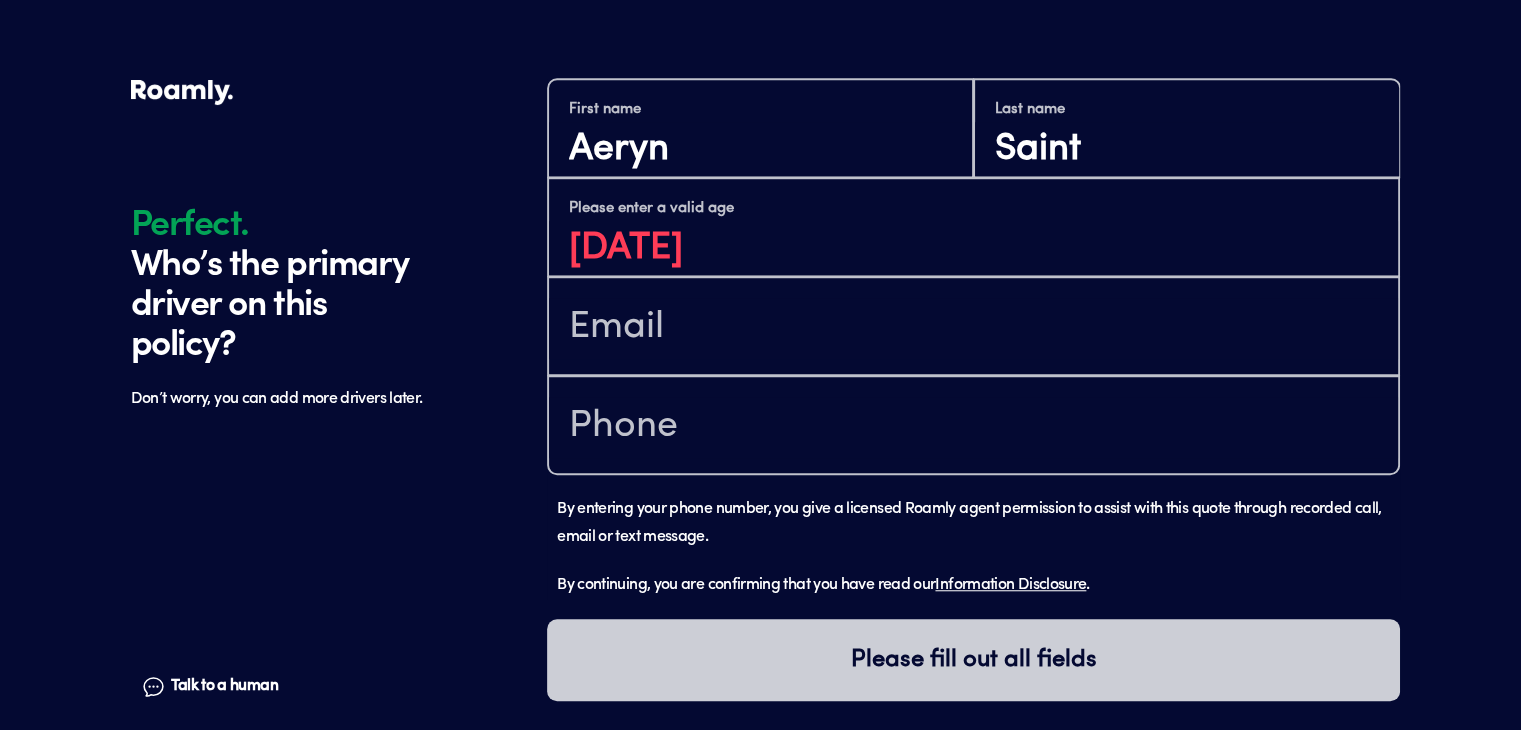 click 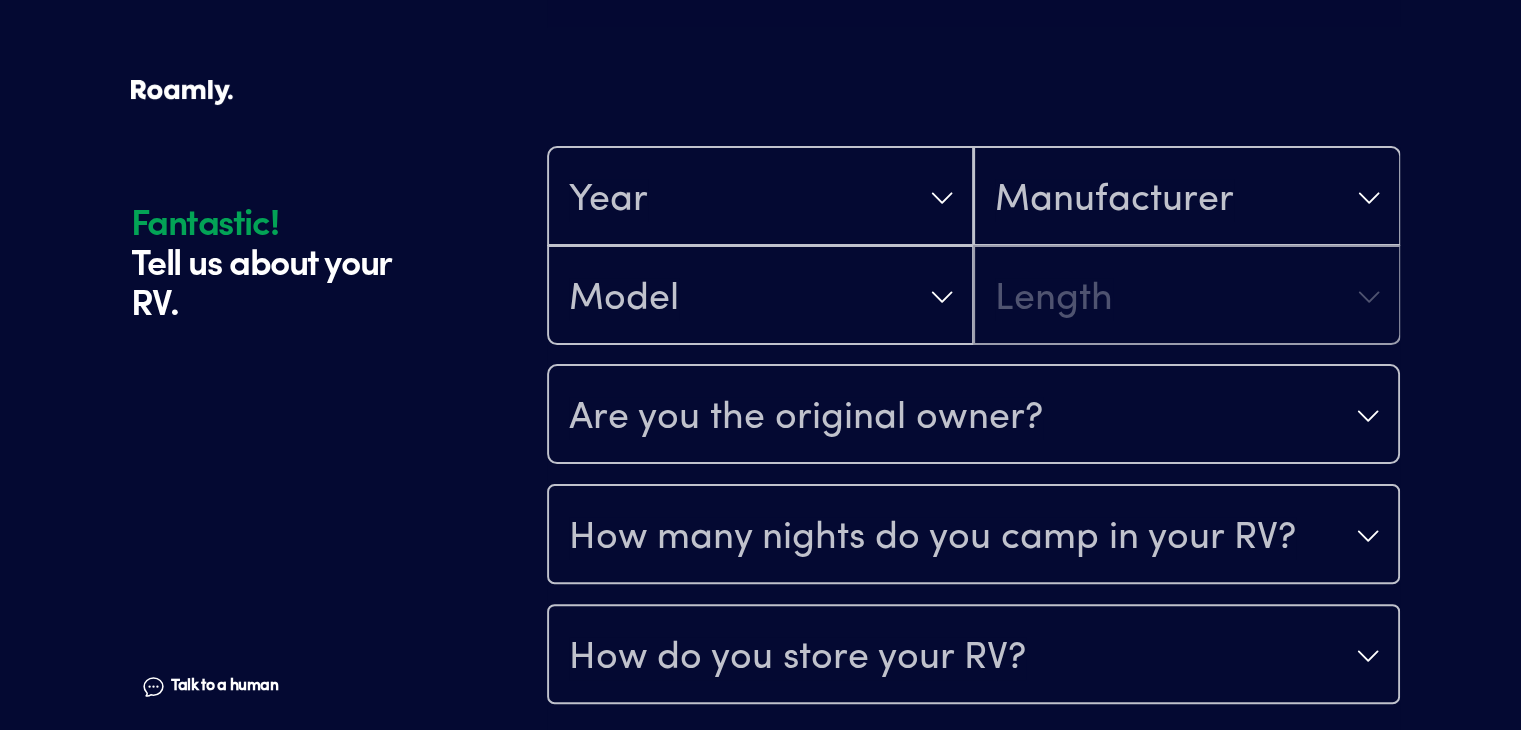 scroll, scrollTop: 390, scrollLeft: 0, axis: vertical 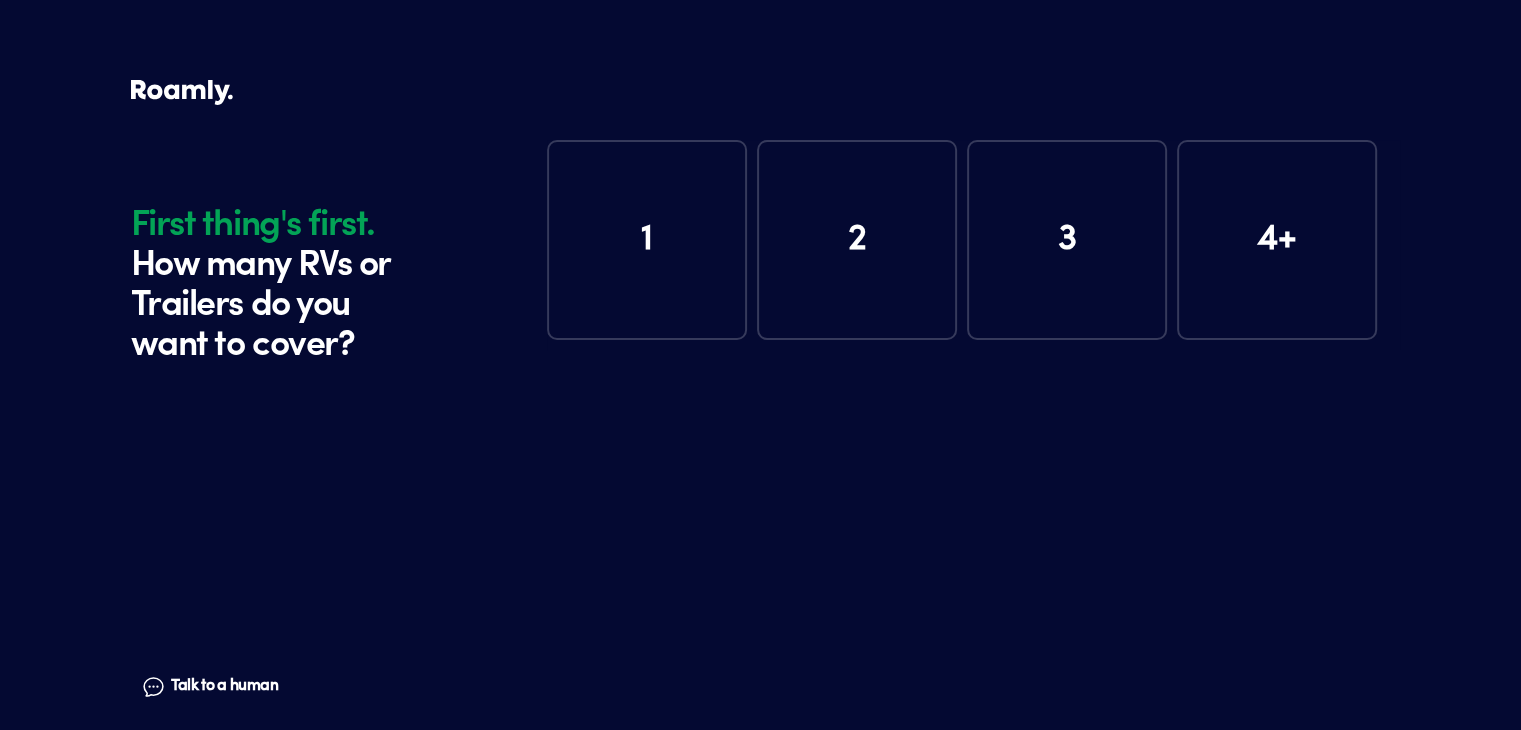 click on "1" at bounding box center [647, 240] 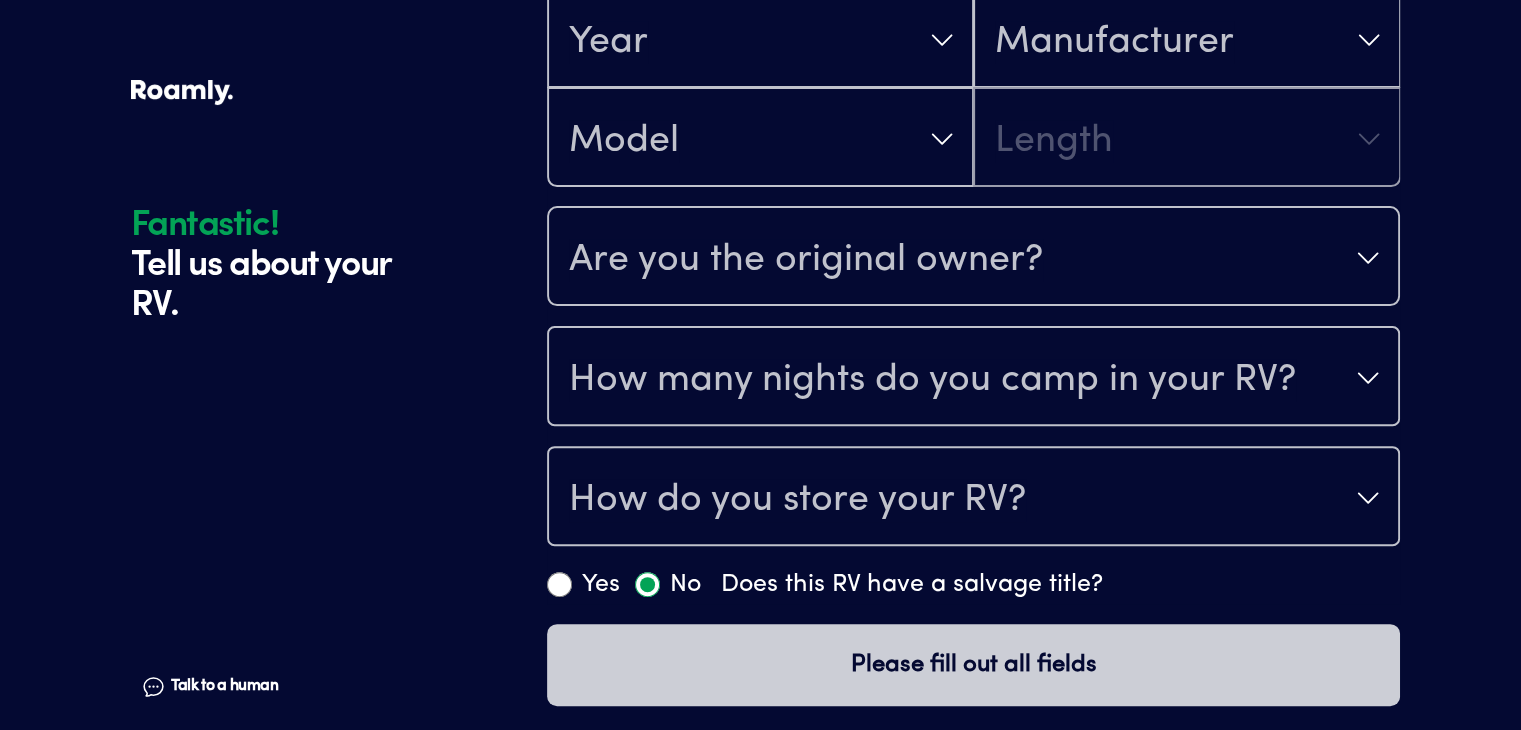 scroll, scrollTop: 547, scrollLeft: 0, axis: vertical 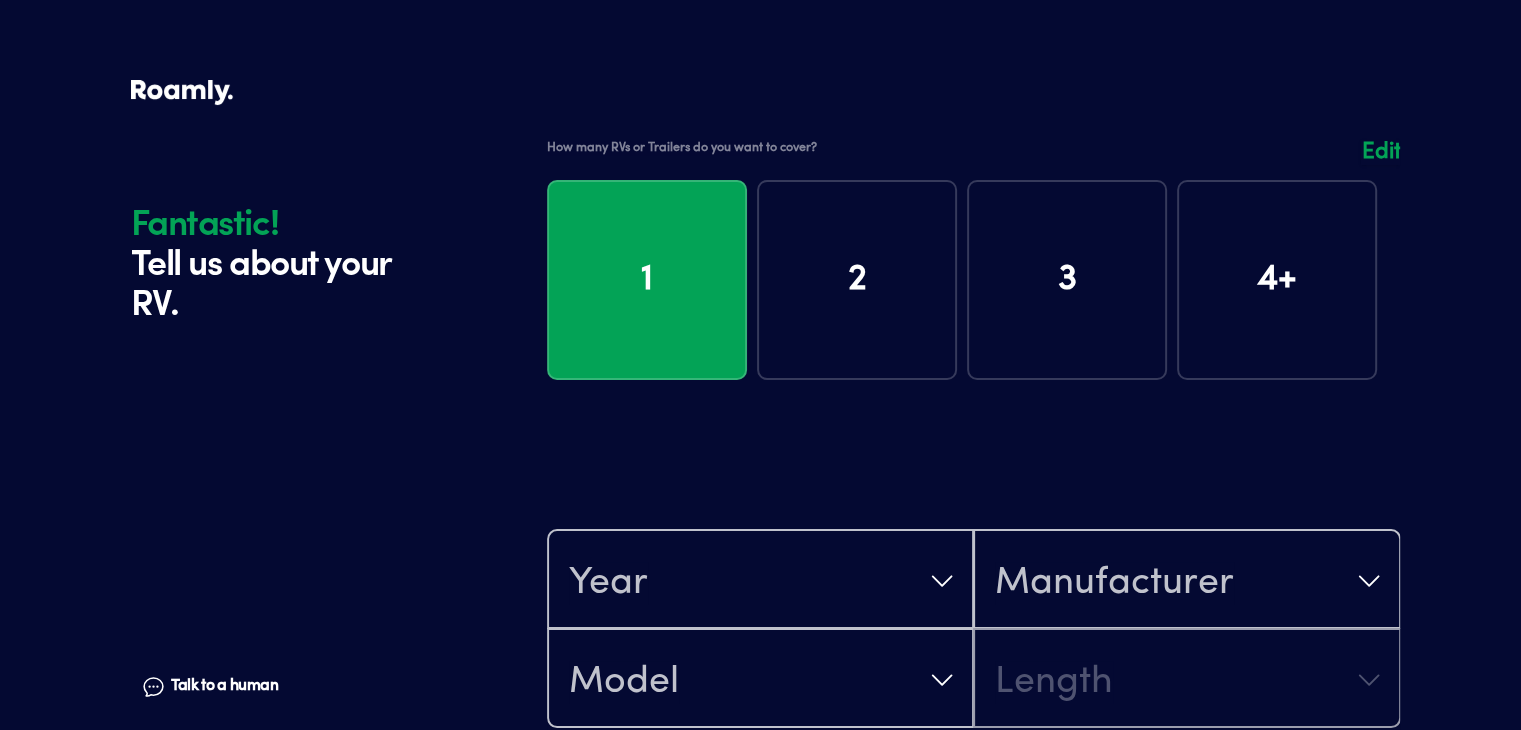 click at bounding box center [973, 275] 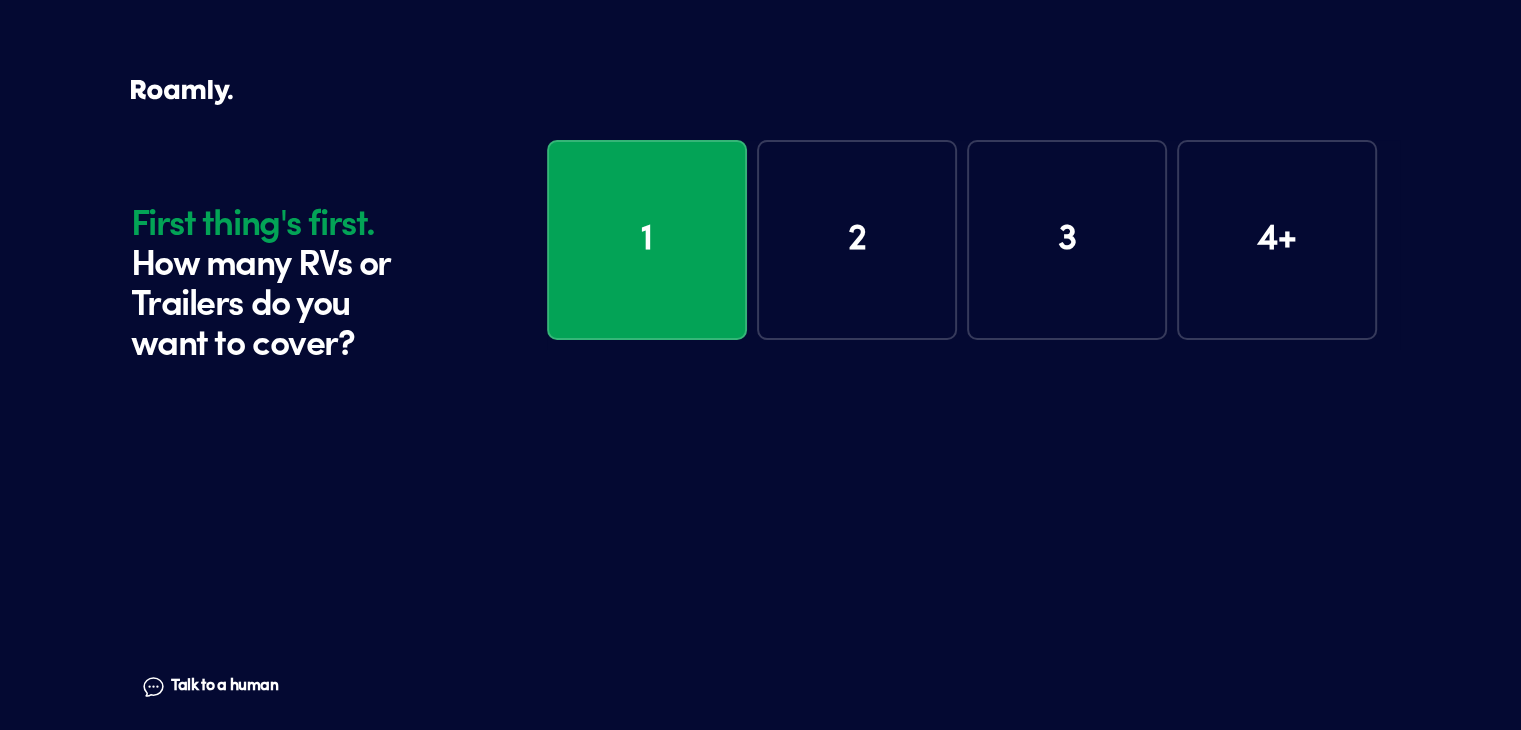 scroll, scrollTop: 0, scrollLeft: 0, axis: both 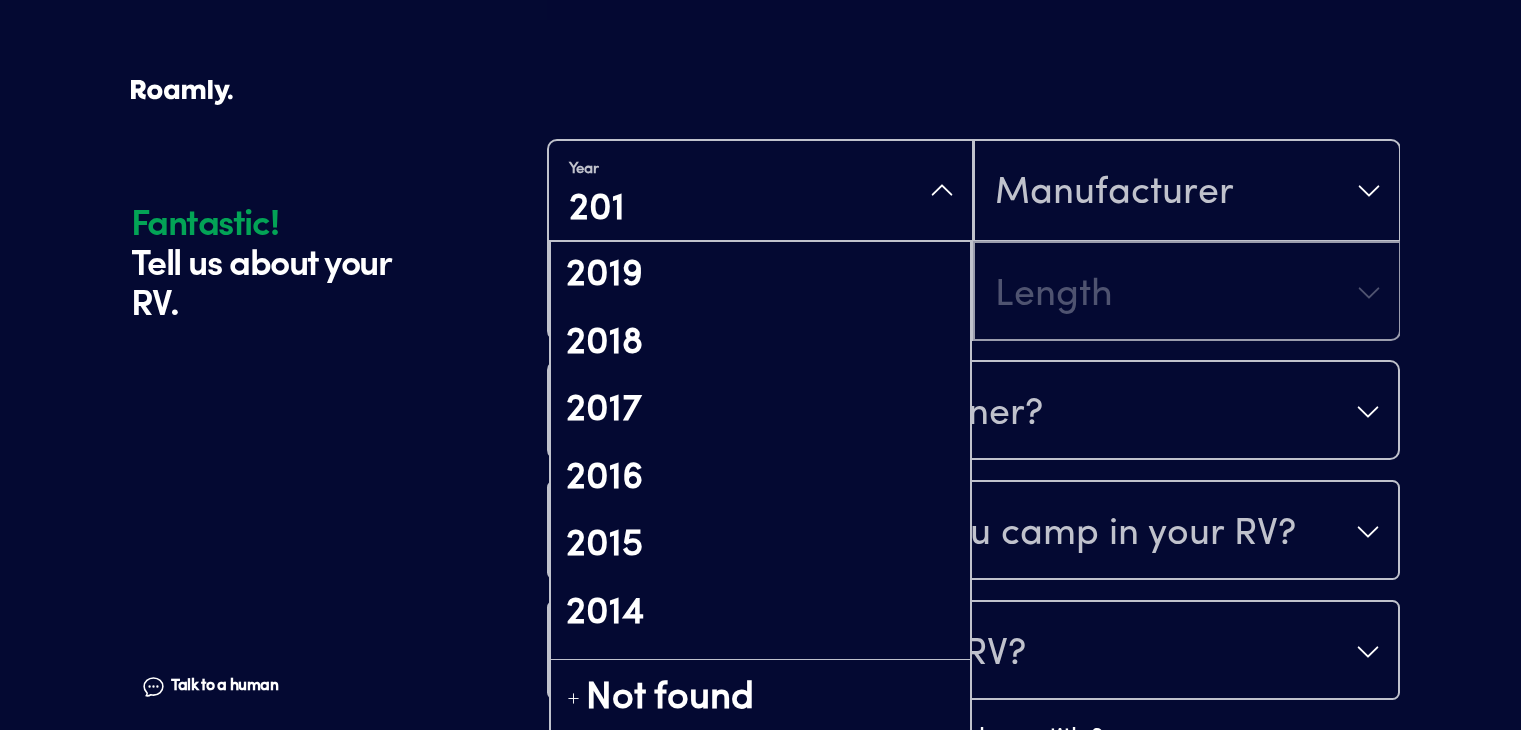 type on "2012" 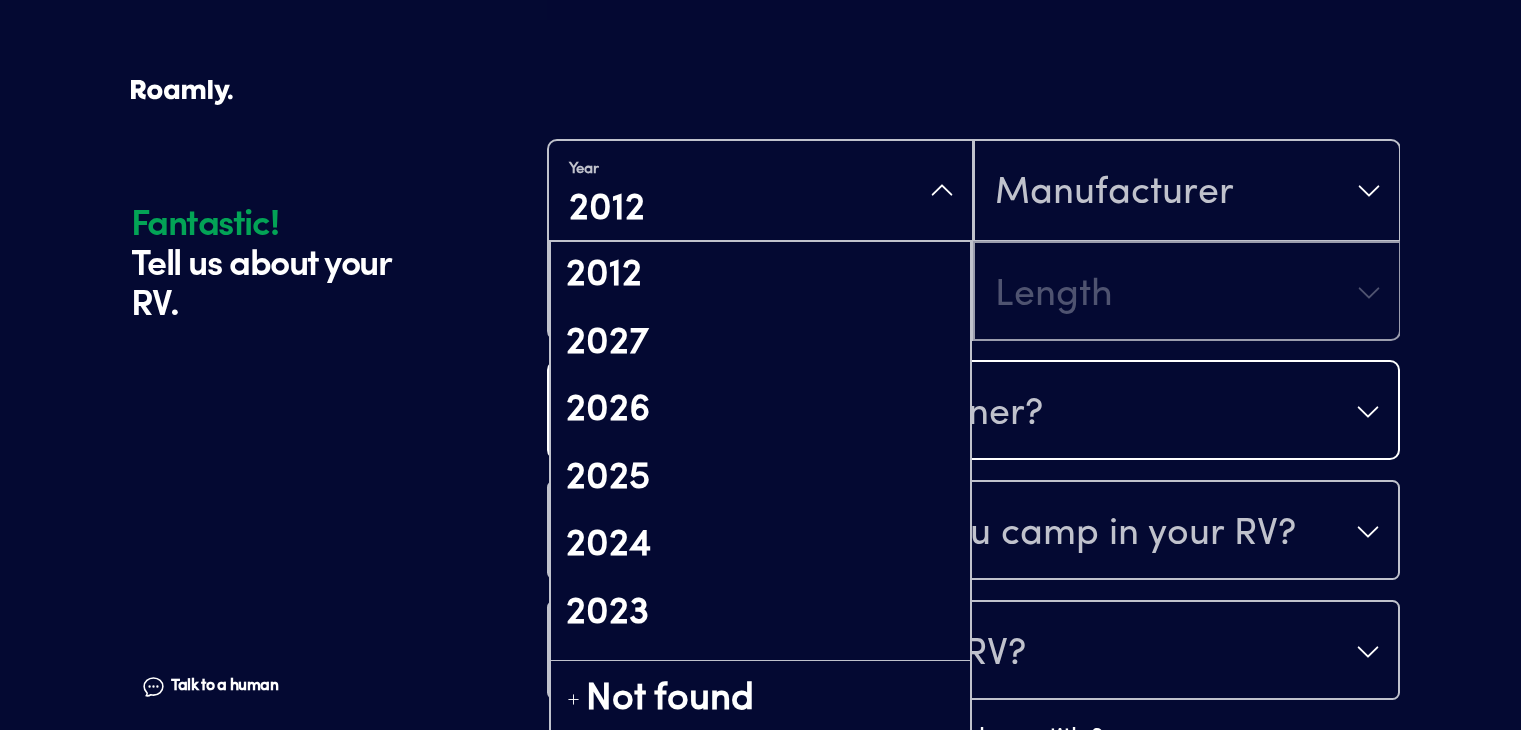 type 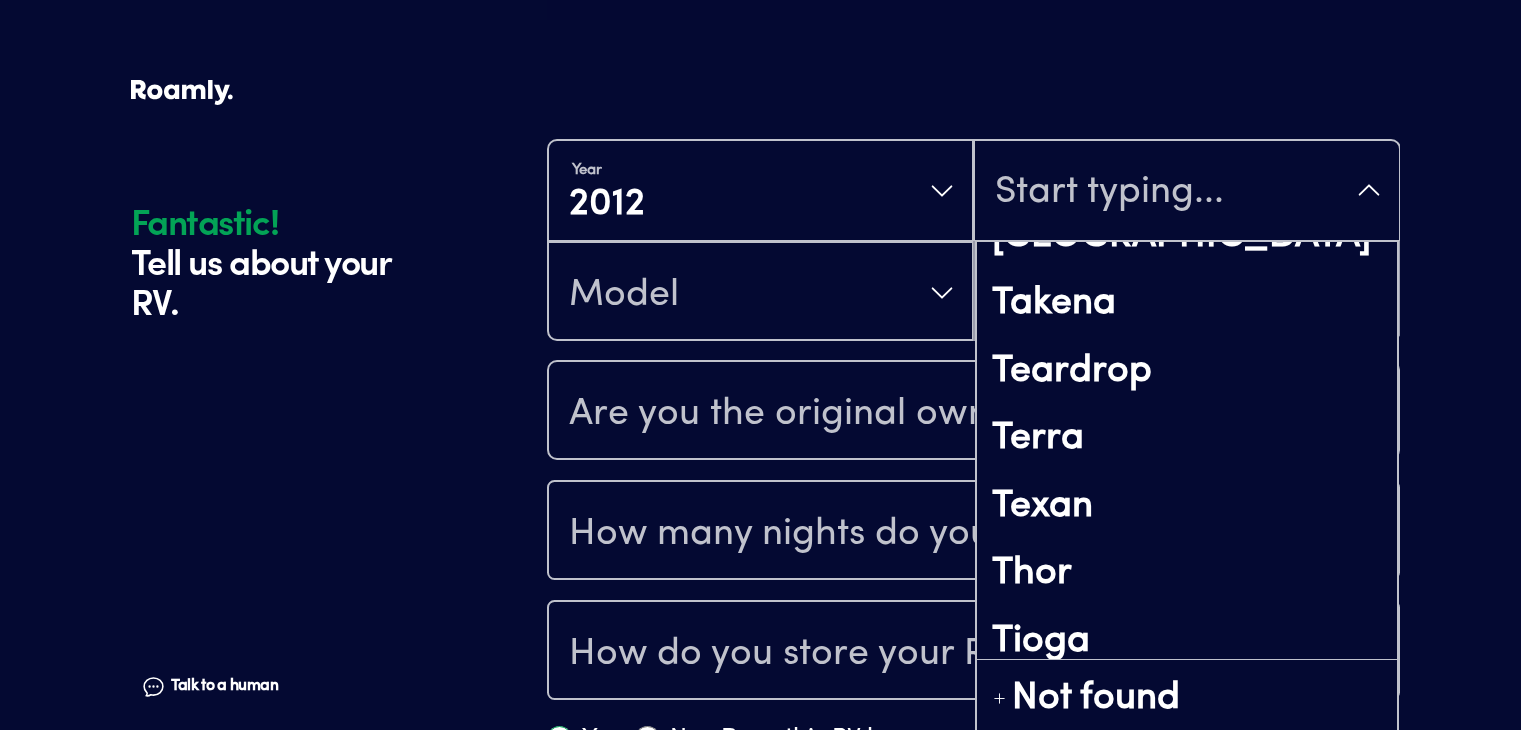 scroll, scrollTop: 14599, scrollLeft: 0, axis: vertical 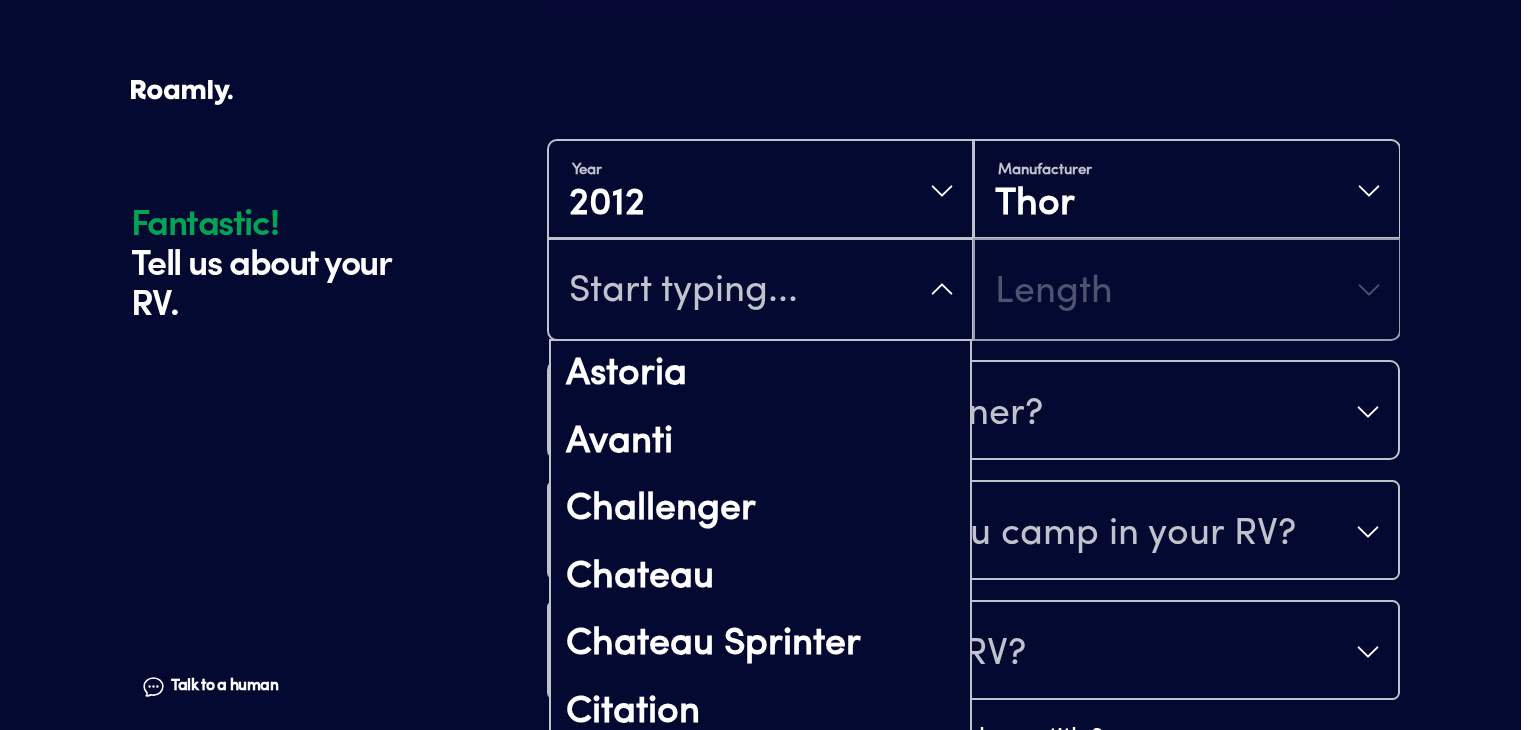 click on "Year [DATE] Manufacturer Thor Astoria Avanti Challenger Chateau Chateau Sprinter Citation Citation Sprinter Daybreak Freedom Elite Hurricane Majestic Outlaw [PERSON_NAME] Siesta Thor Motorhome Tuscany Tuscany XTE Windsport Not found Length" at bounding box center (973, 240) 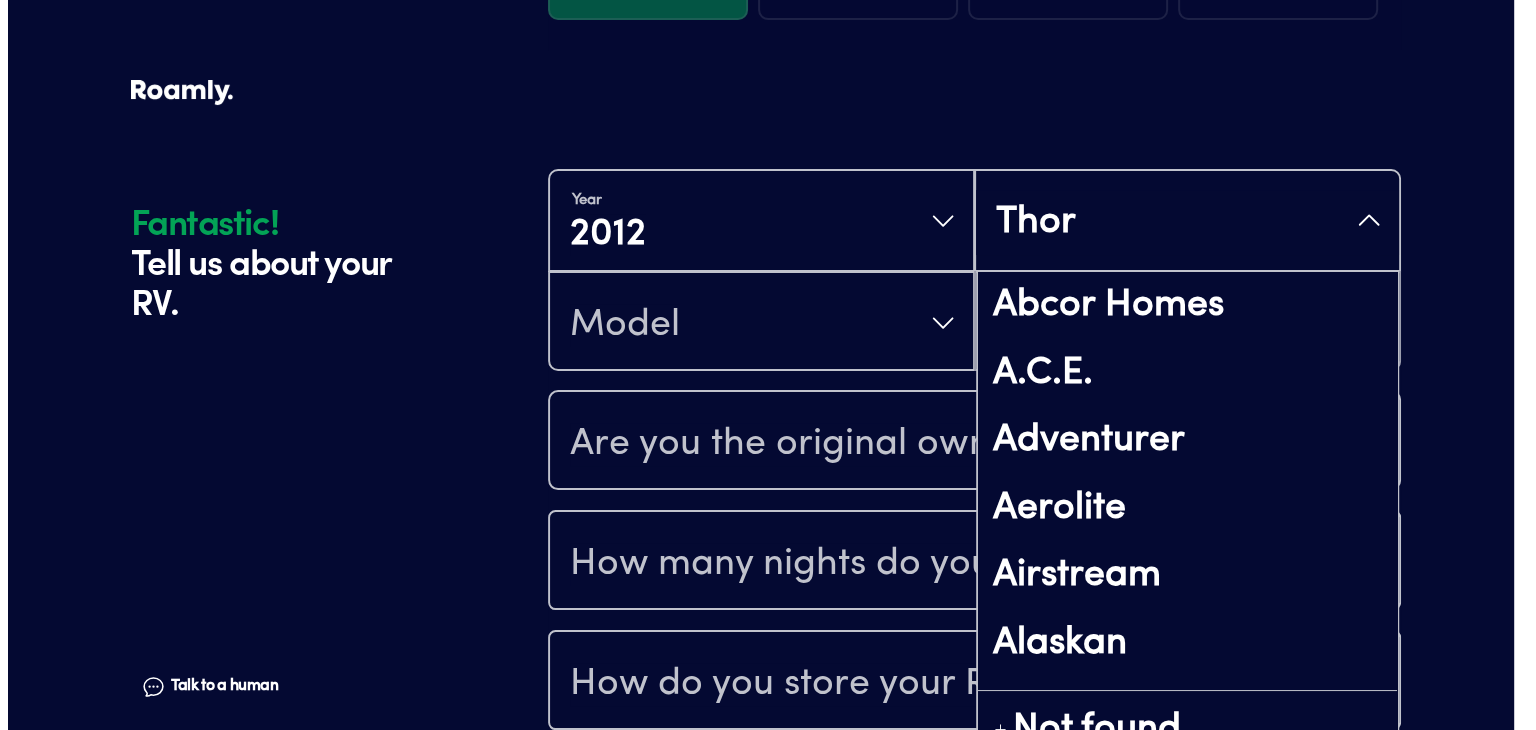 scroll, scrollTop: 397, scrollLeft: 0, axis: vertical 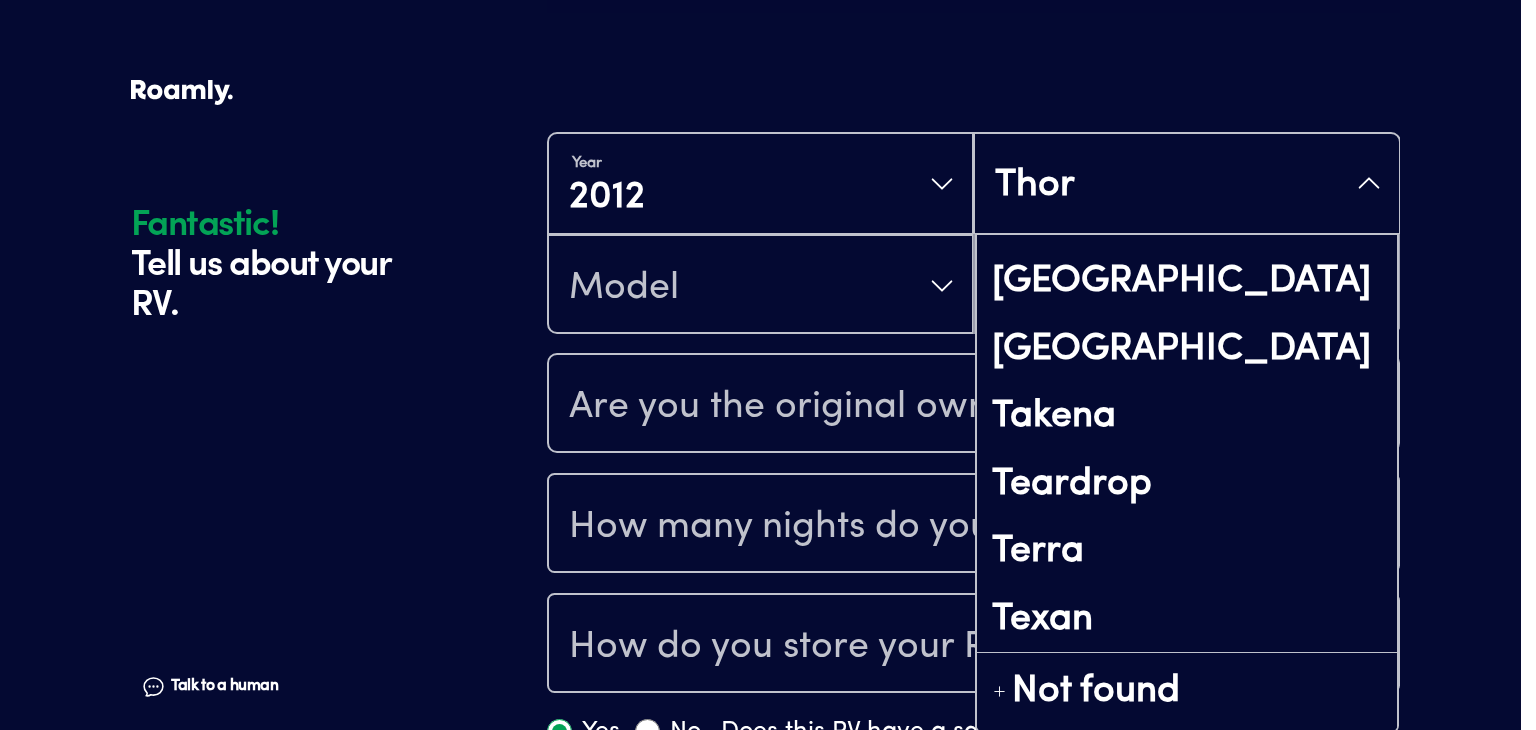 click on "Year [DATE] Thor Abcor Homes A.C.E. Adventurer Aerolite Airstream Alaskan A Liner Aljo Allegro American Eagle American Heritage American Tradition Arctic Fox Aspen Trail [GEOGRAPHIC_DATA] Homes Avenger Back Country Bay Star Berkshire Bison Coach [PERSON_NAME] [PERSON_NAME] Trailer Manufacturing Blue Ribbon Trailers [GEOGRAPHIC_DATA] [GEOGRAPHIC_DATA] [GEOGRAPHIC_DATA] Born Free Bounder Breeze [GEOGRAPHIC_DATA]-[GEOGRAPHIC_DATA] [GEOGRAPHIC_DATA] Star Carriage [PERSON_NAME][GEOGRAPHIC_DATA] [GEOGRAPHIC_DATA] [GEOGRAPHIC_DATA] [GEOGRAPHIC_DATA] Chalet Chariot Chariot-Eagle Charleston Cimarron Trailers Clipper Coach House Coachmen Crossroads RV Cruiser RV Crusader Cutlass Damon Deerfield Denali Desert Fox Design DNA Ent Dodge / RAM DRV Durango Dutchmen Dutch Park Homes Dutch Star Dynaquest Earthbound RV Earthroamer Echo Manufacturing Eclipse Elite Trailer Endura Max RV Entegra Coach ERA Escalade Essex Evergreen RV Exclusive Outfitters Excursion Expedition Factory Motorhomes Fairmont Homes Featherlite Fleetwood Ford Forest [PERSON_NAME] Forest River Foretravel Four Wheel Four Winds [GEOGRAPHIC_DATA]" at bounding box center (973, 233) 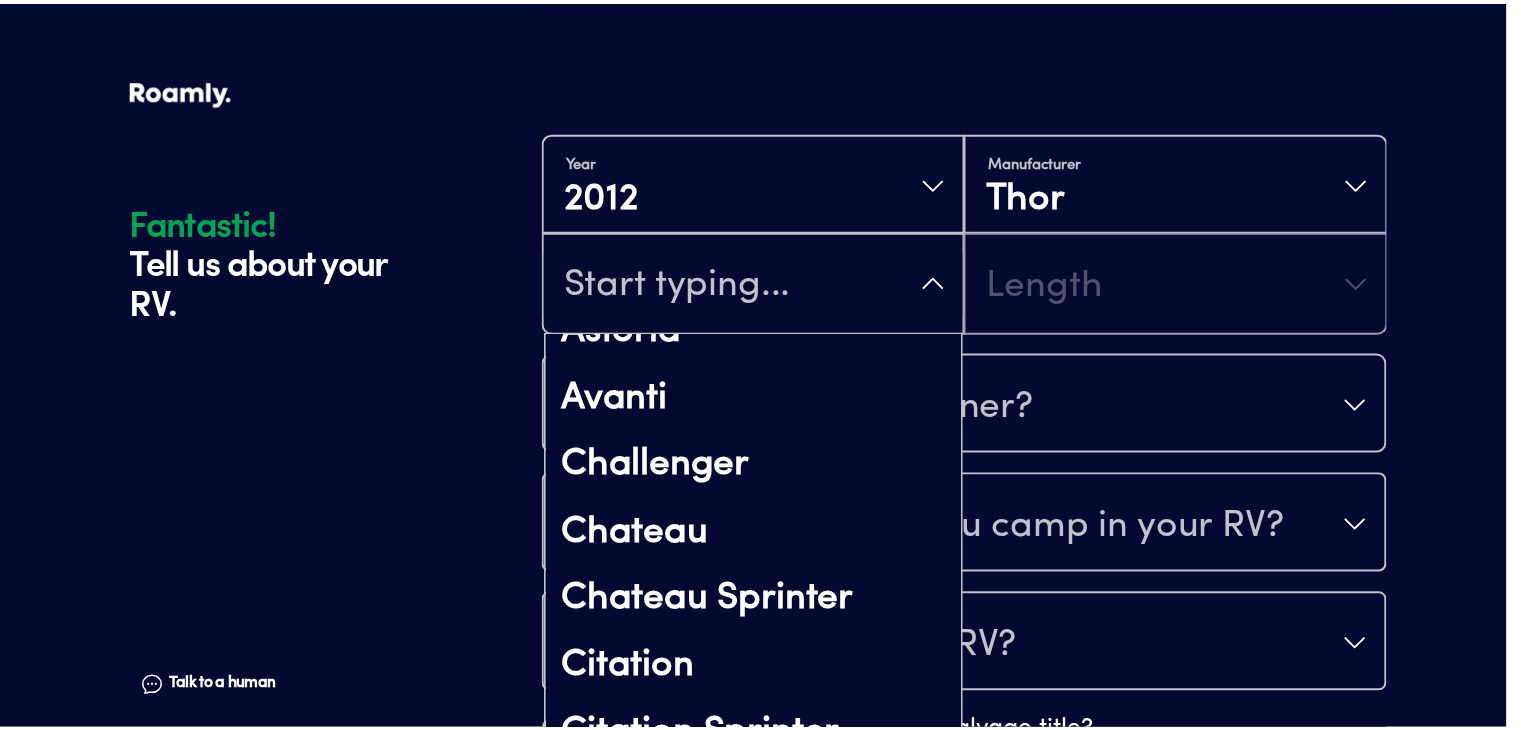 scroll, scrollTop: 0, scrollLeft: 0, axis: both 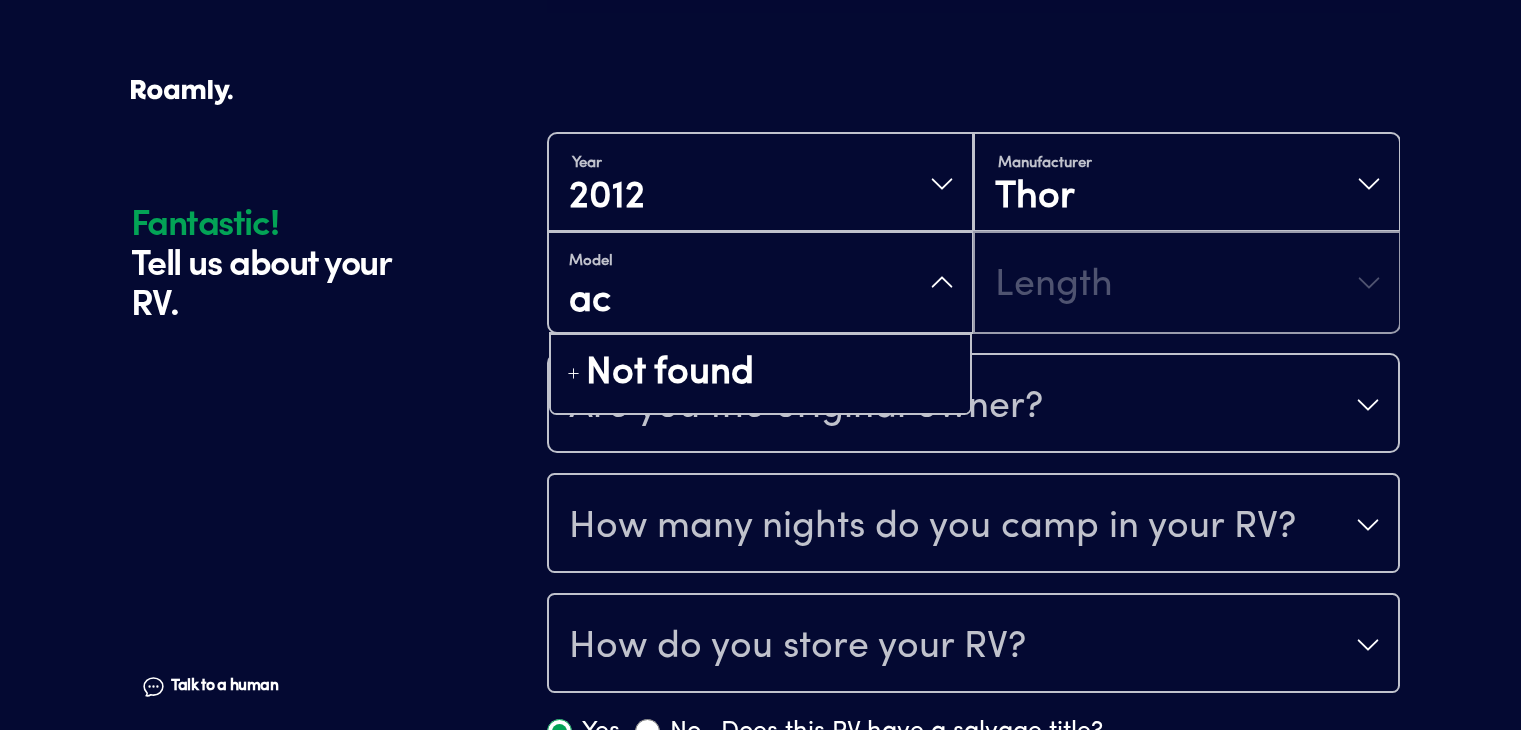 type on "a" 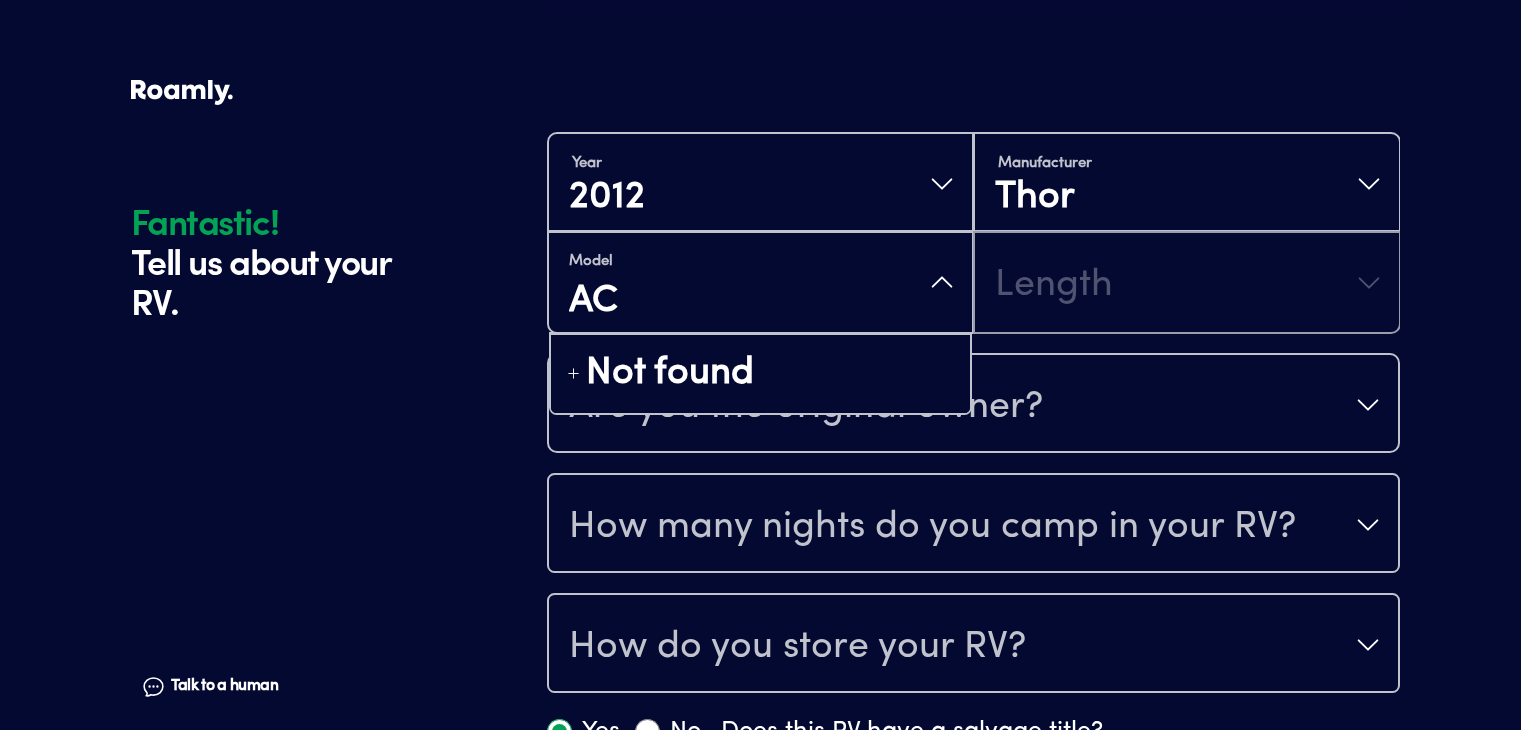 type on "ACE" 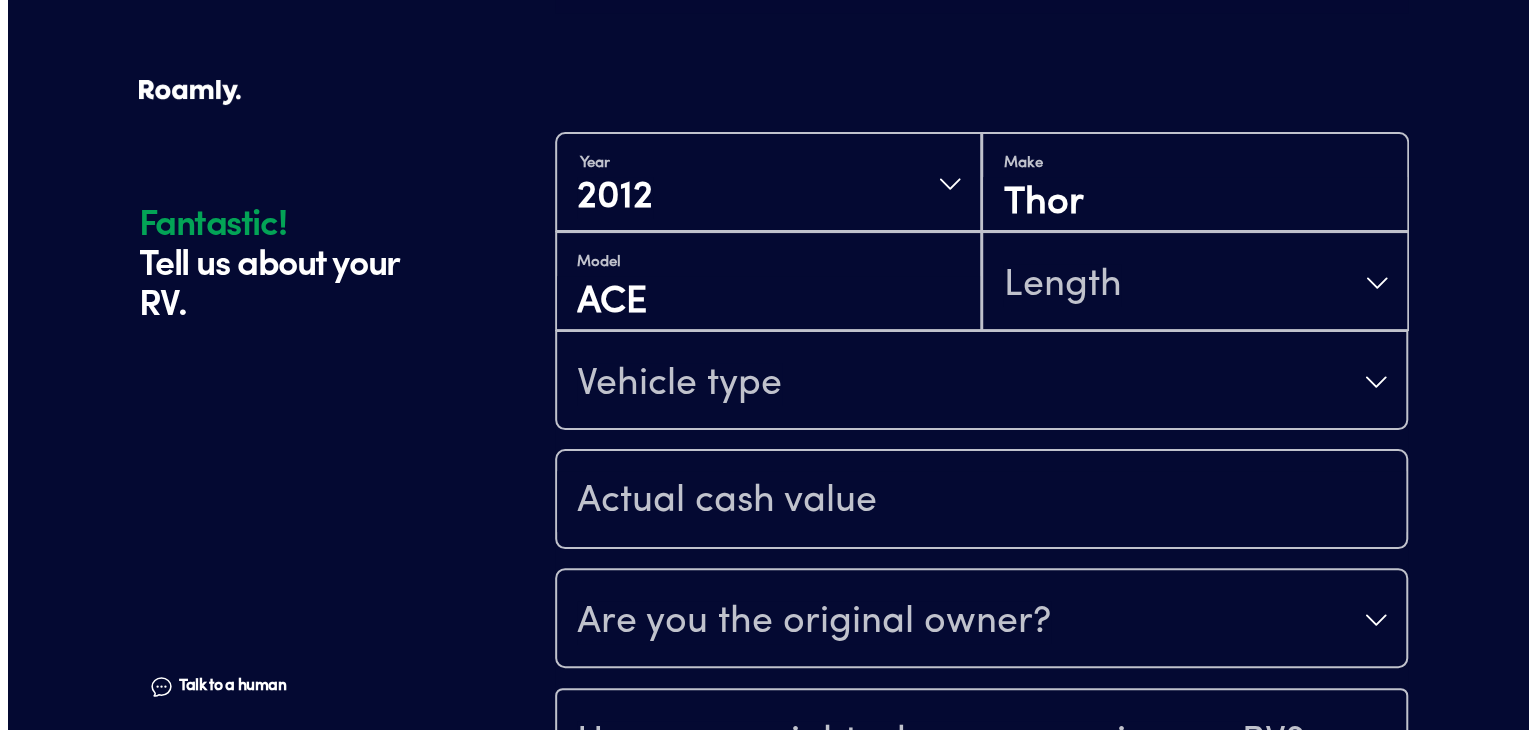 scroll, scrollTop: 0, scrollLeft: 0, axis: both 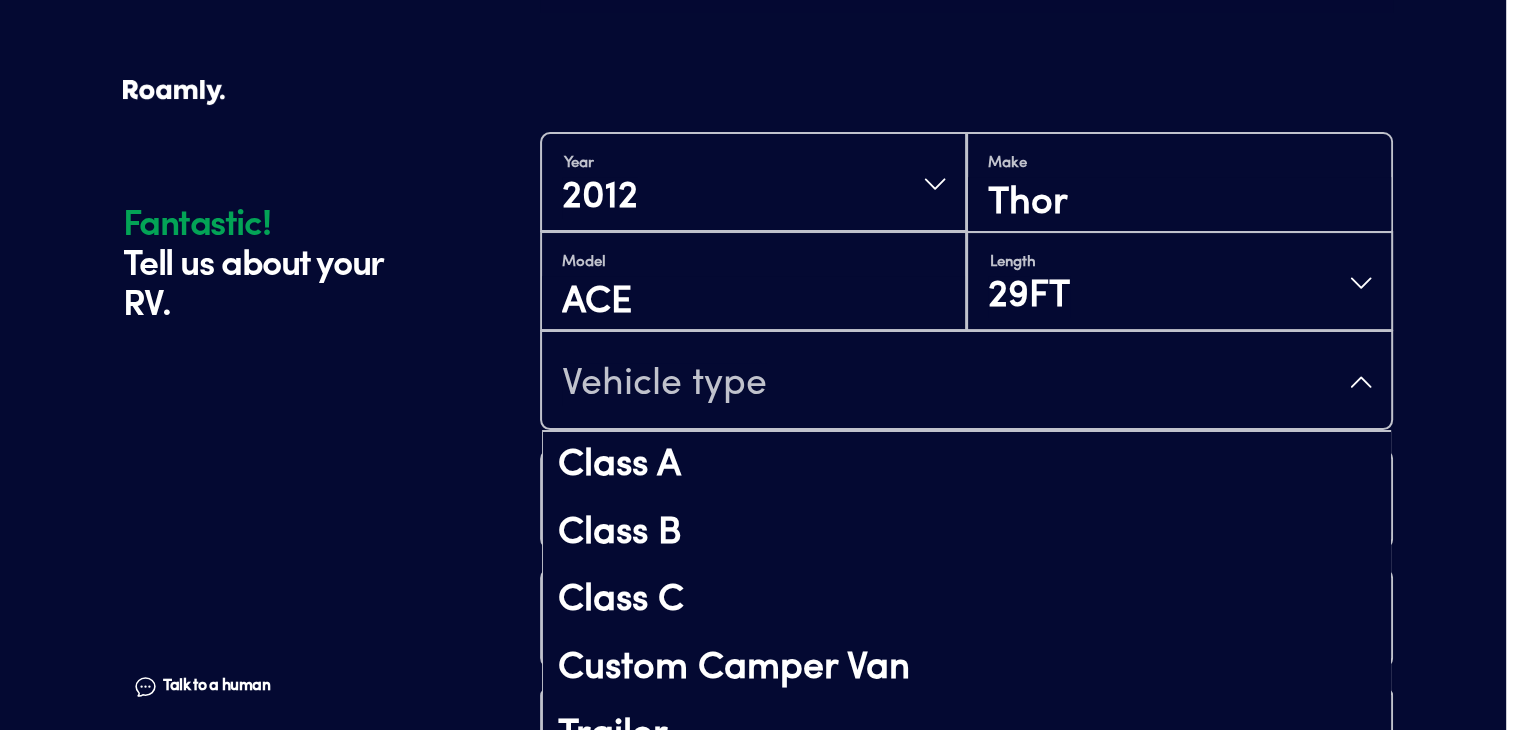 click on "Vehicle type" at bounding box center [664, 384] 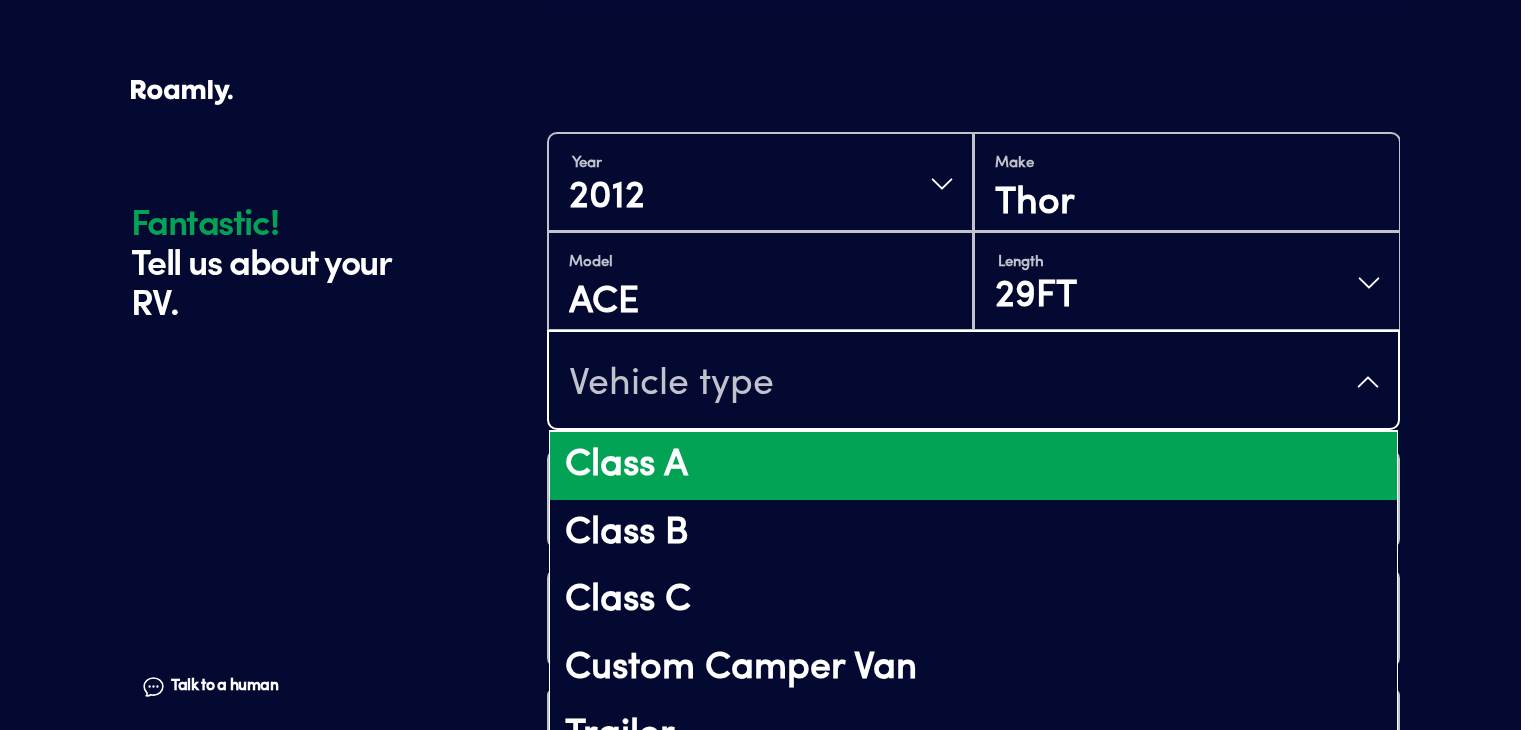 click on "Class A" at bounding box center (973, 466) 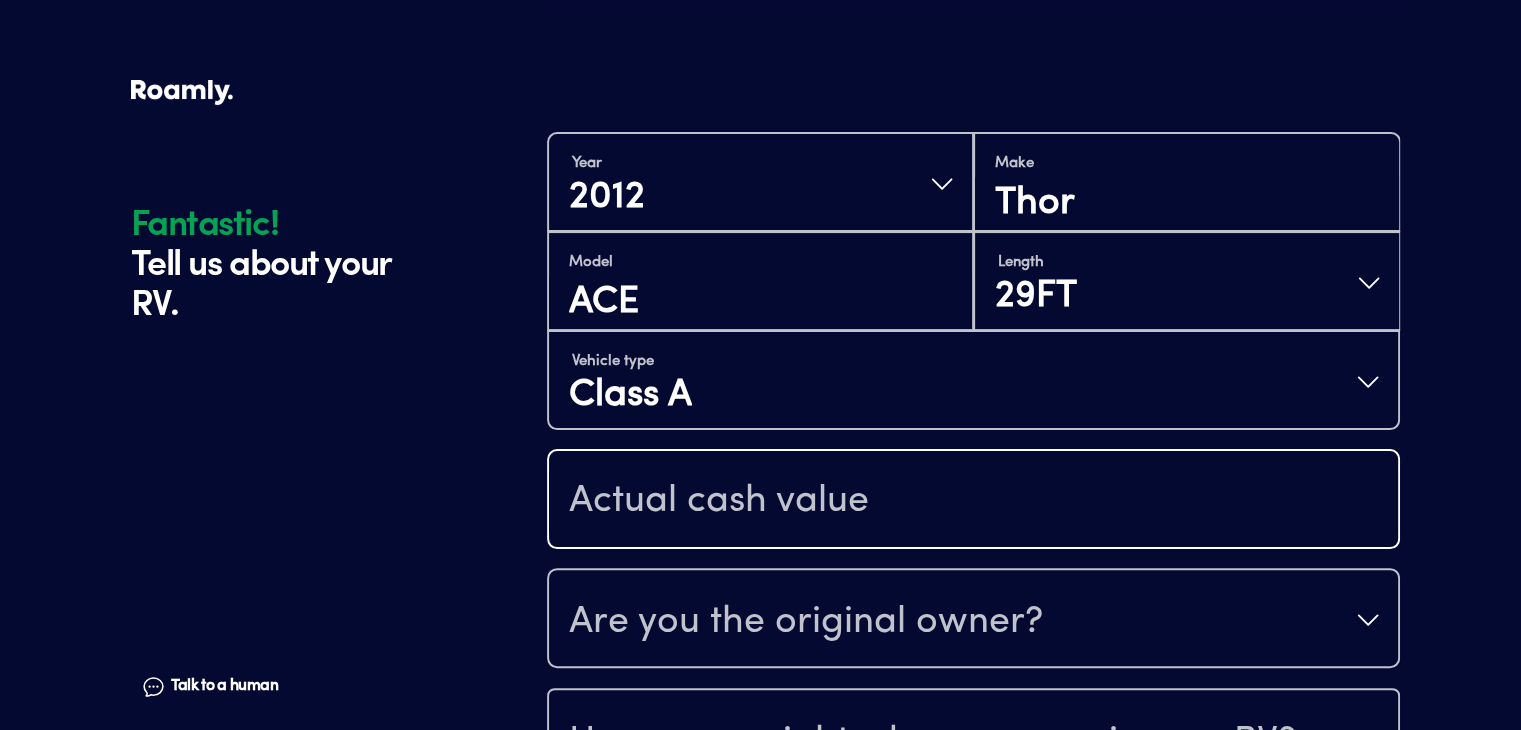 click at bounding box center (973, 501) 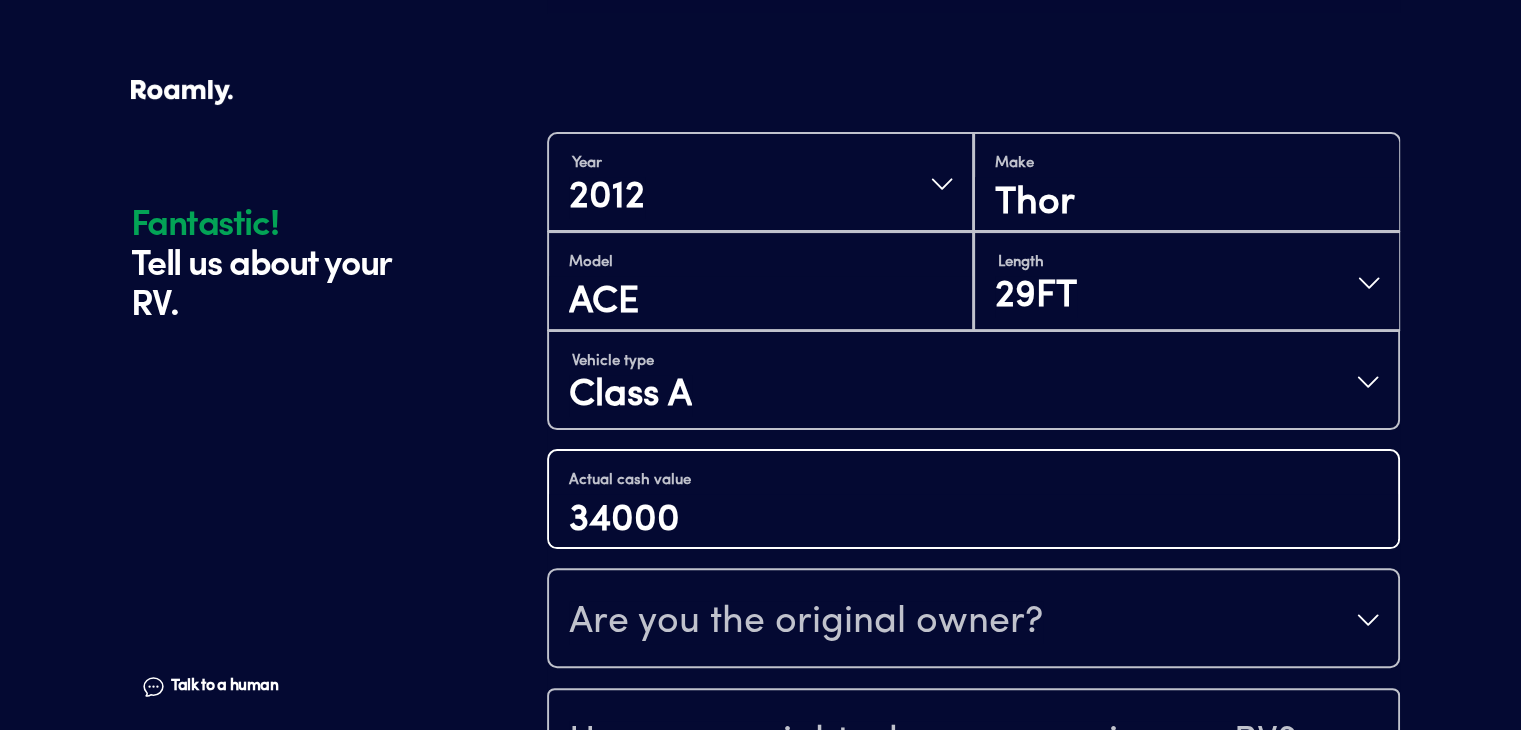 type on "34000" 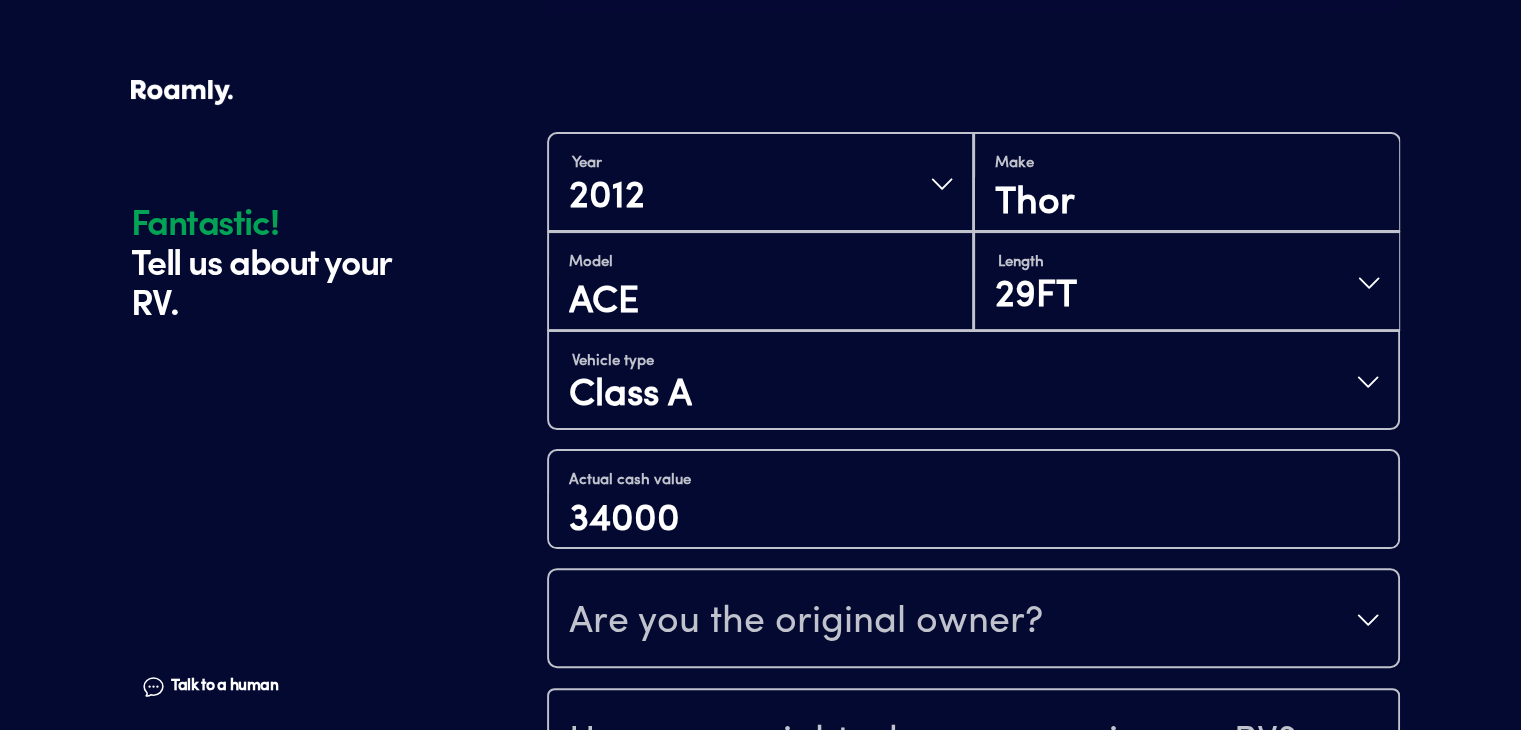 click on "Are you the original owner?" at bounding box center [806, 622] 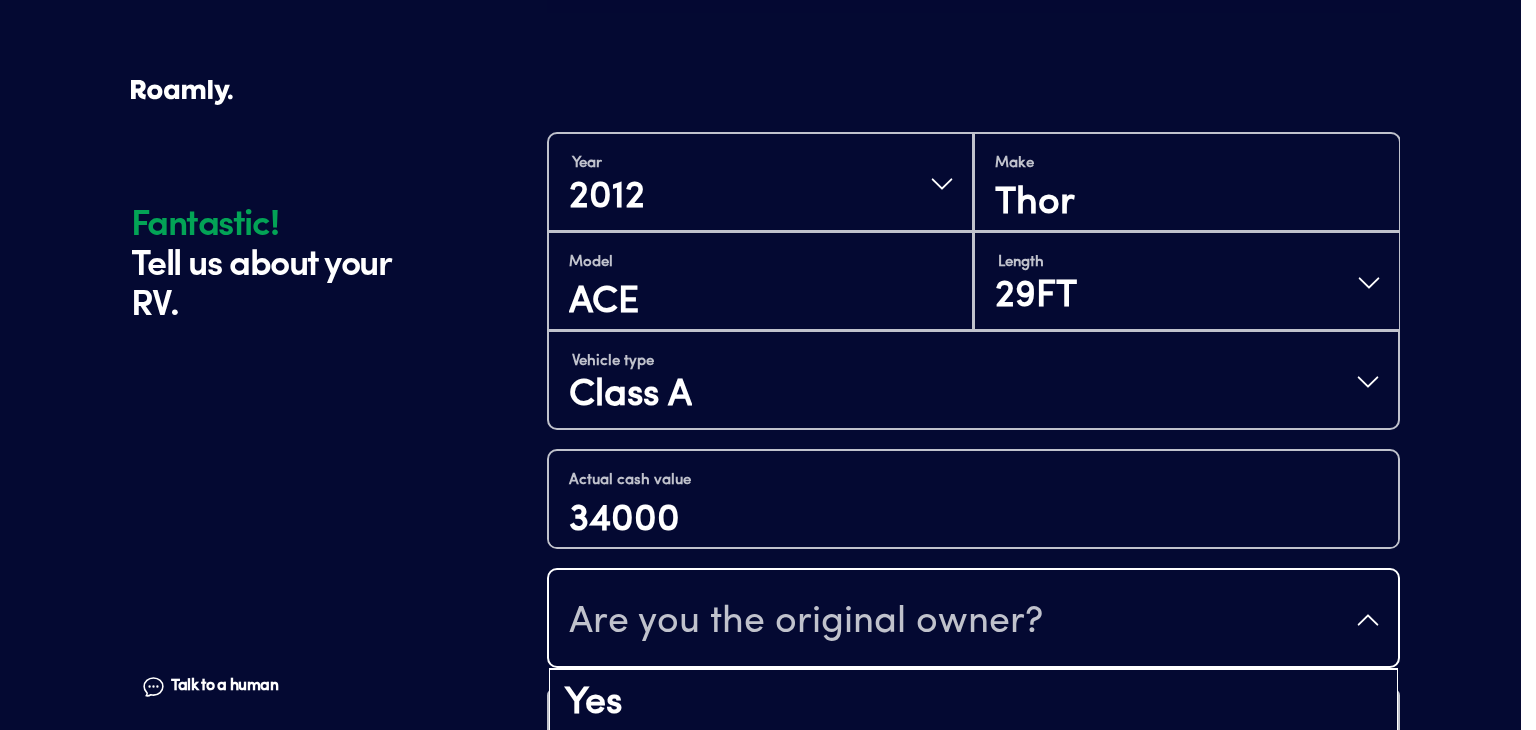 click on "Fantastic! Tell us about your RV. Talk to a human Chat 1 2 3 4+ Edit How many RVs or Trailers do you want to cover? Fantastic! Tell us about your RV. Talk to a human Chat Year [DATE] Make Thor Model ACE Length 29FT Vehicle type Class A Actual cash value 34000 Are you the original owner? Yes No How many nights do you camp in your RV? How do you store your RV? Yes No Does this RV have a salvage title? Please fill out all fields" at bounding box center (761, 350) 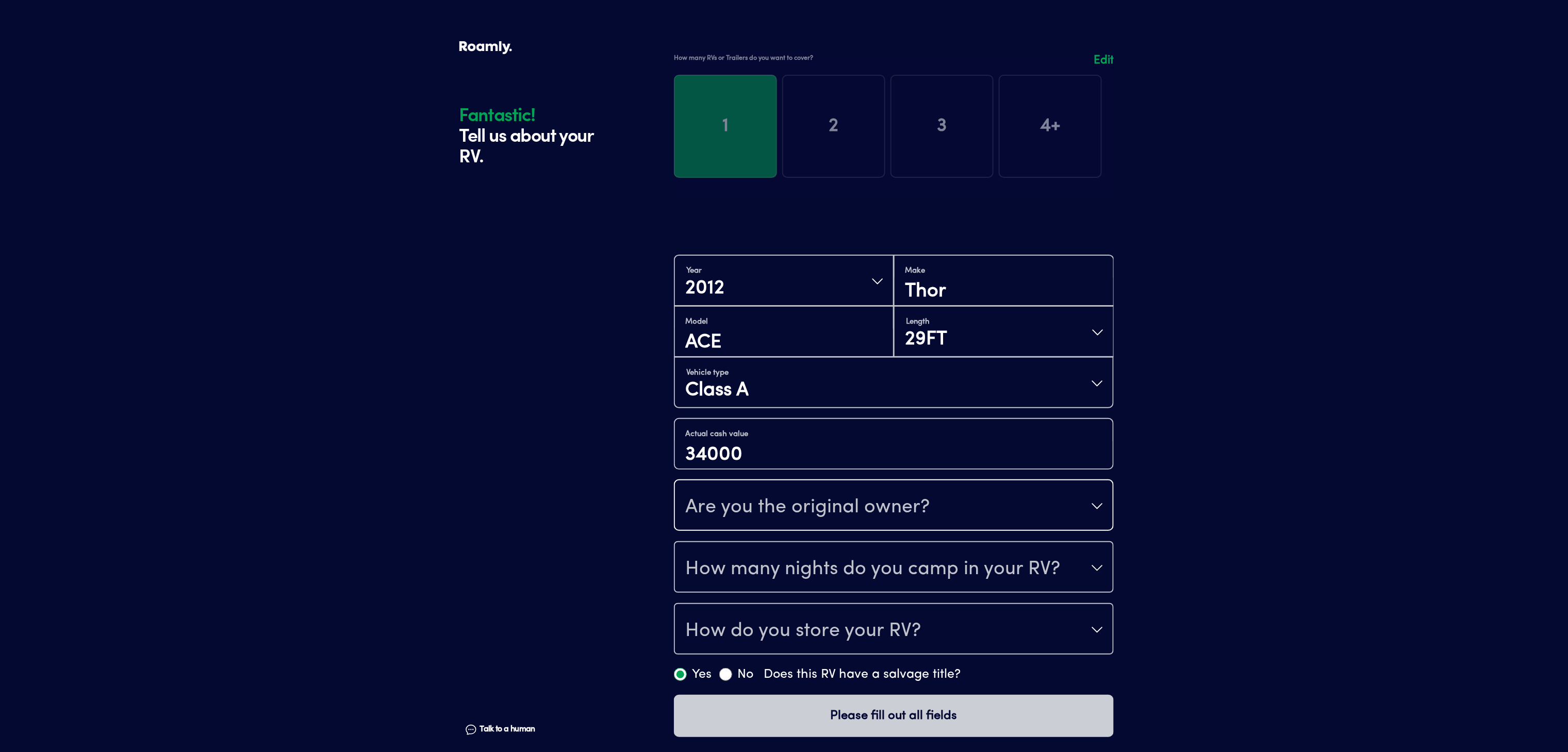 scroll, scrollTop: 0, scrollLeft: 0, axis: both 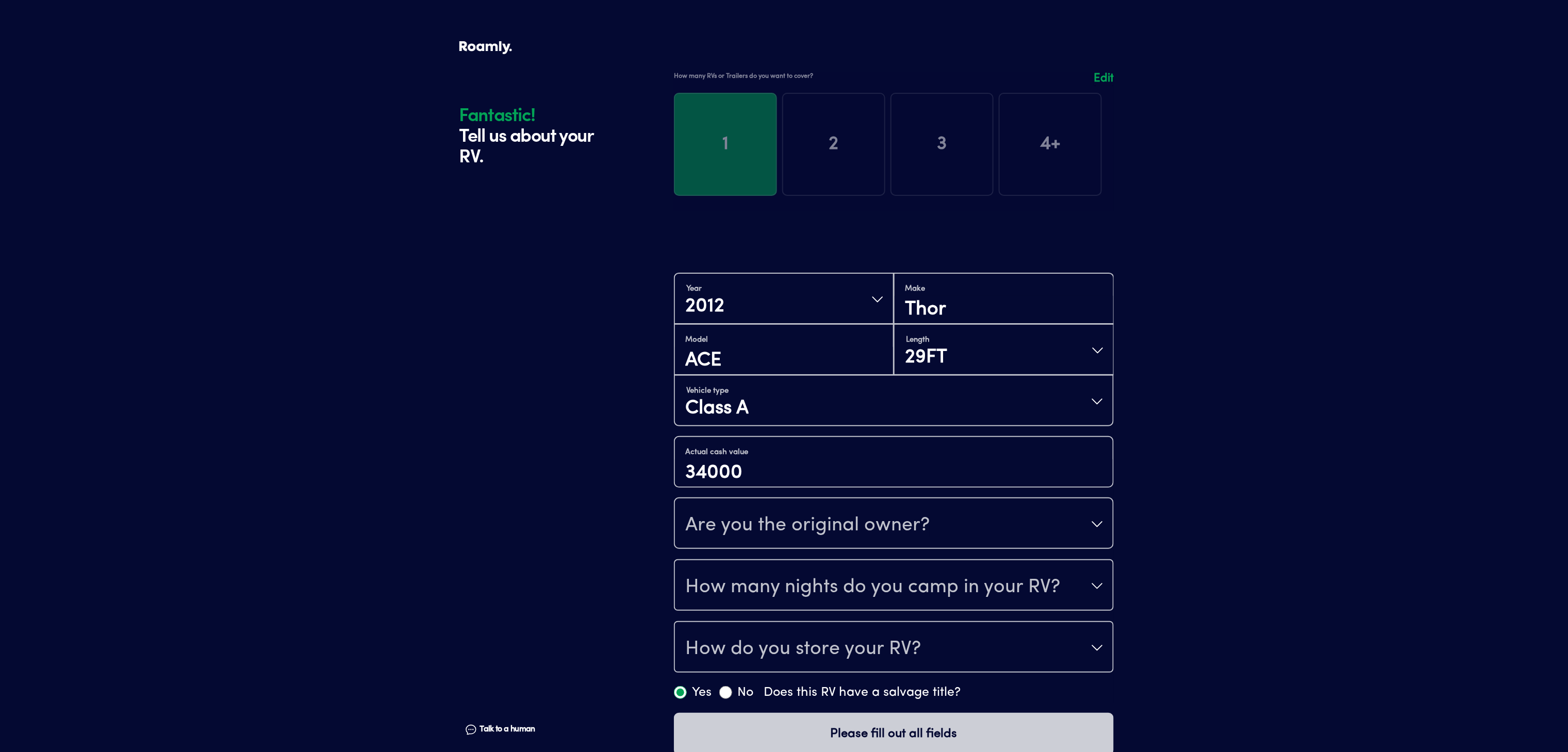 click on "Are you the original owner?" at bounding box center (807, 525) 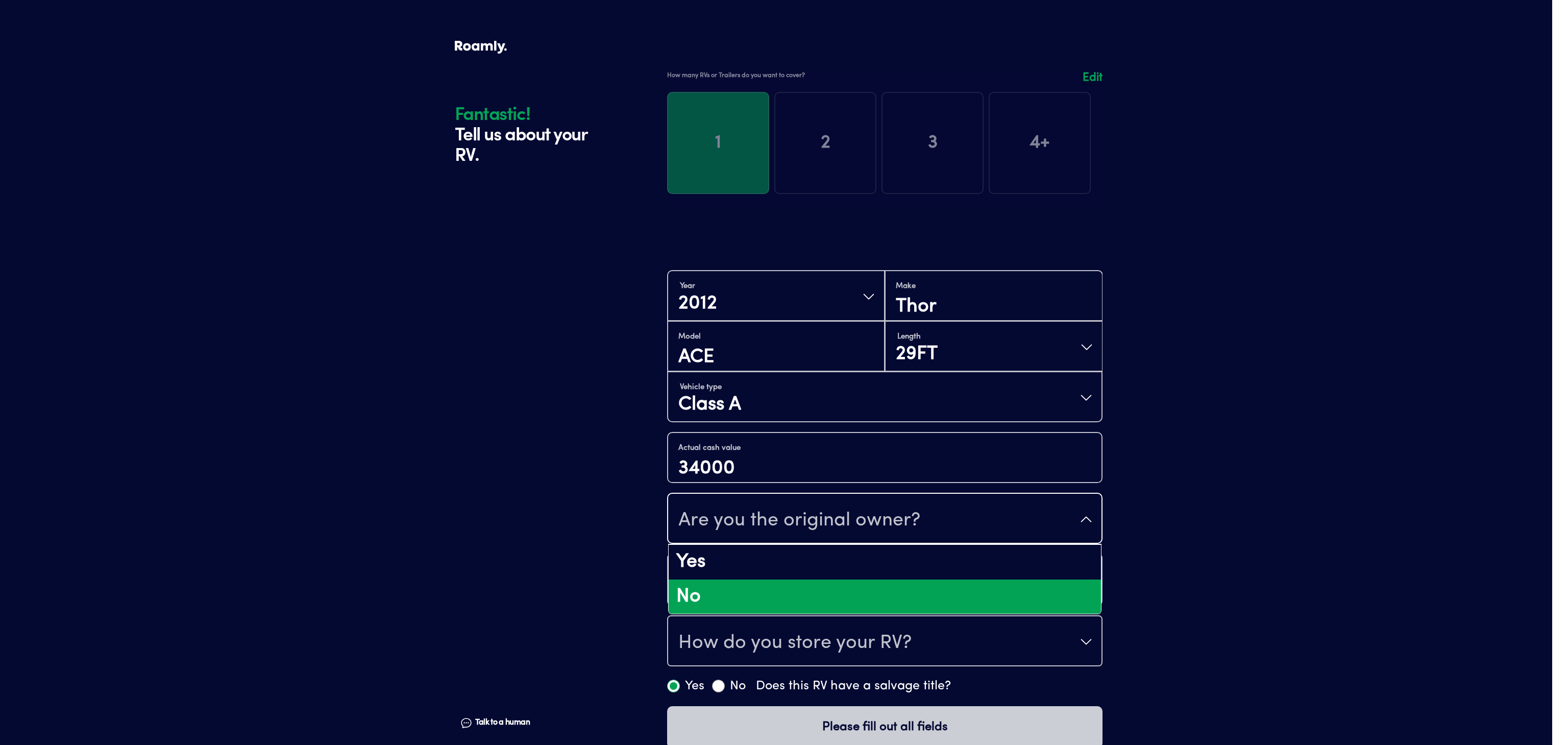 click on "No" at bounding box center [885, 597] 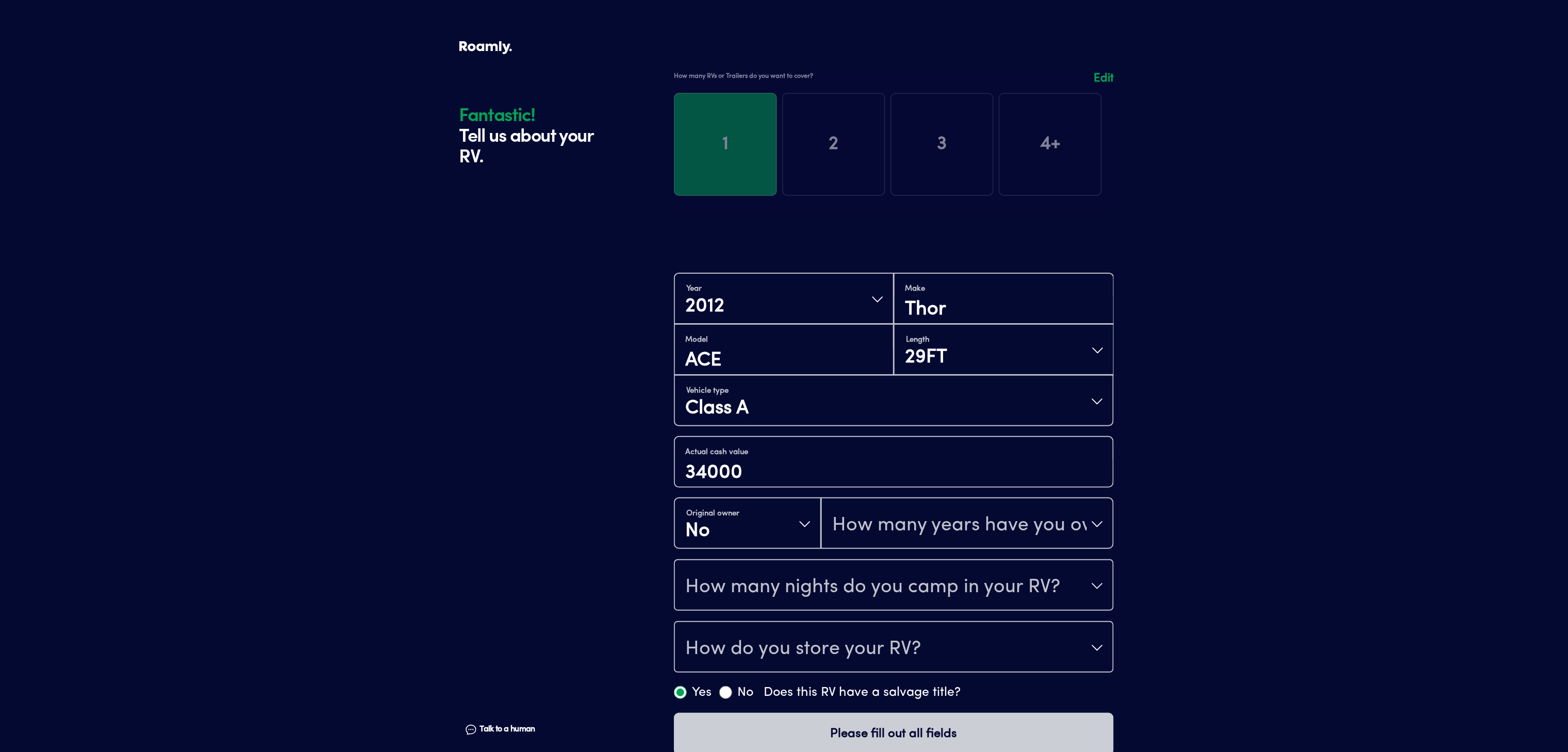click on "How many years have you owned it?" at bounding box center [960, 525] 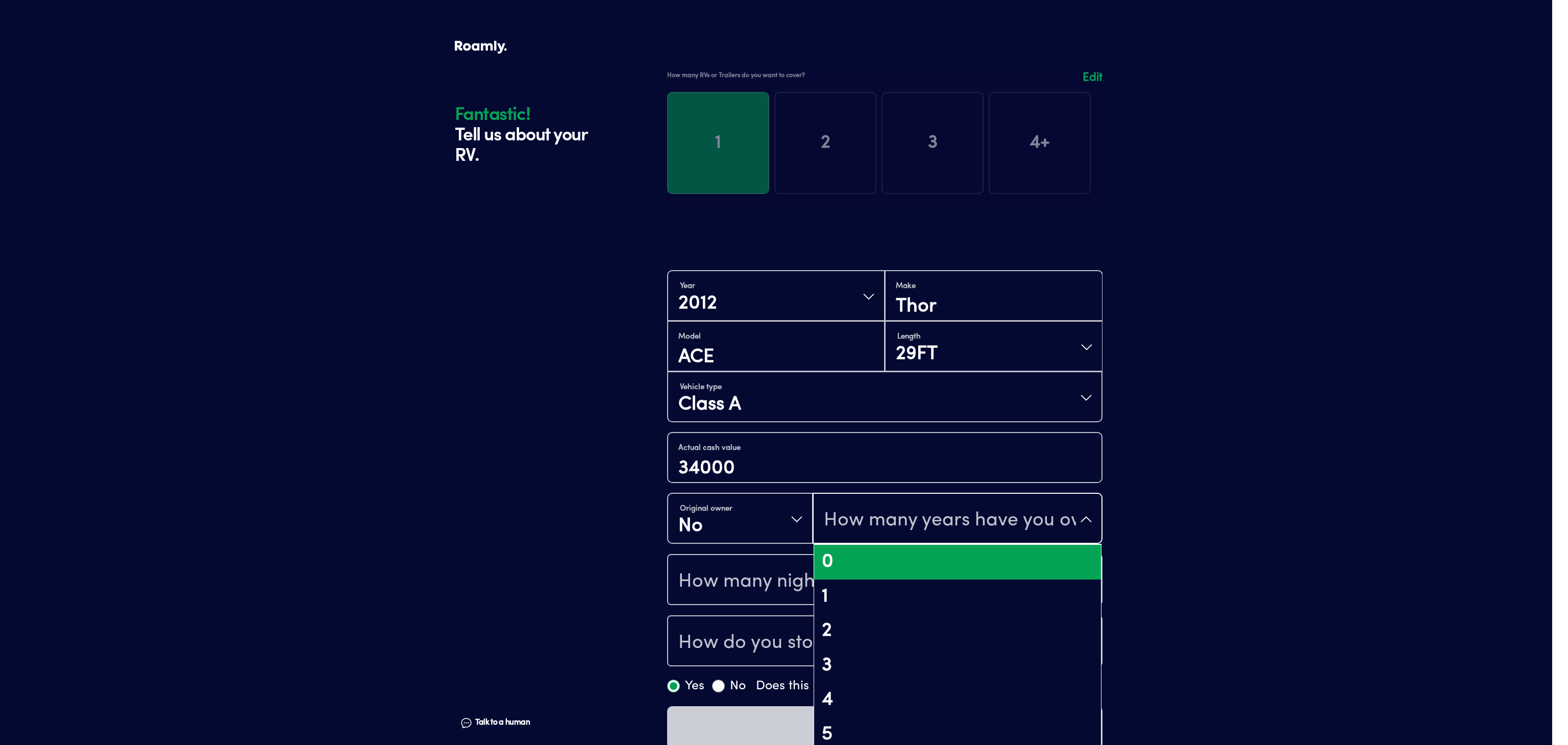 click on "0" at bounding box center [958, 562] 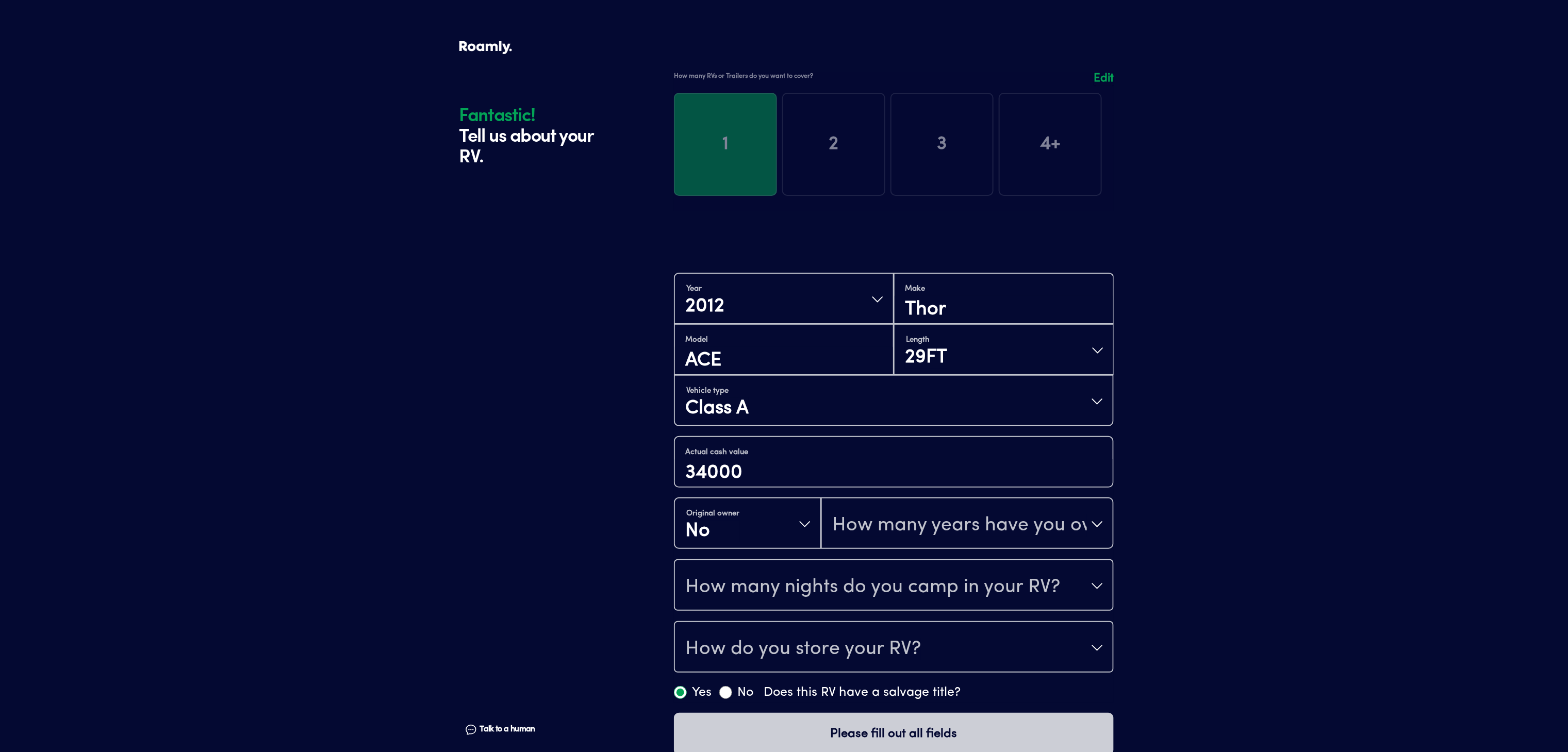 click on "How many years have you owned it?" at bounding box center [960, 525] 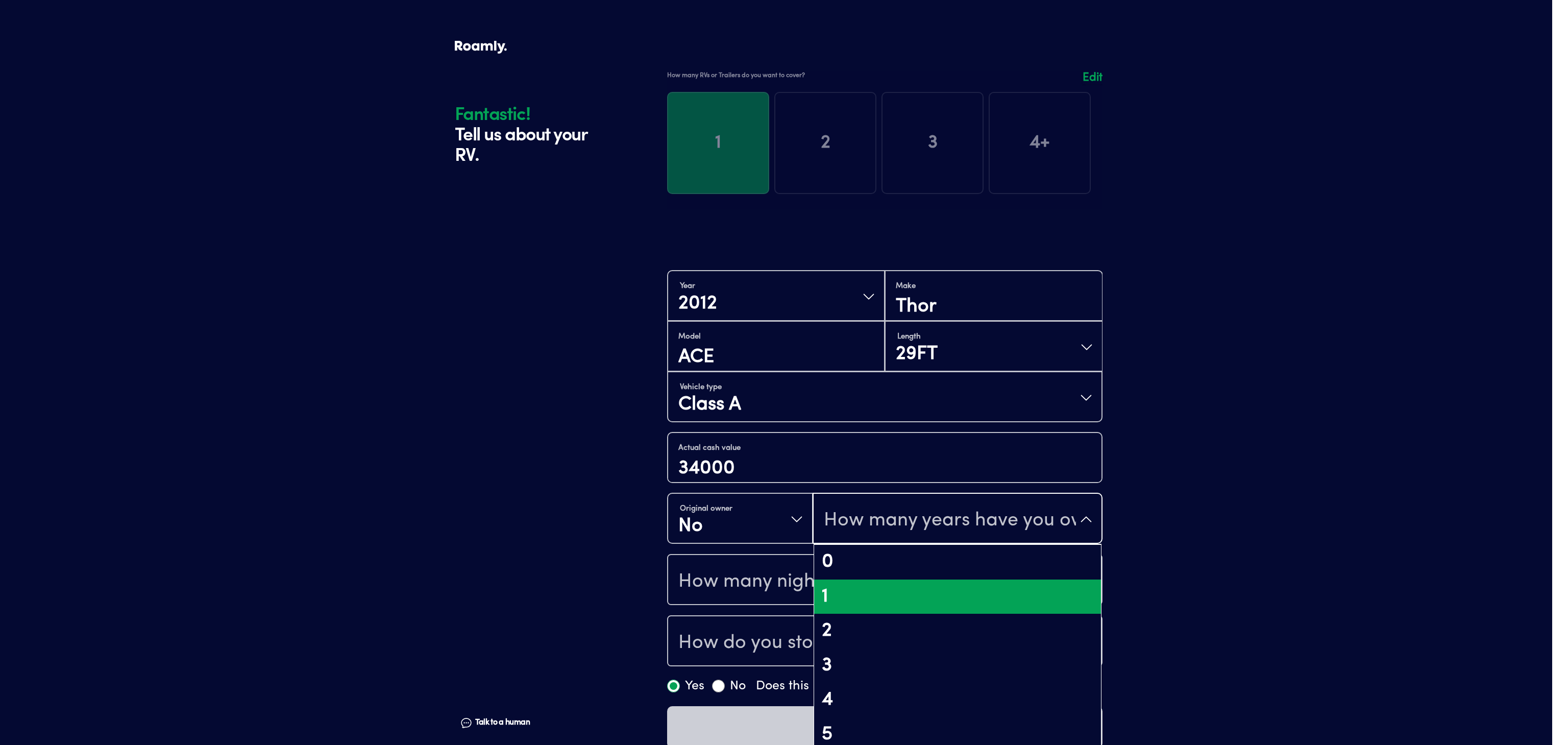 click on "1" at bounding box center (958, 597) 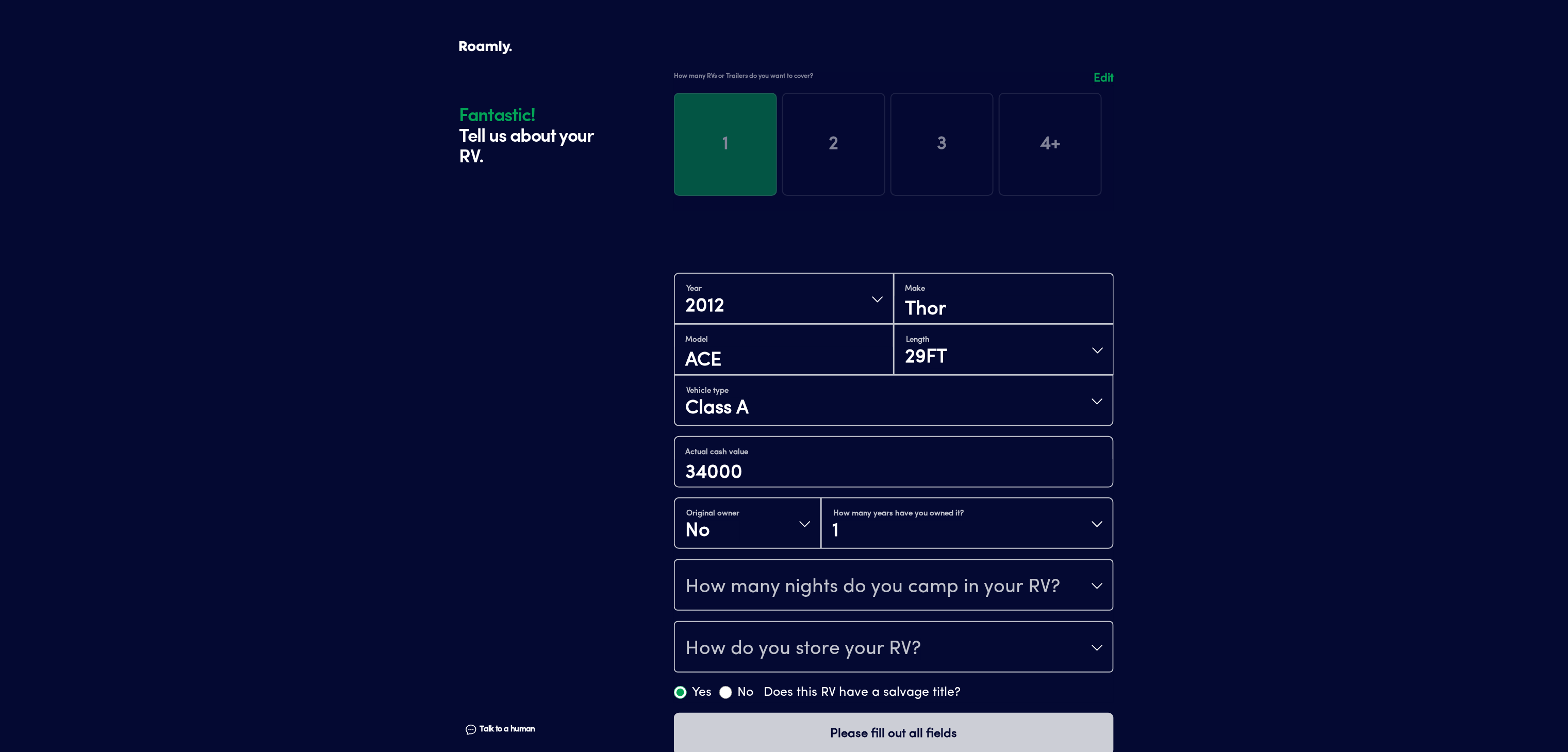 click on "How many nights do you camp in your RV?" at bounding box center [872, 587] 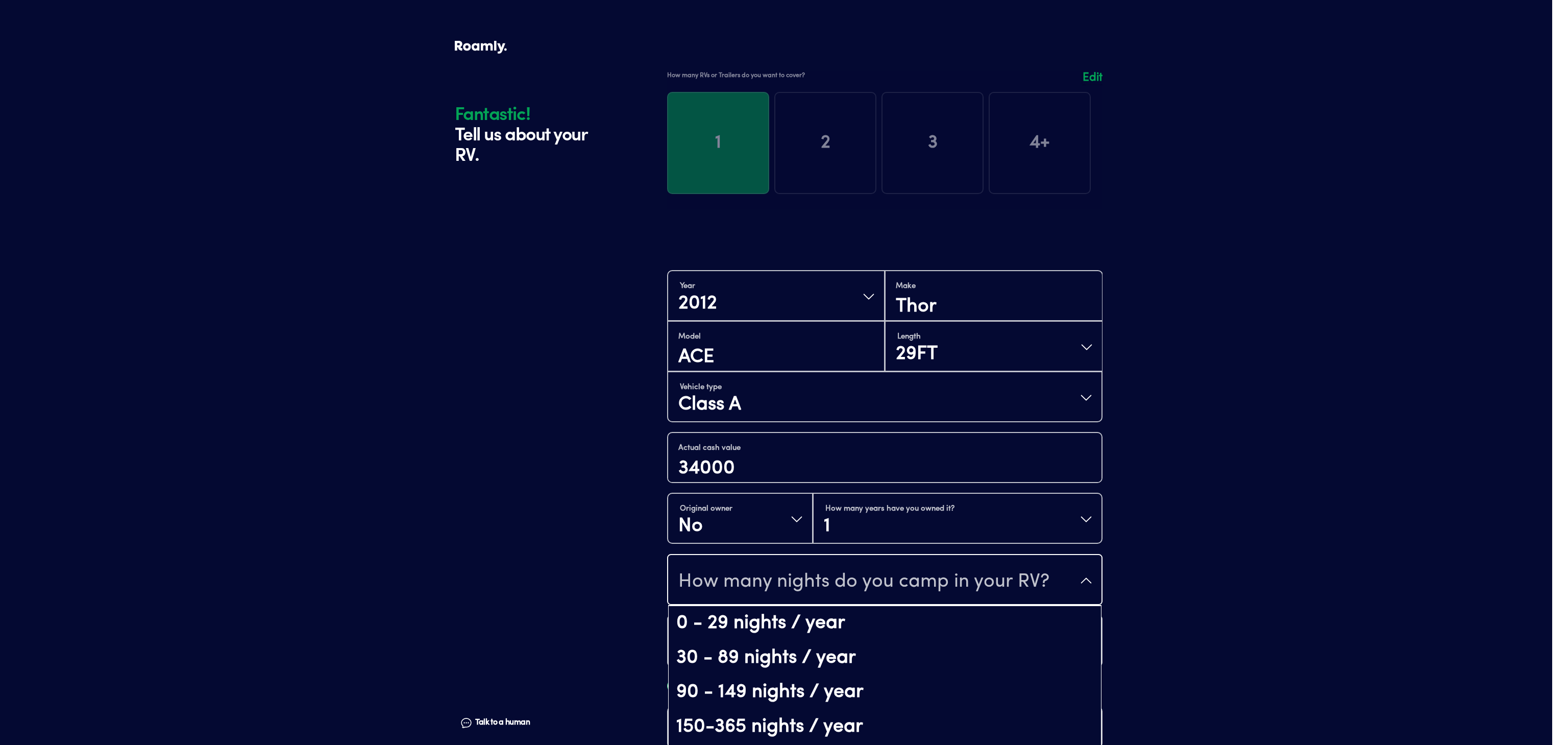 click on "Fantastic! Tell us about your RV. Talk to a human Chat 1 2 3 4+ Edit How many RVs or Trailers do you want to cover? Fantastic! Tell us about your RV. Talk to a human Chat Year [DATE] Make Thor Model ACE Length 29FT Vehicle type Class A Actual cash value 34000 Original owner No How many years have you owned it? 1 How many nights do you camp in your RV? 0 - 29 nights / year 30 - 89 nights / year 90 - 149 nights / year 150-365 nights / year It's your primary residence How do you store your RV? Yes No Does this RV have a salvage title? Please fill out all fields" at bounding box center (776, 430) 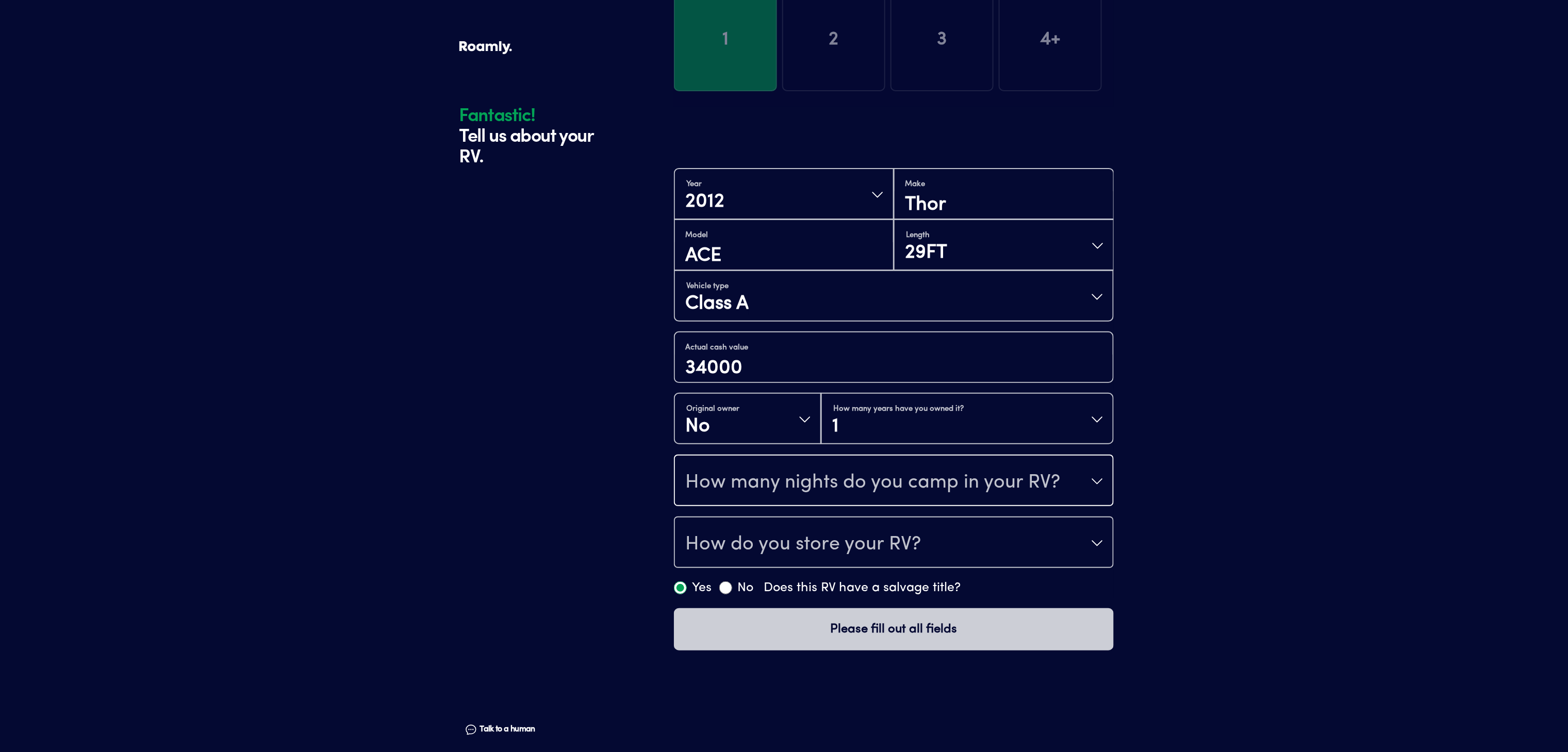 scroll, scrollTop: 118, scrollLeft: 0, axis: vertical 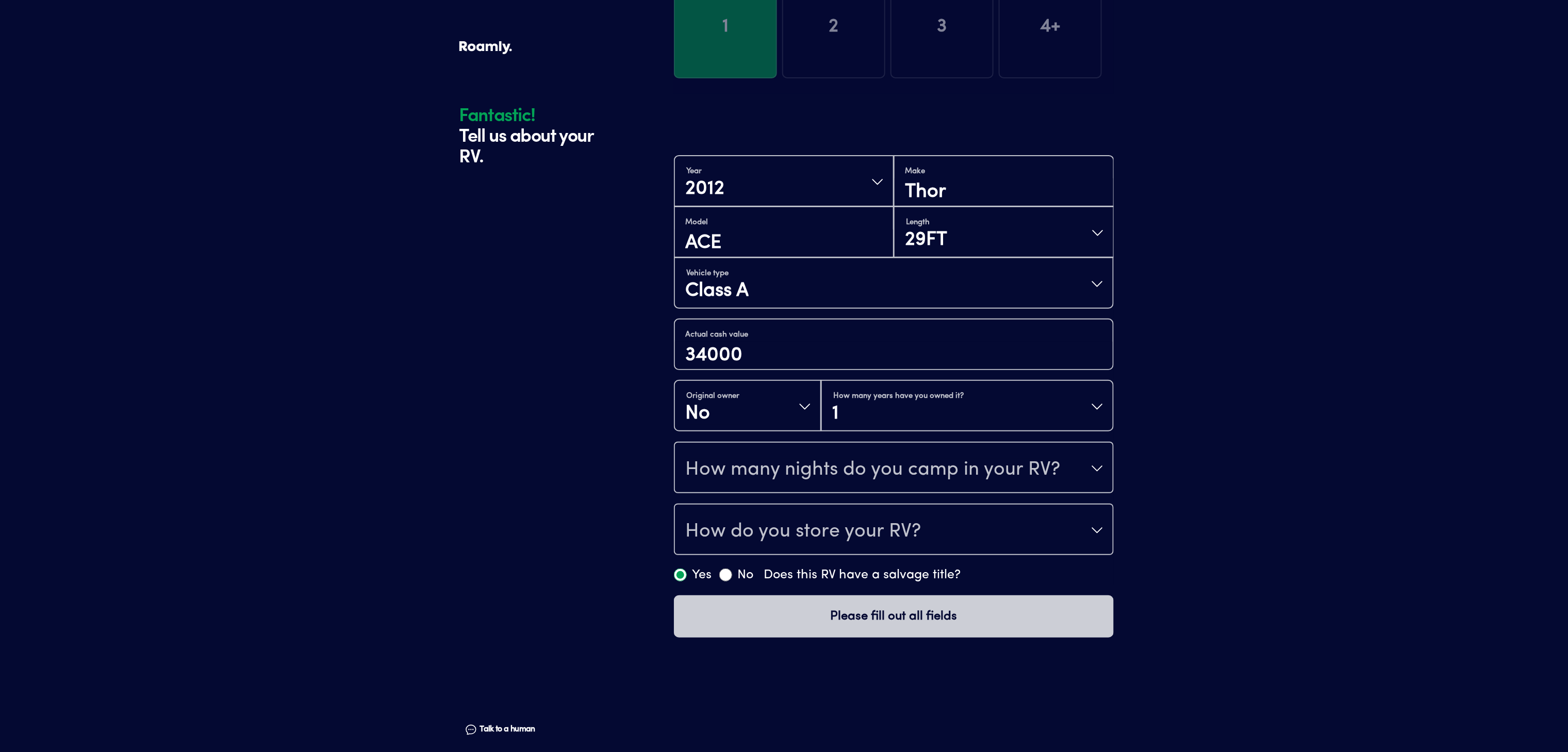 click on "How many nights do you camp in your RV?" at bounding box center (872, 470) 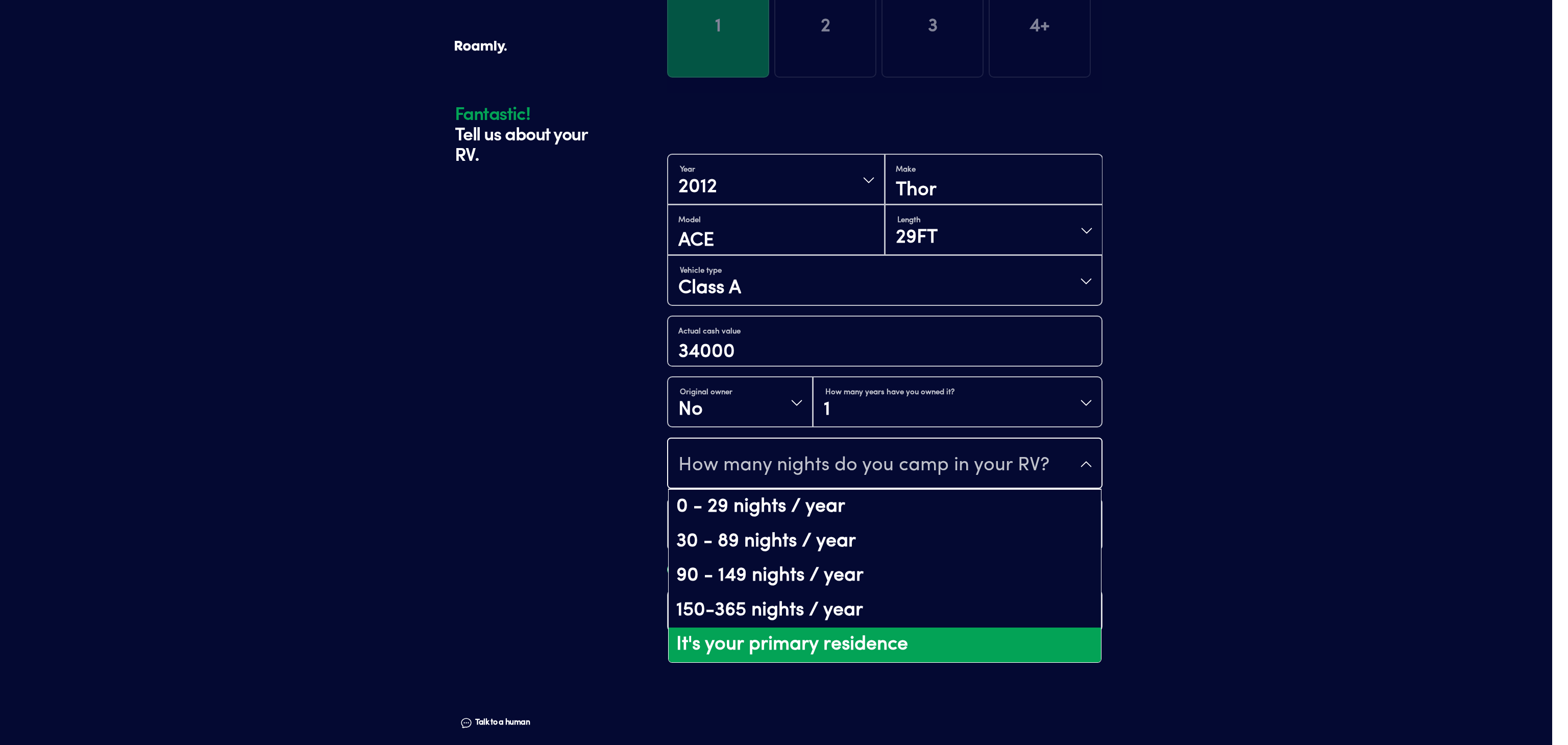 click on "It's your primary residence" at bounding box center [885, 645] 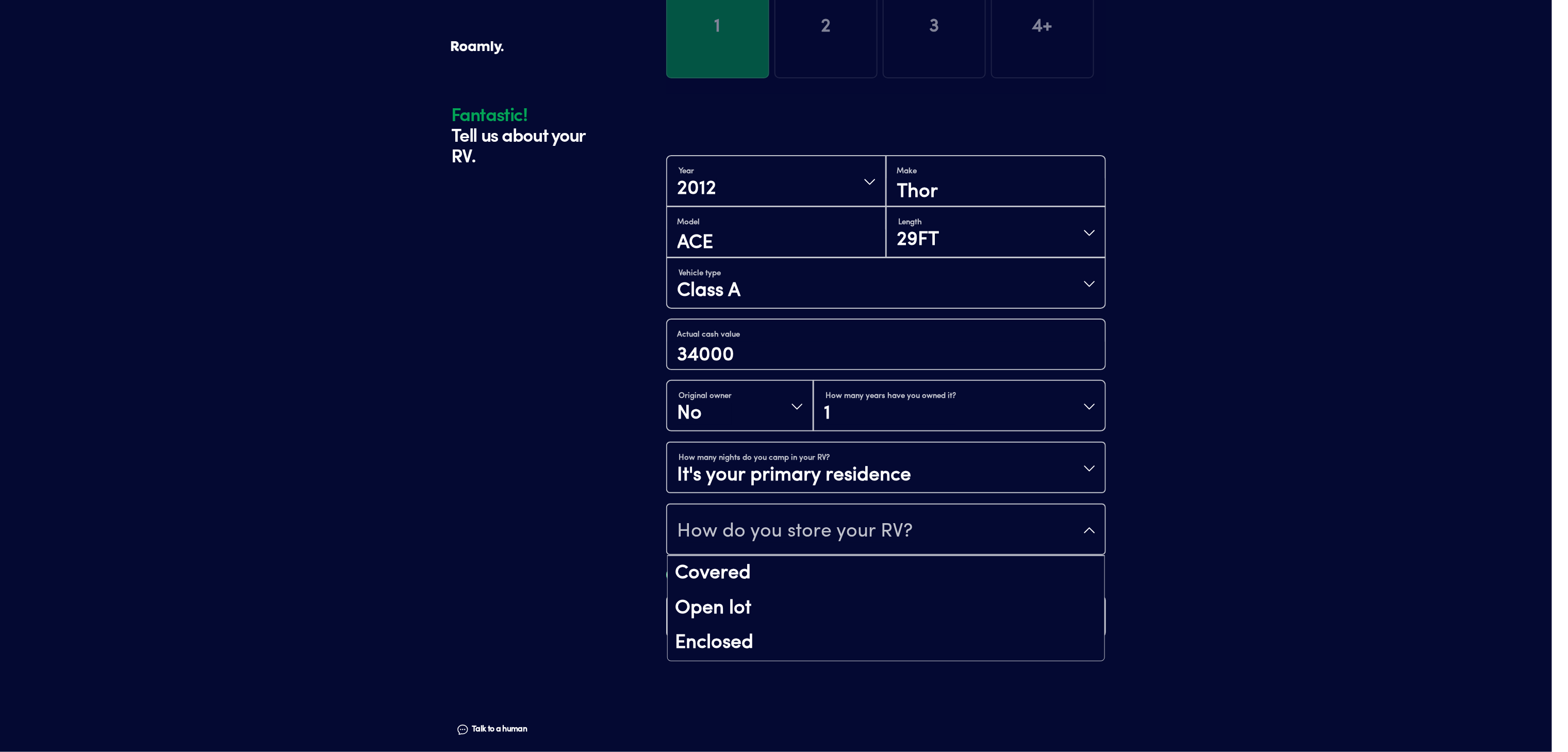 click on "How do you store your RV?" at bounding box center (795, 531) 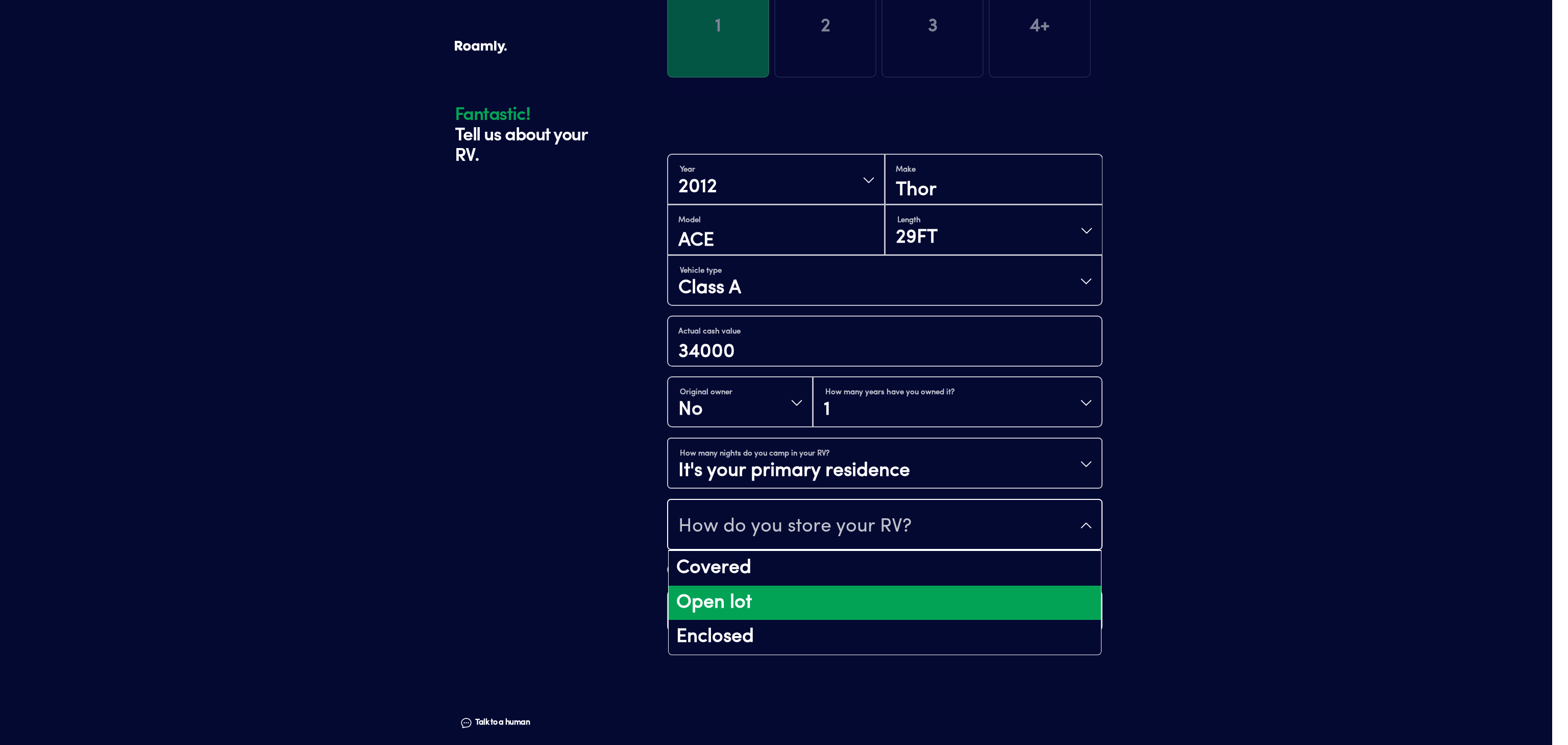 click on "Open lot" at bounding box center (885, 603) 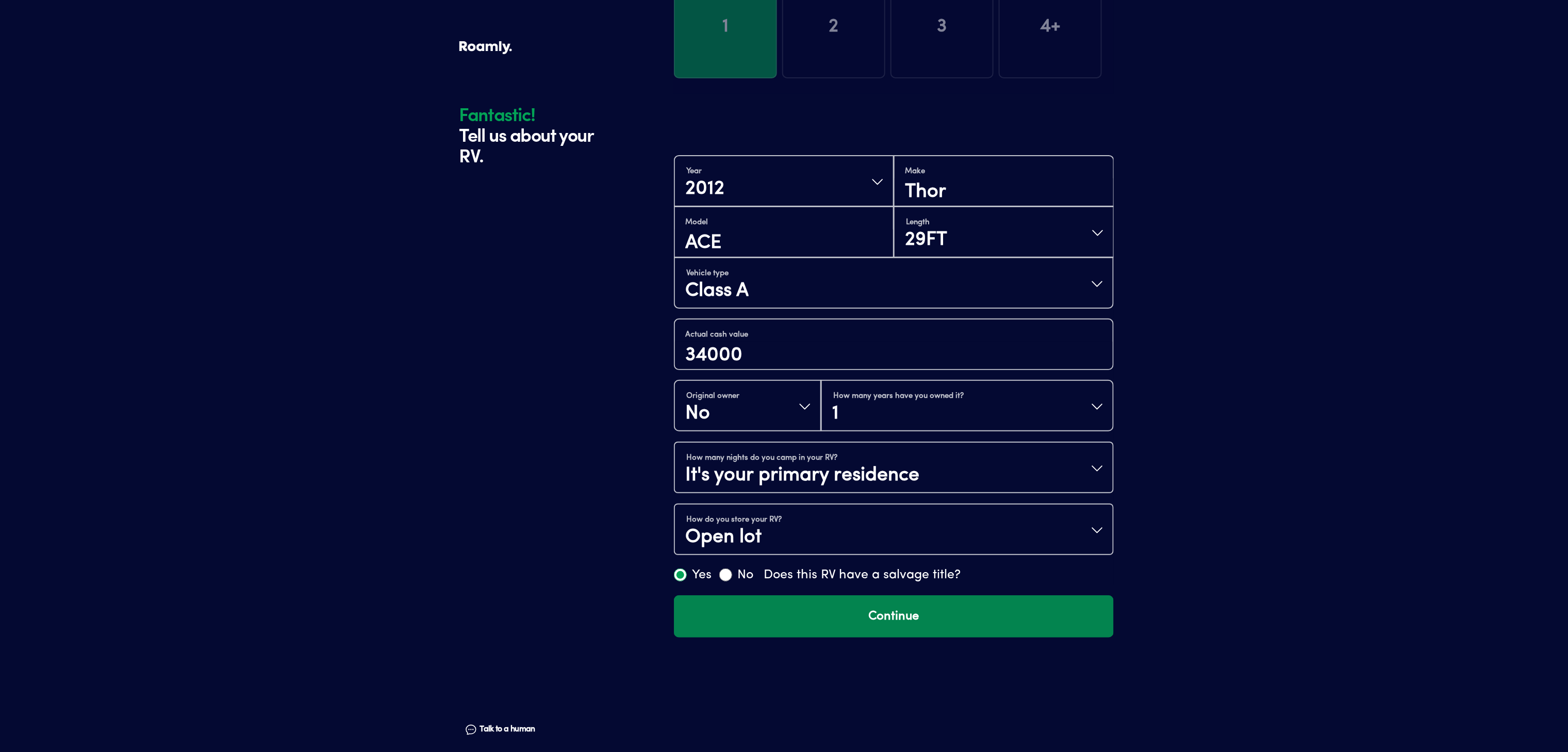 click on "Continue" at bounding box center [894, 616] 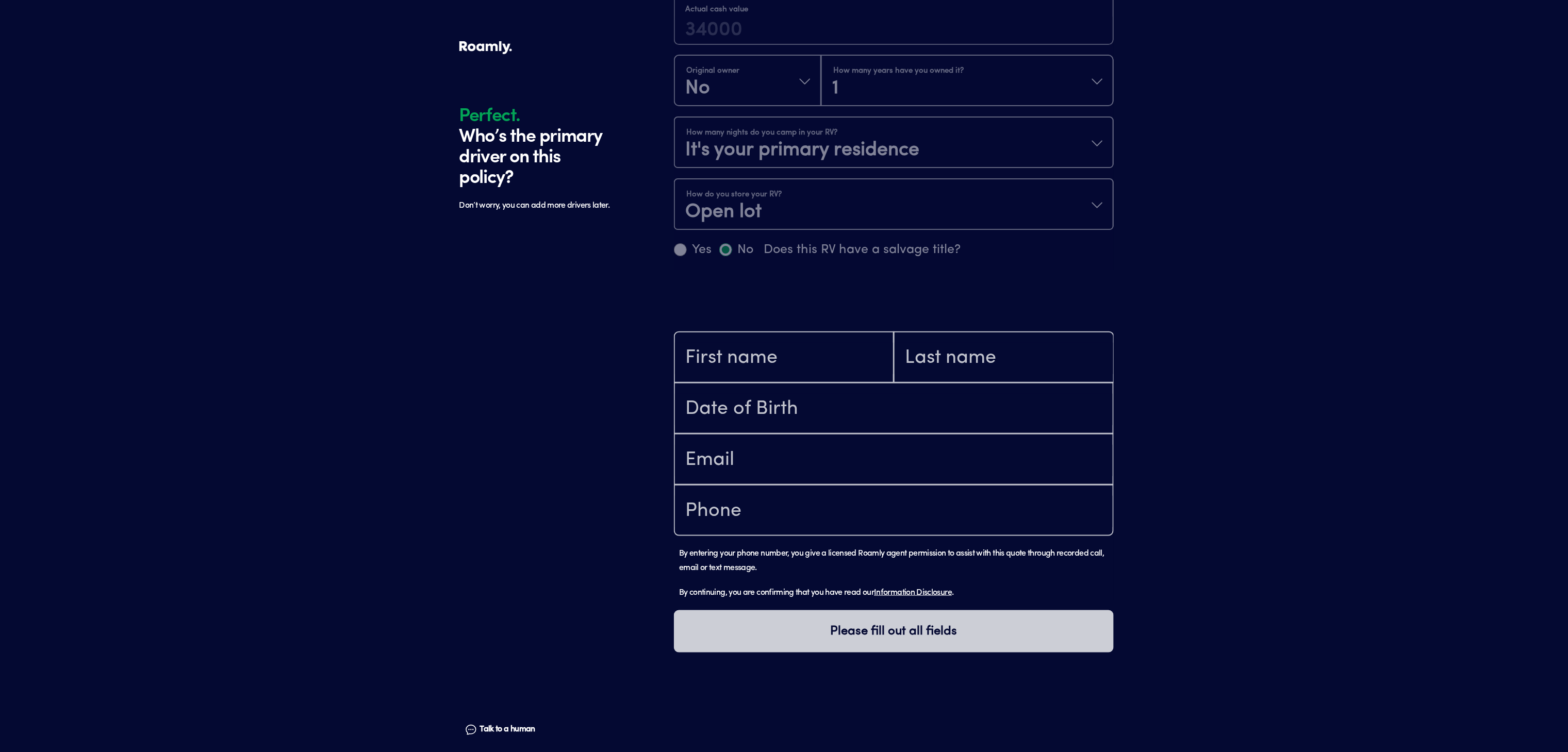 scroll, scrollTop: 639, scrollLeft: 0, axis: vertical 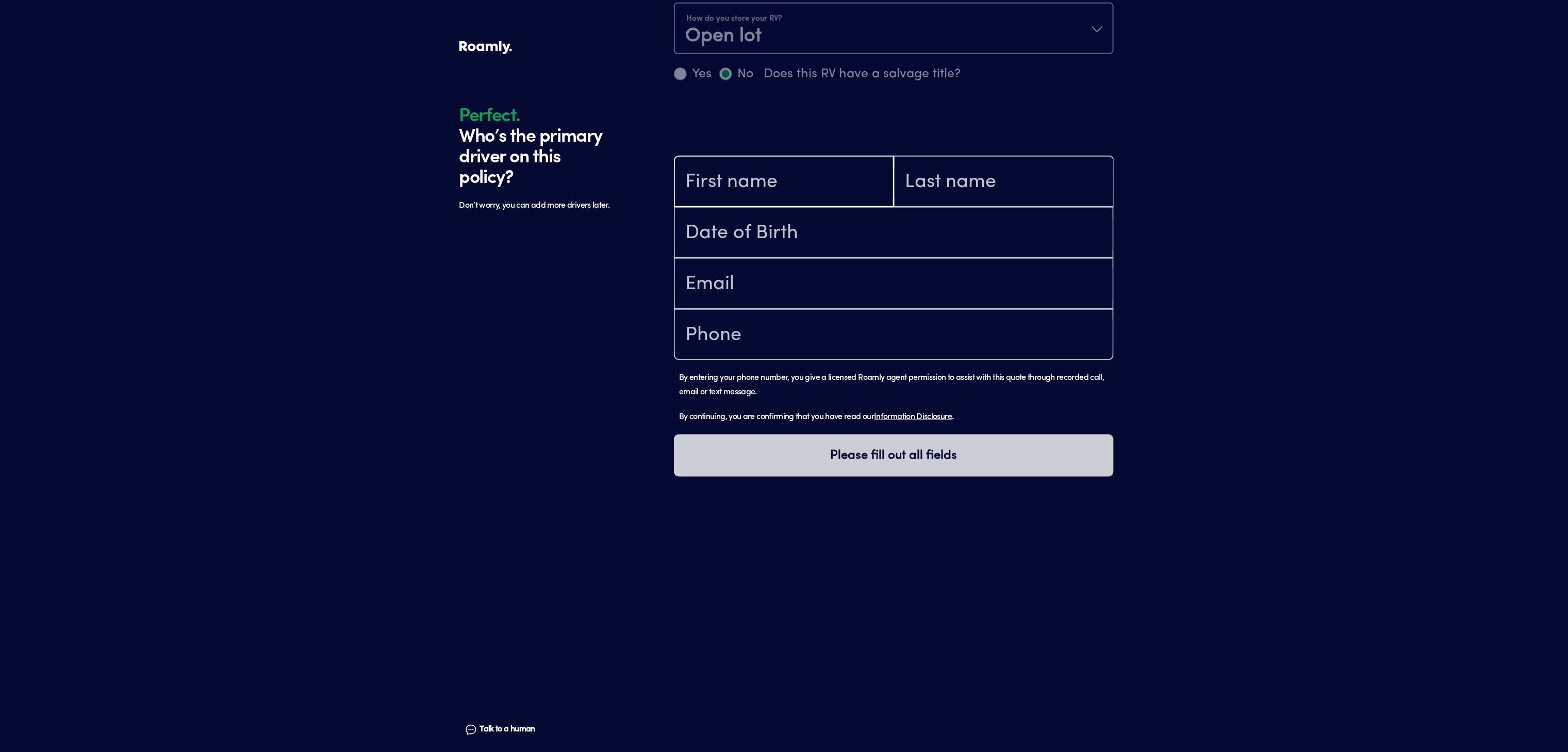 click at bounding box center (784, 182) 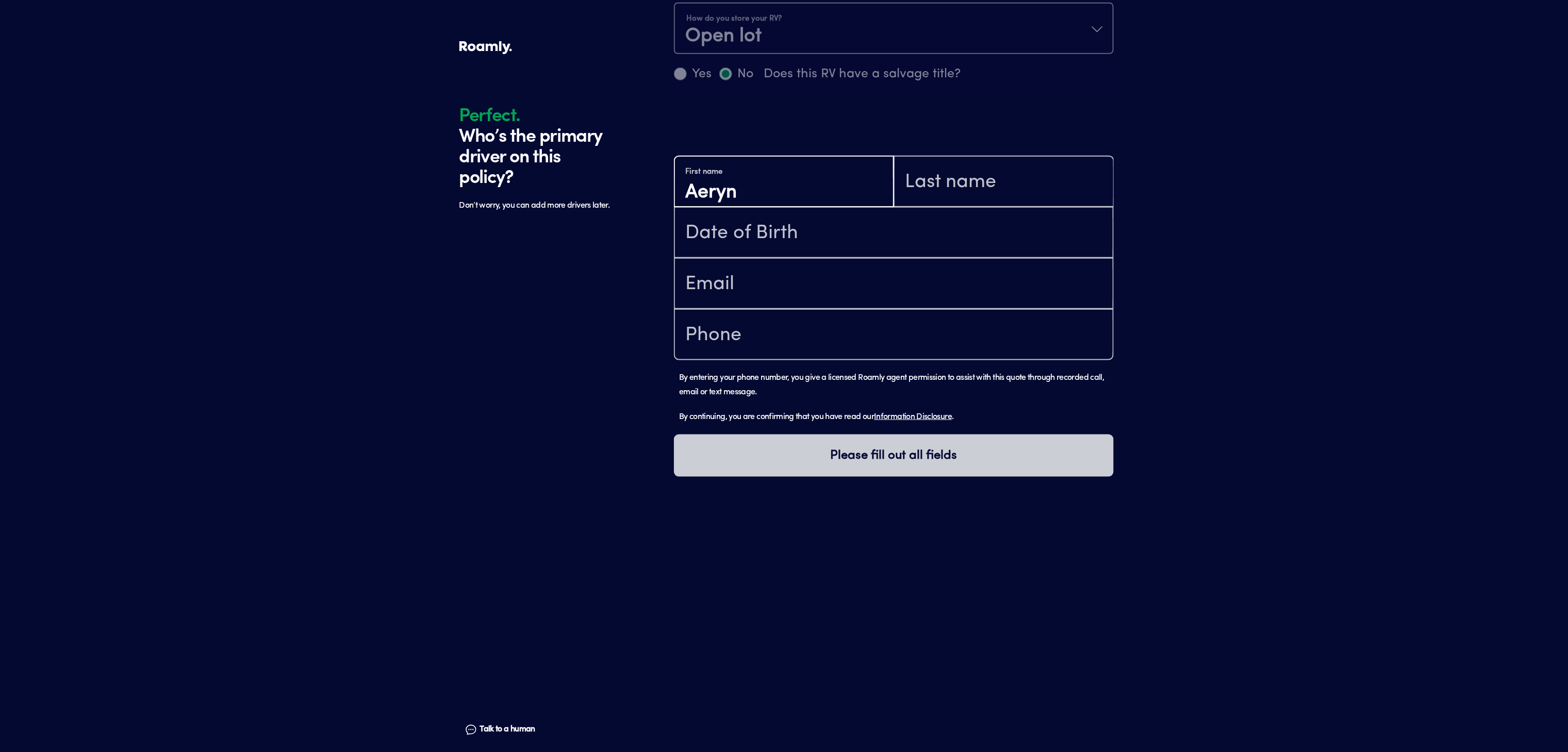 type on "Aeryn" 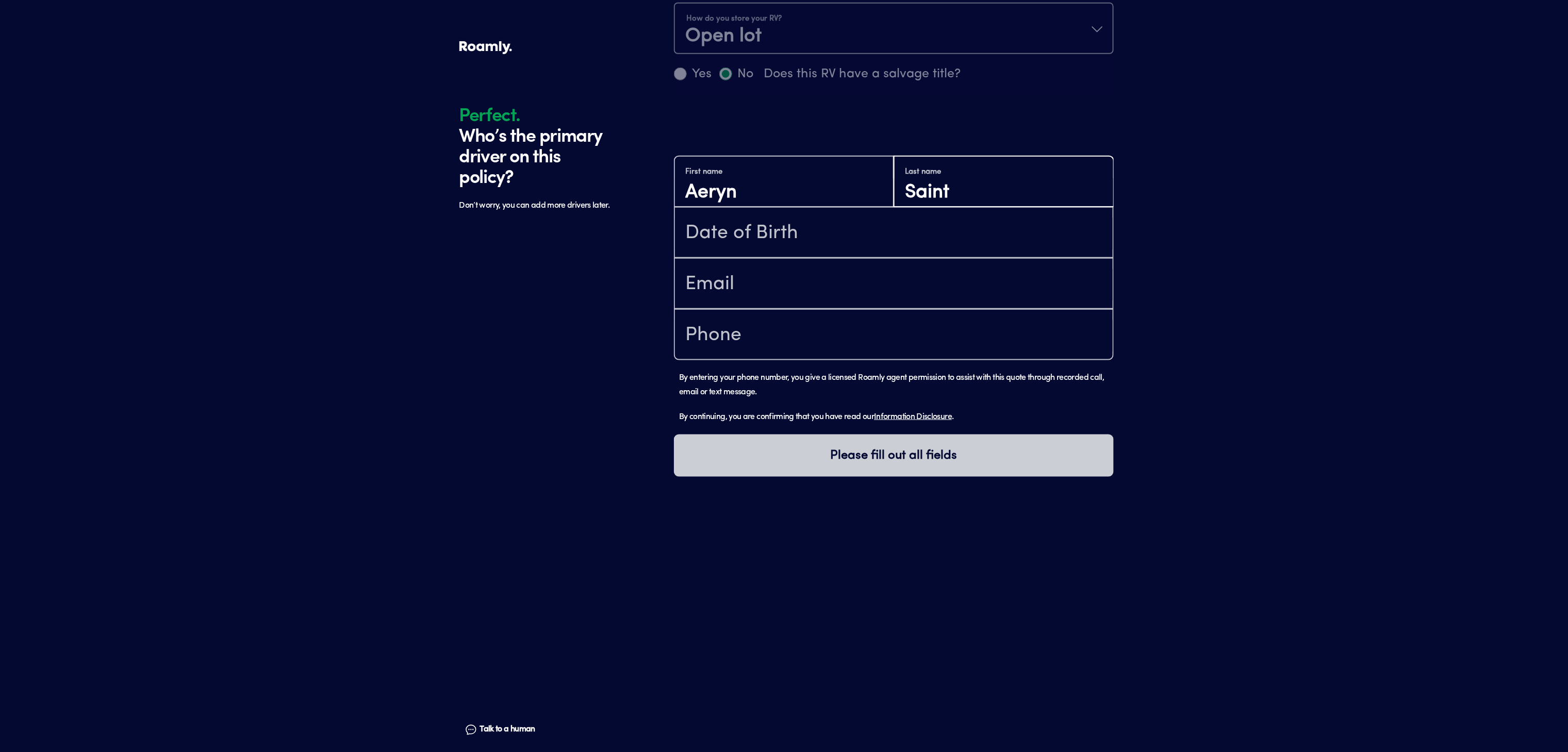 type on "Saint" 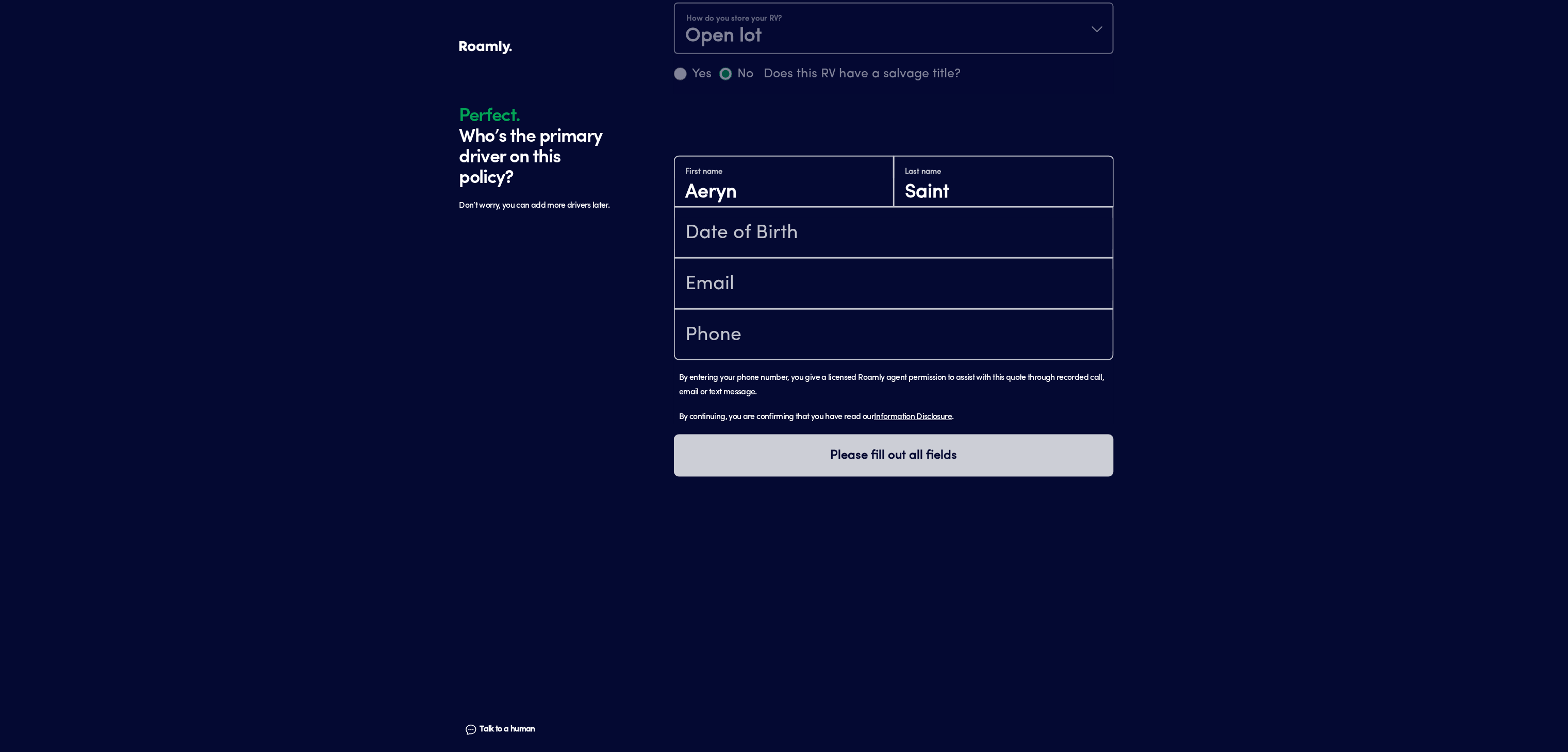 click at bounding box center [894, 232] 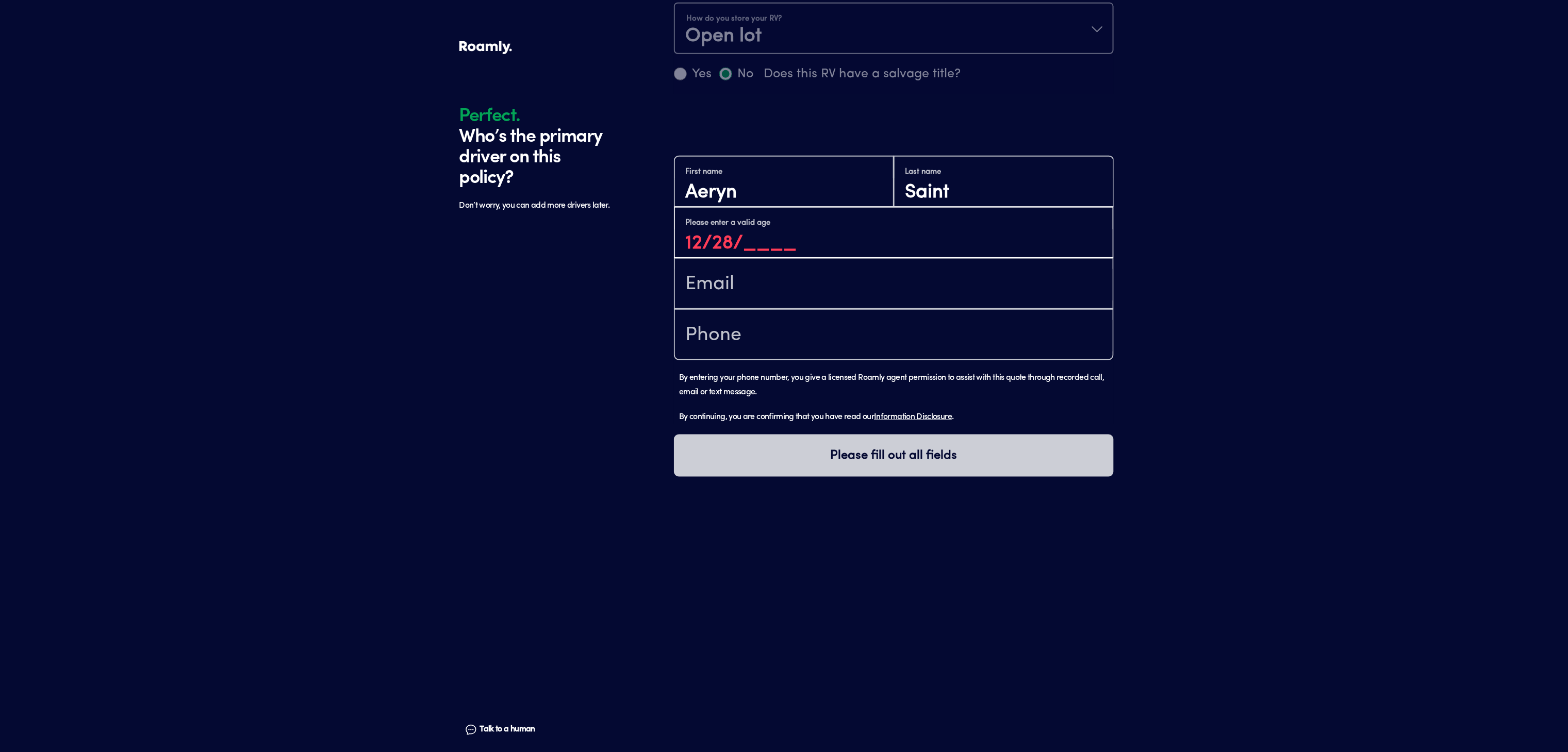 type on "12/28/____" 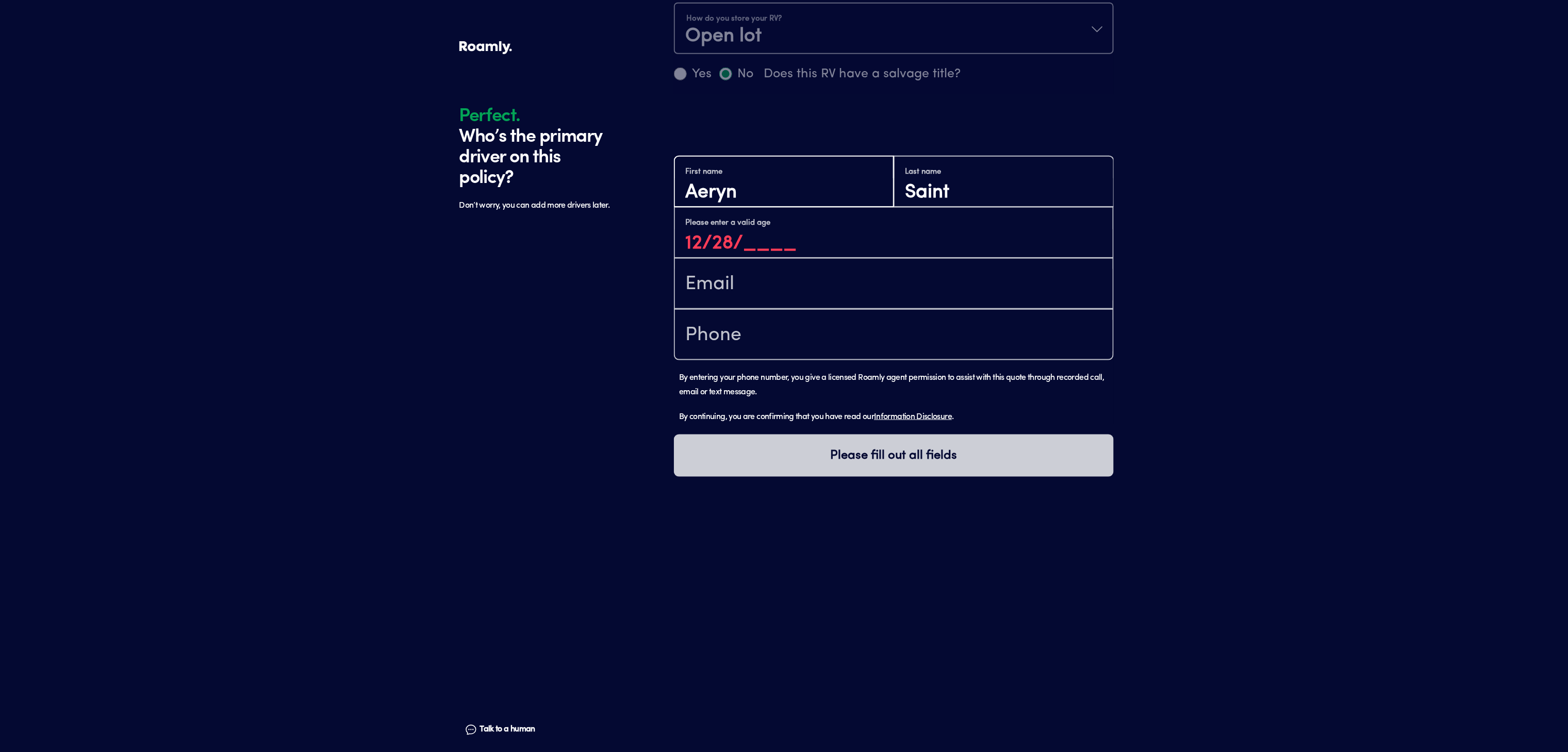click on "Aeryn" at bounding box center (784, 192) 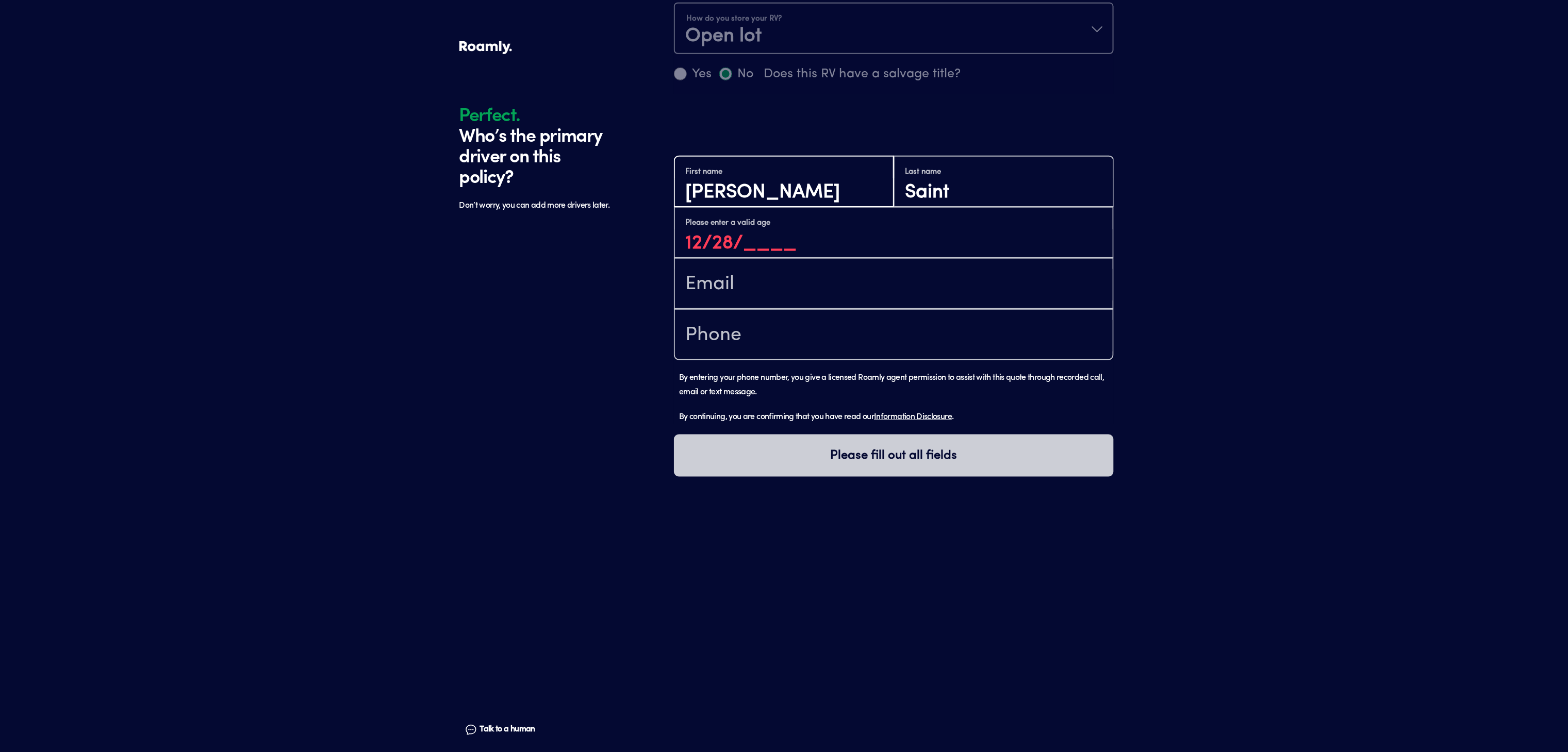 type on "[PERSON_NAME]" 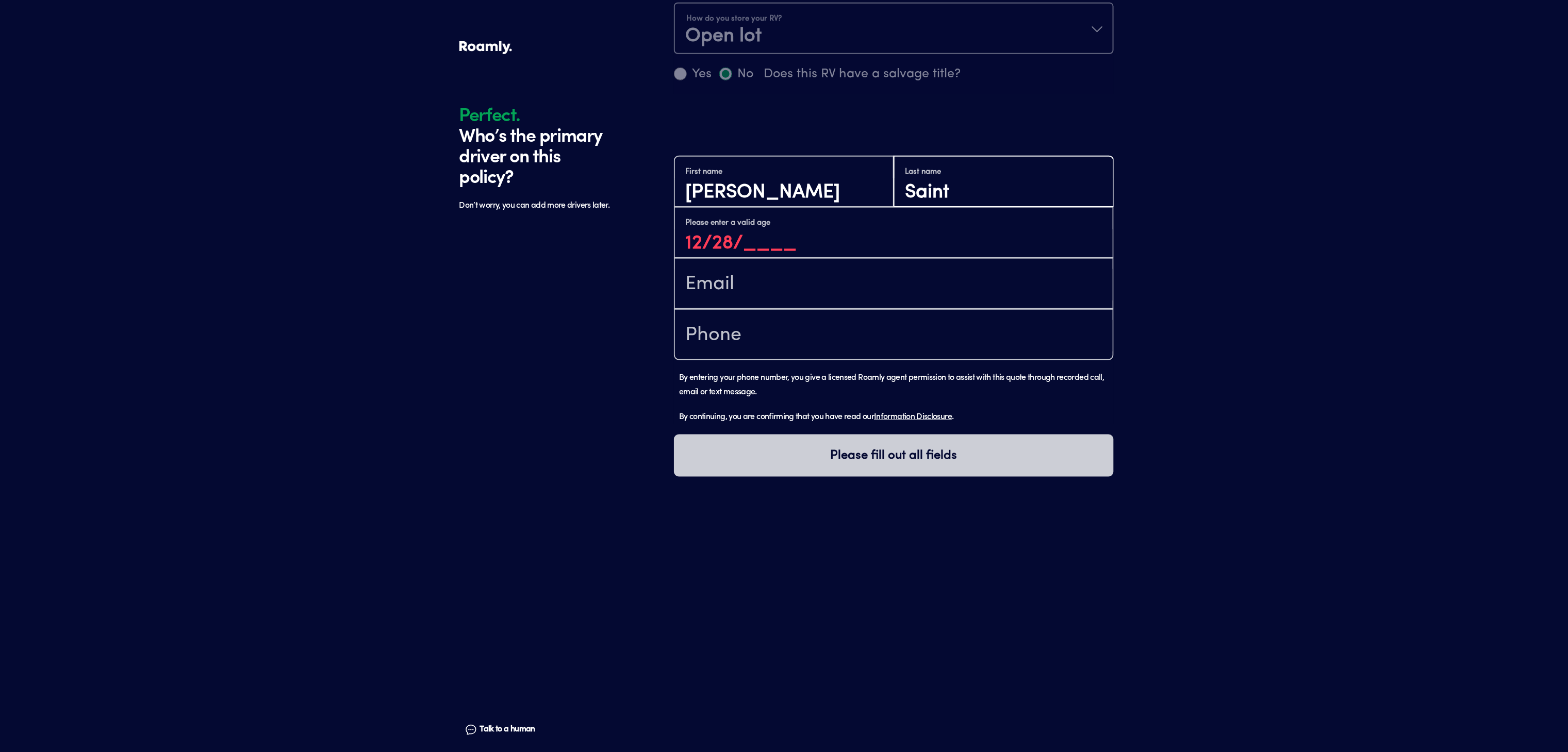 scroll, scrollTop: 1, scrollLeft: 0, axis: vertical 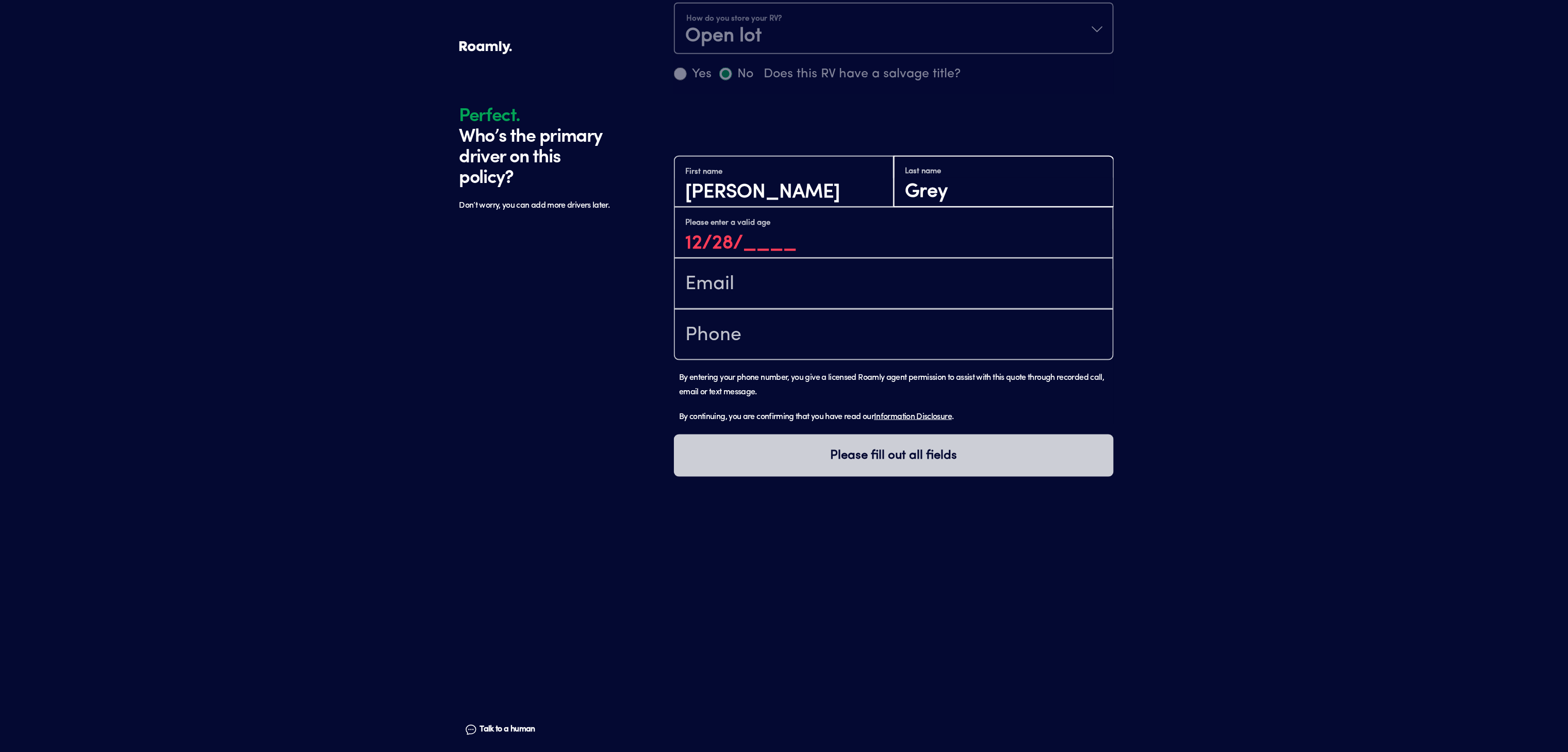type on "Grey" 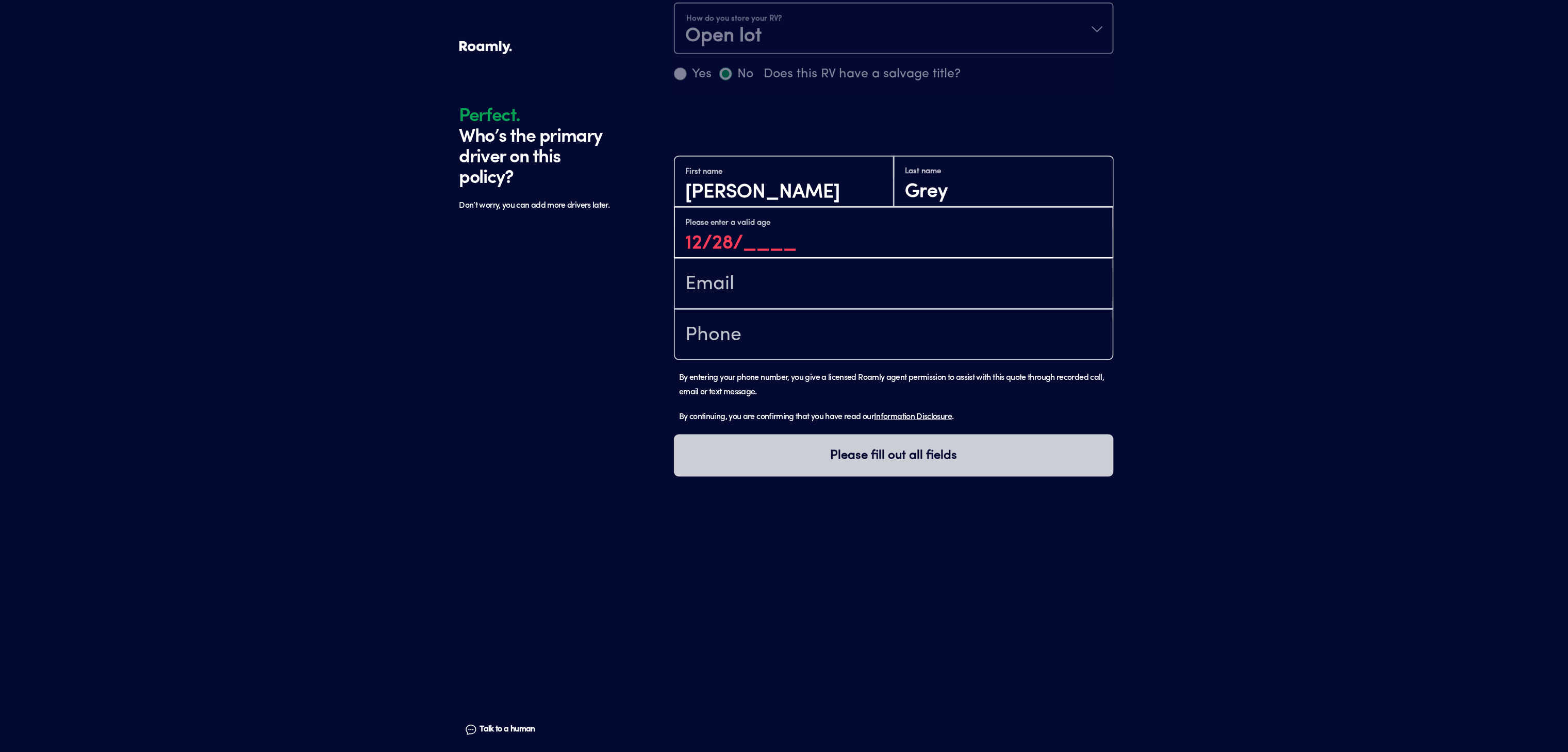 scroll, scrollTop: 1, scrollLeft: 0, axis: vertical 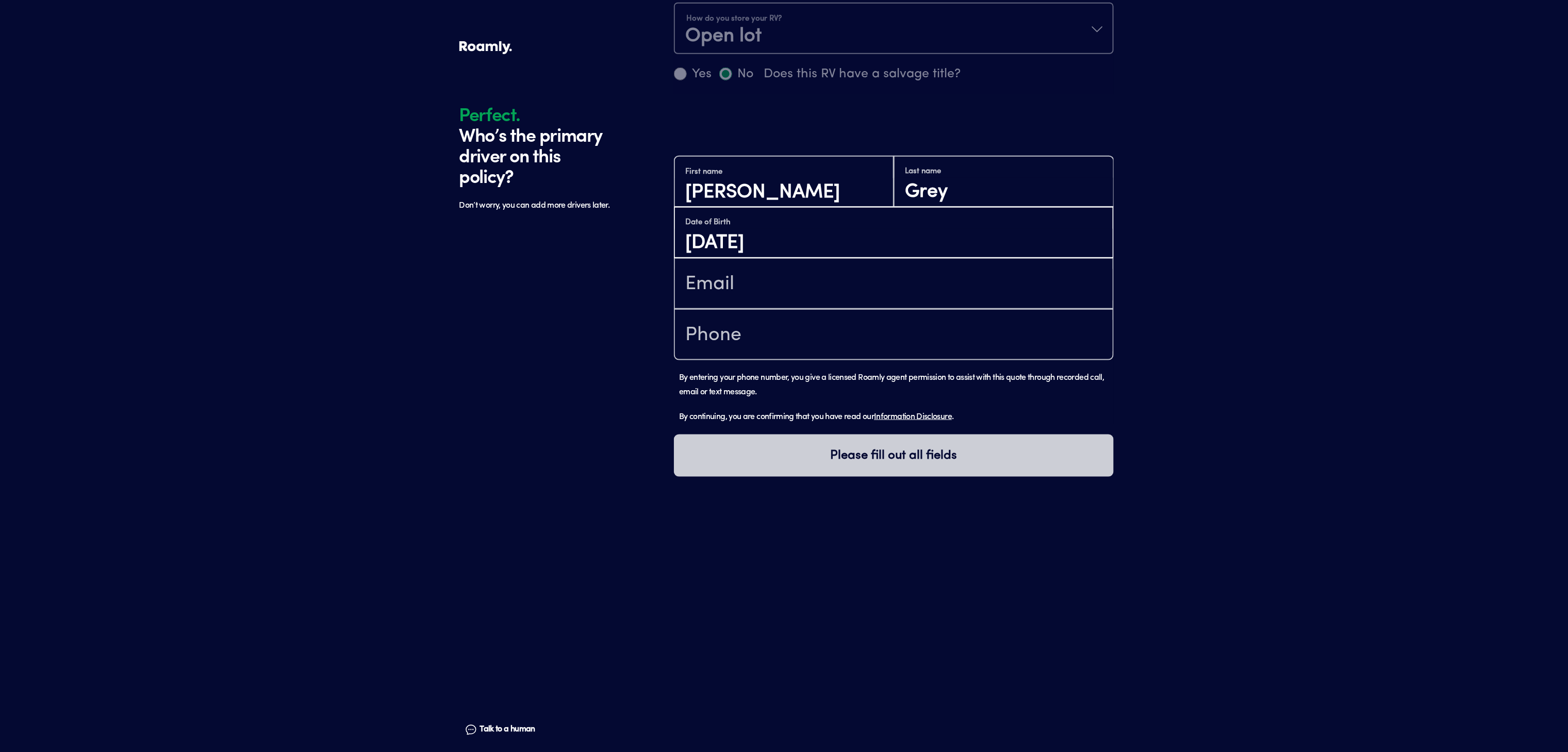 type on "[DATE]" 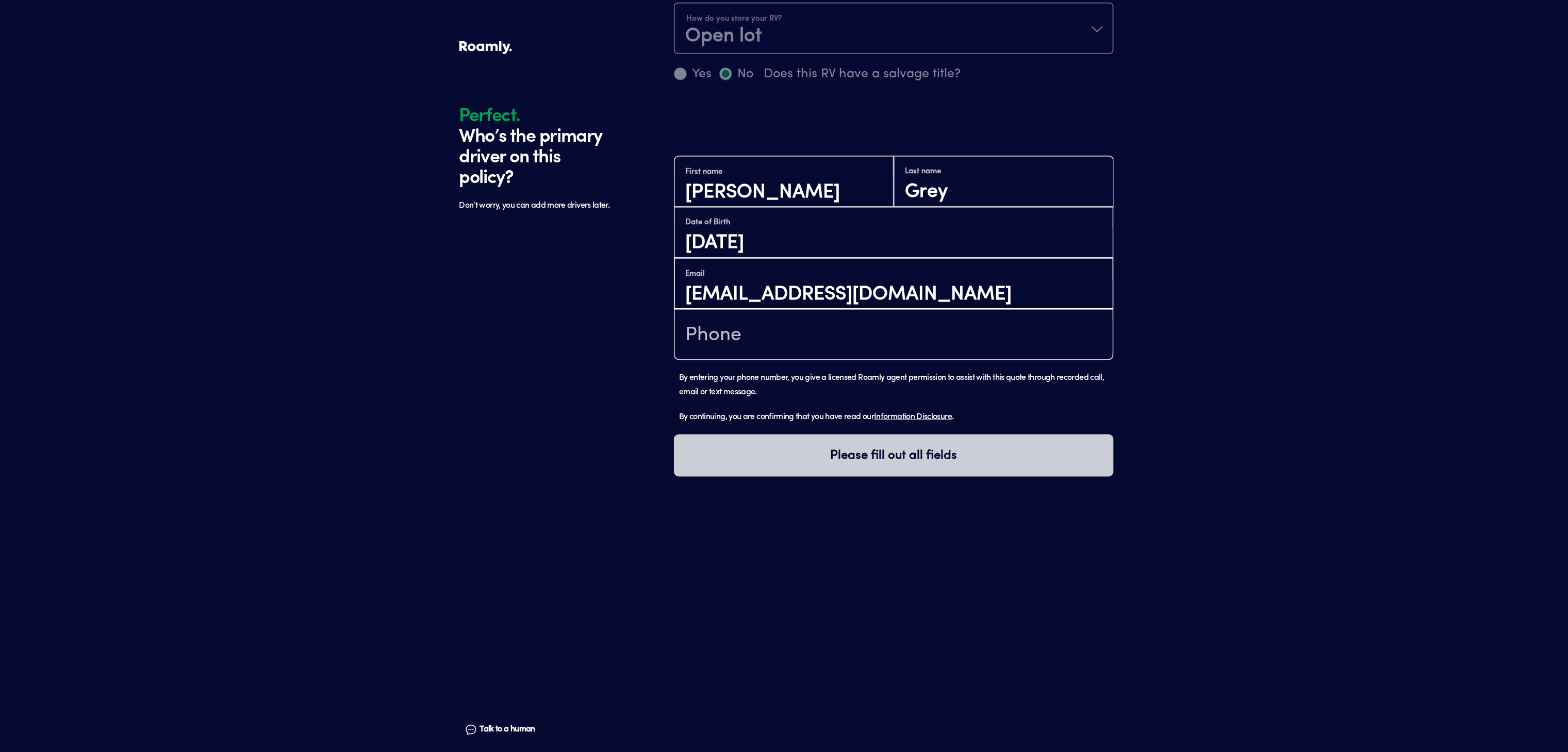type on "[EMAIL_ADDRESS][DOMAIN_NAME]" 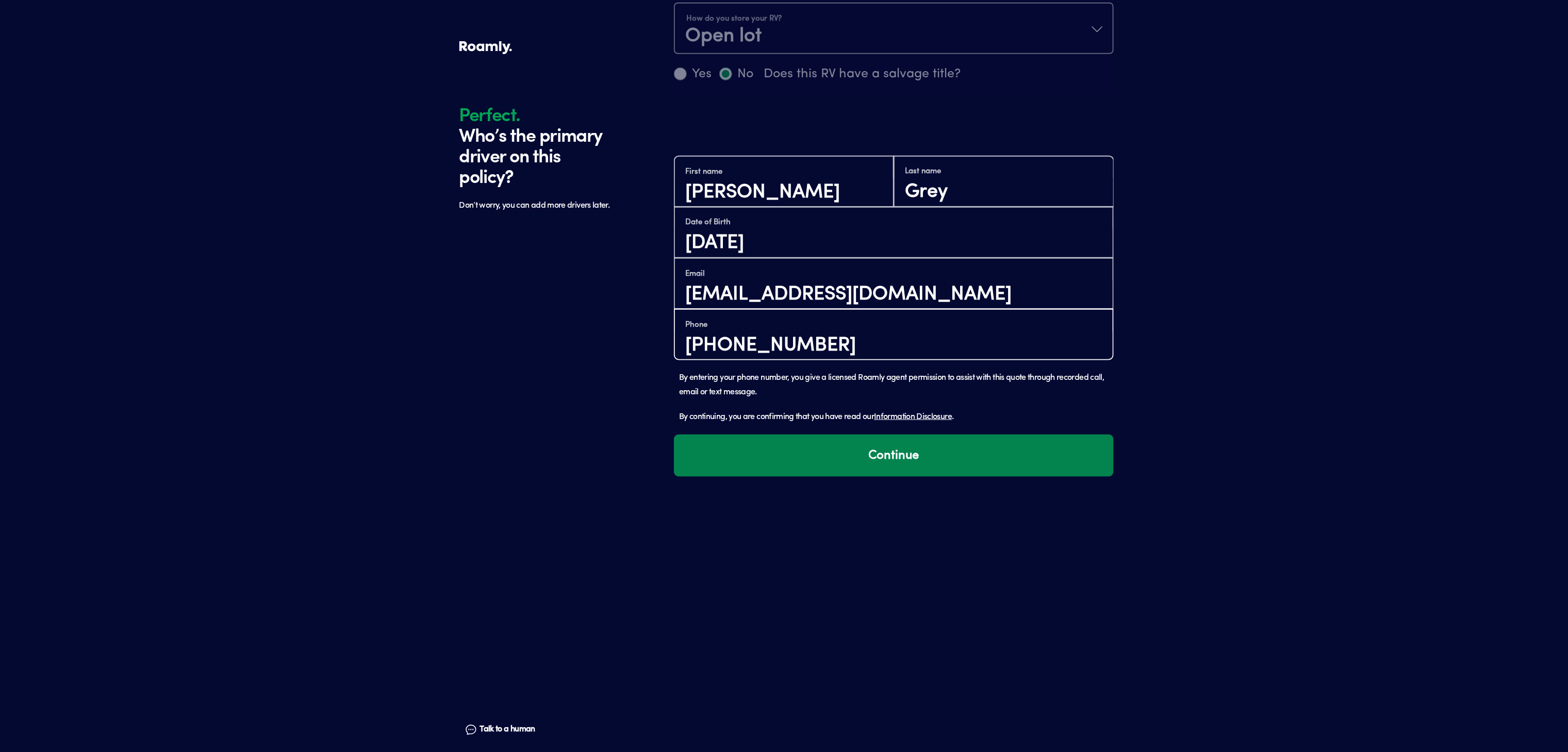 type on "[PHONE_NUMBER]" 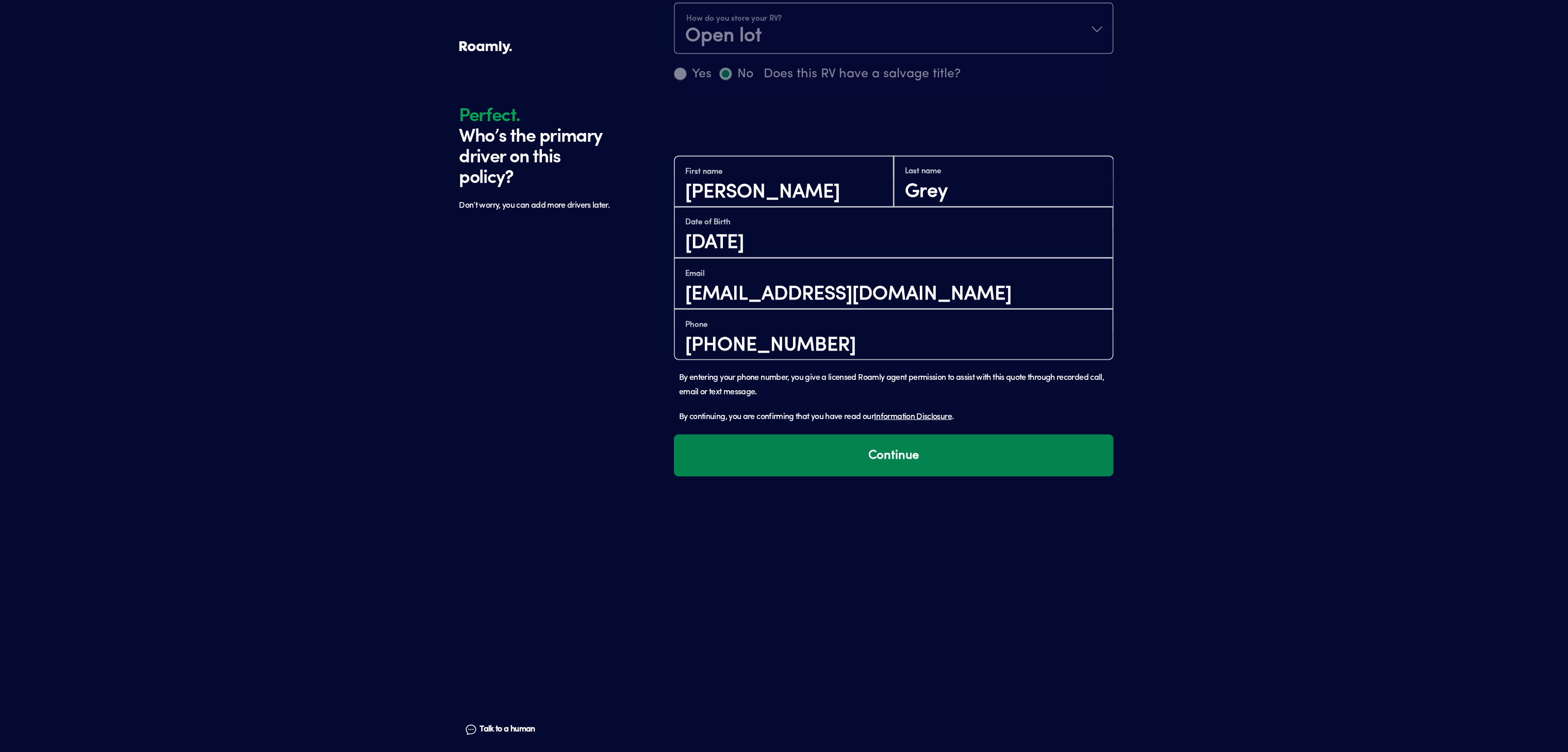 click on "Continue" at bounding box center (894, 456) 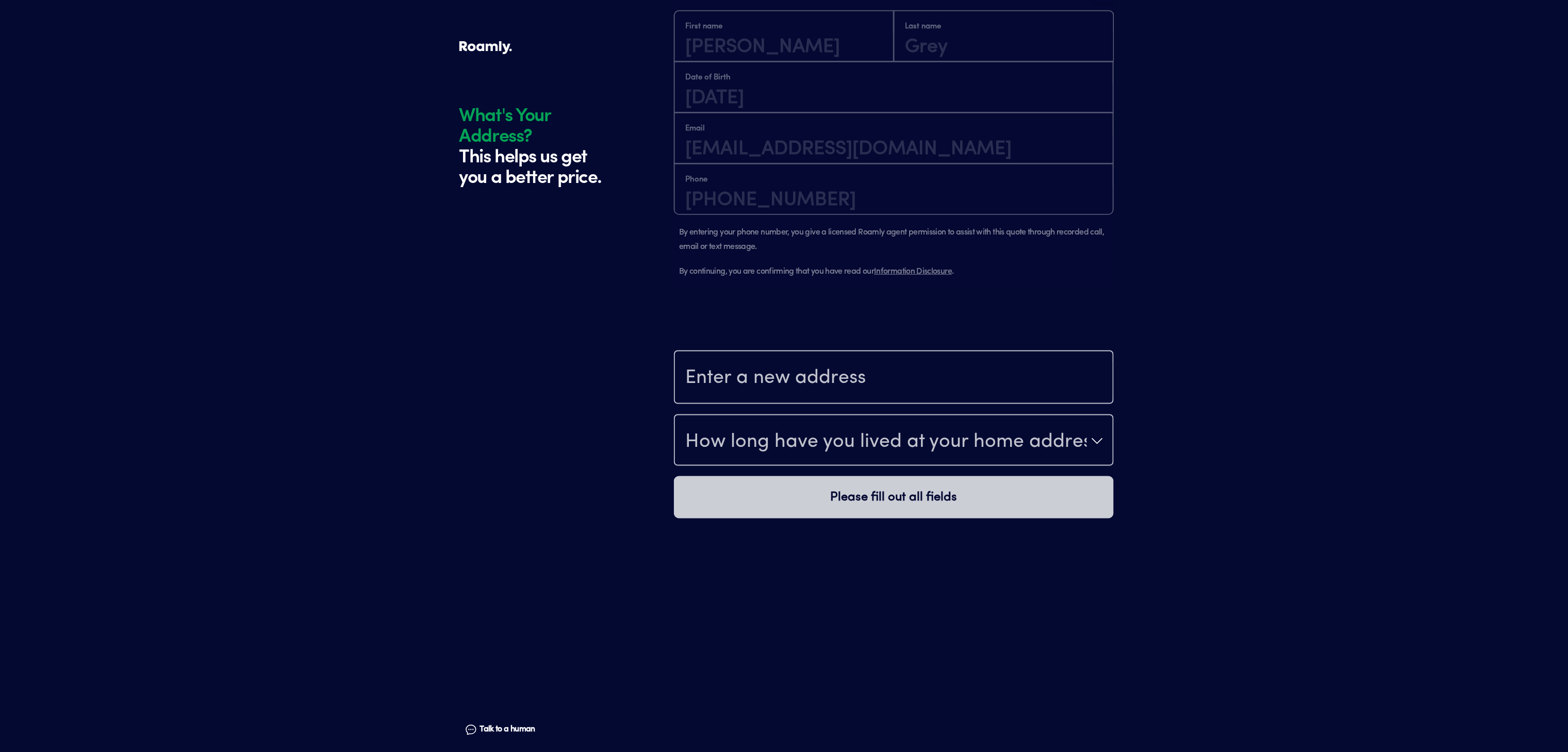 scroll, scrollTop: 1000, scrollLeft: 0, axis: vertical 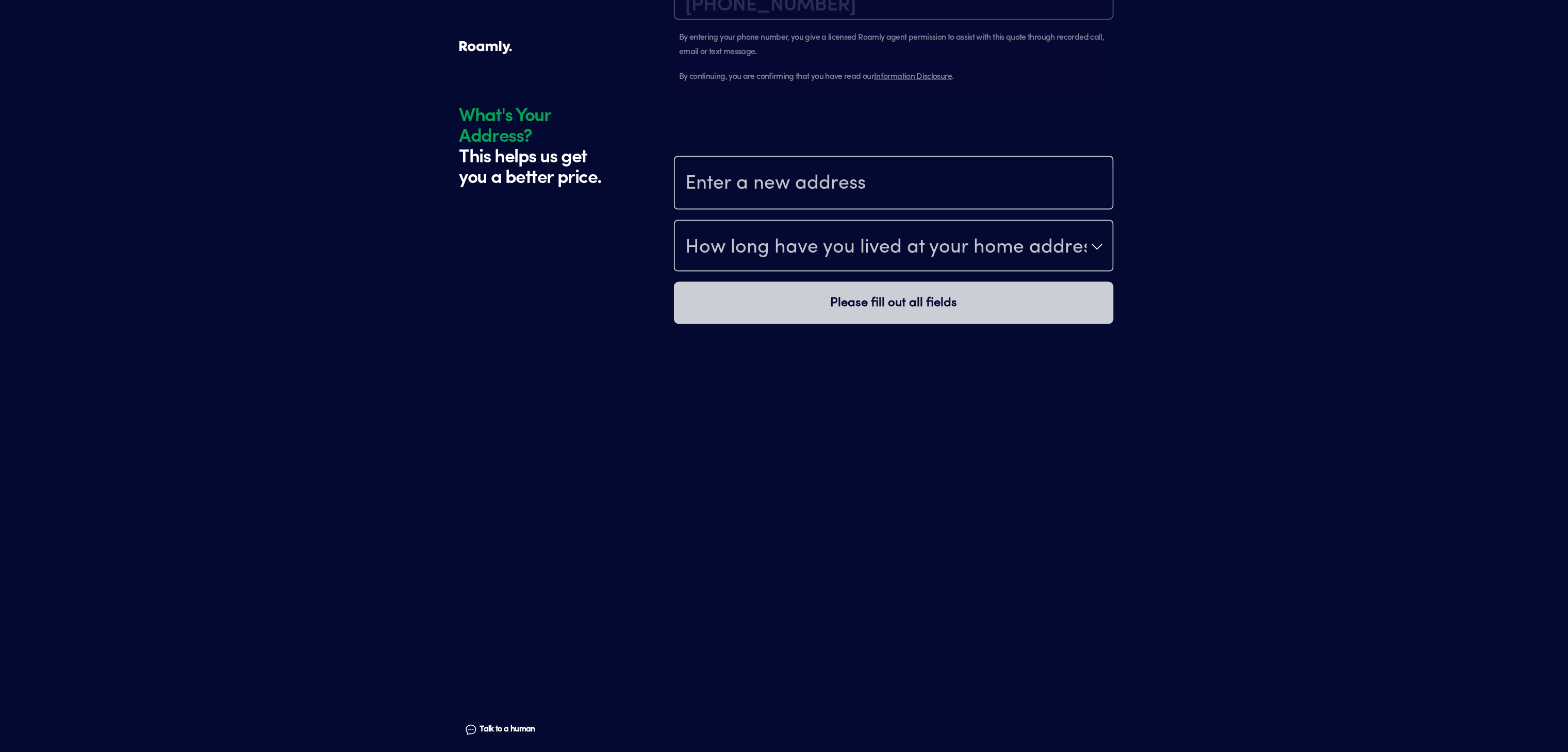 click at bounding box center (894, 184) 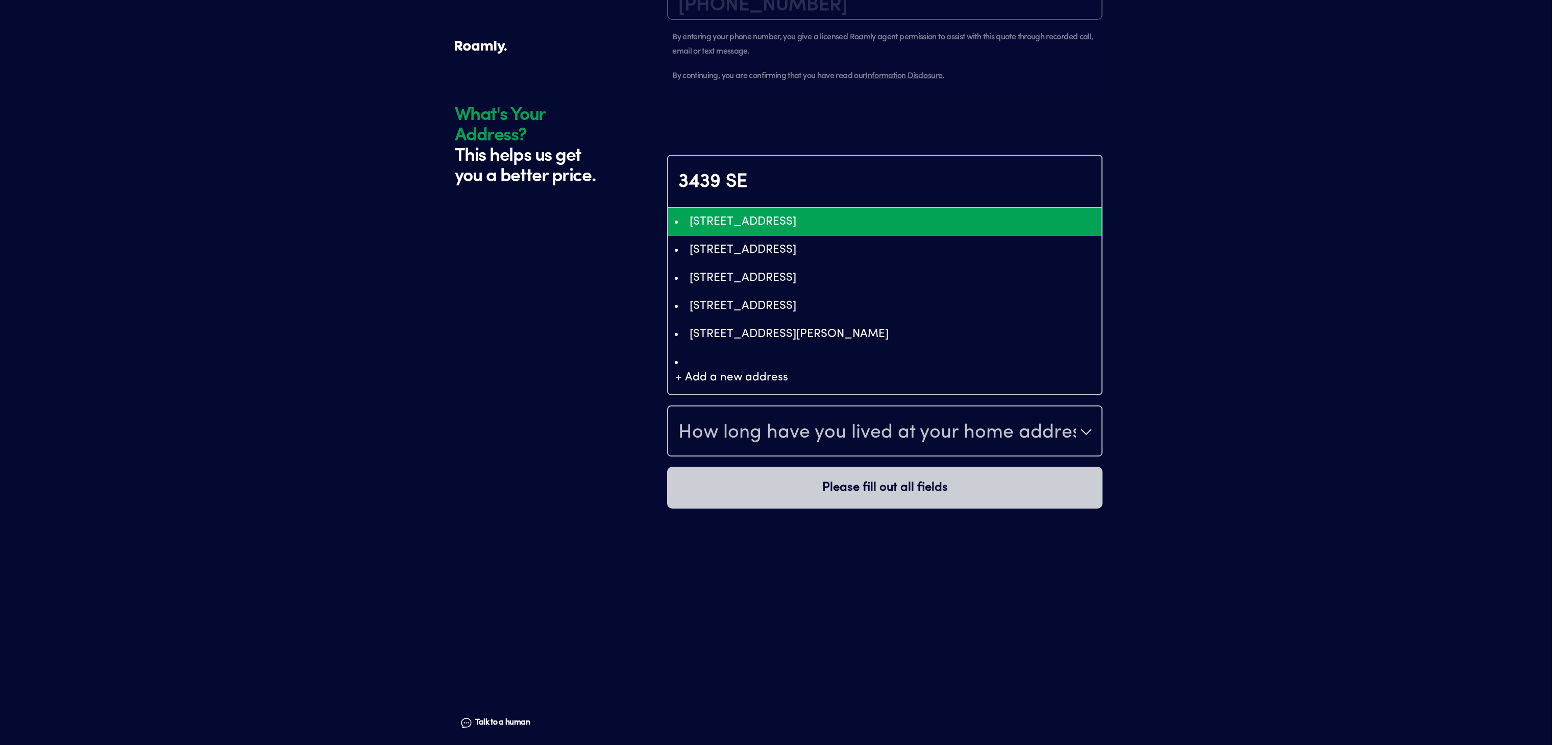 type on "ChIJH1RLHZKglVQRBfoLGxkj9s0" 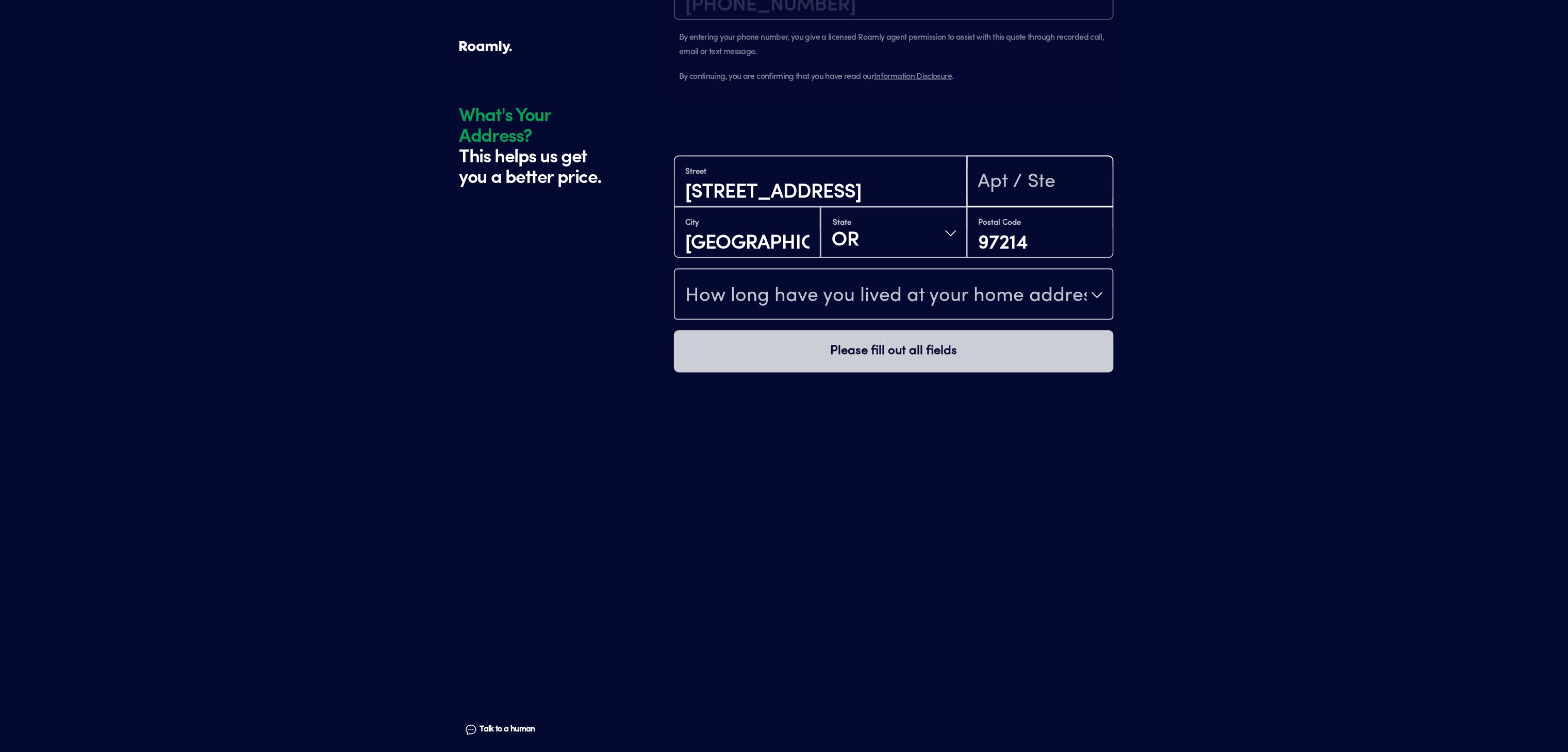 click at bounding box center [1041, 182] 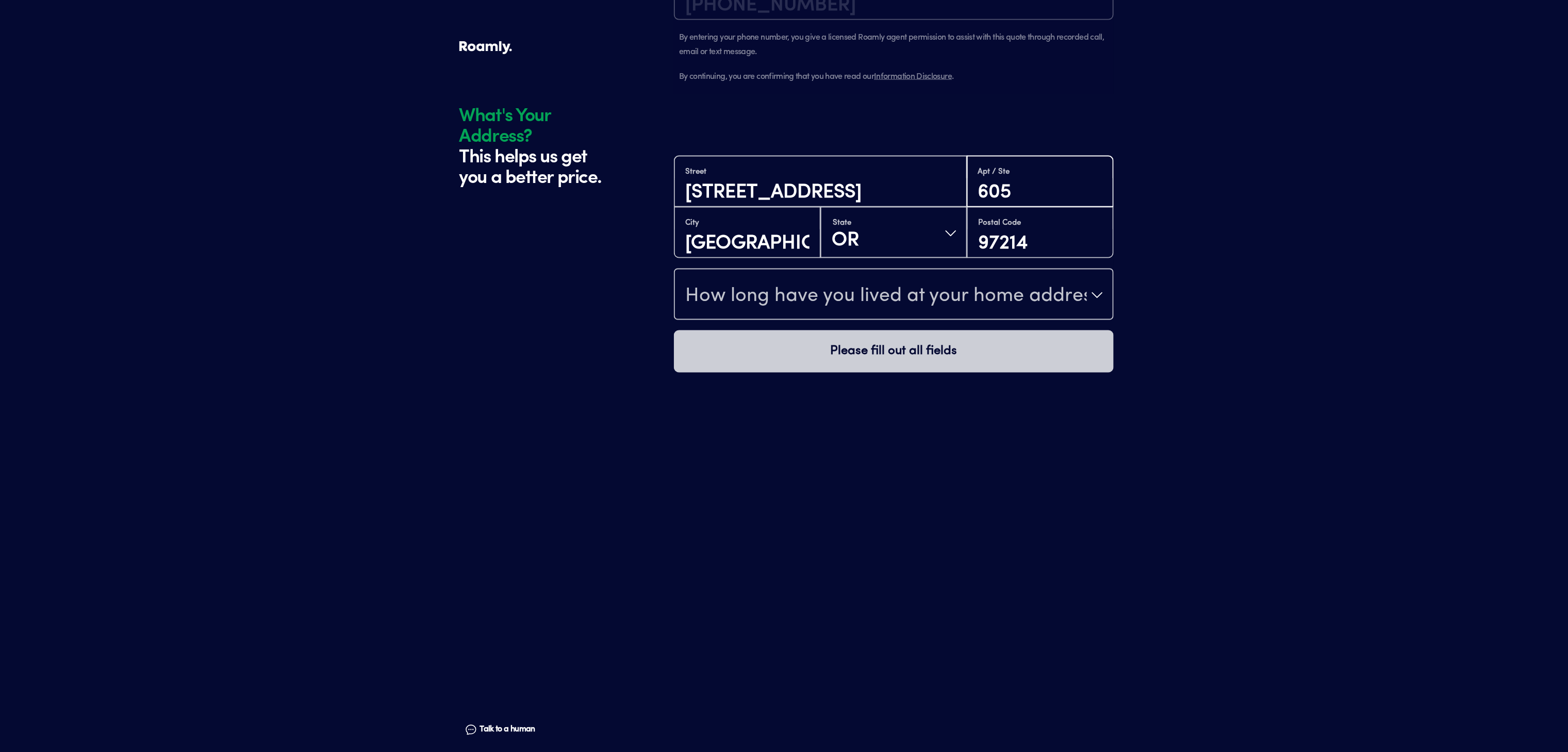 type on "605" 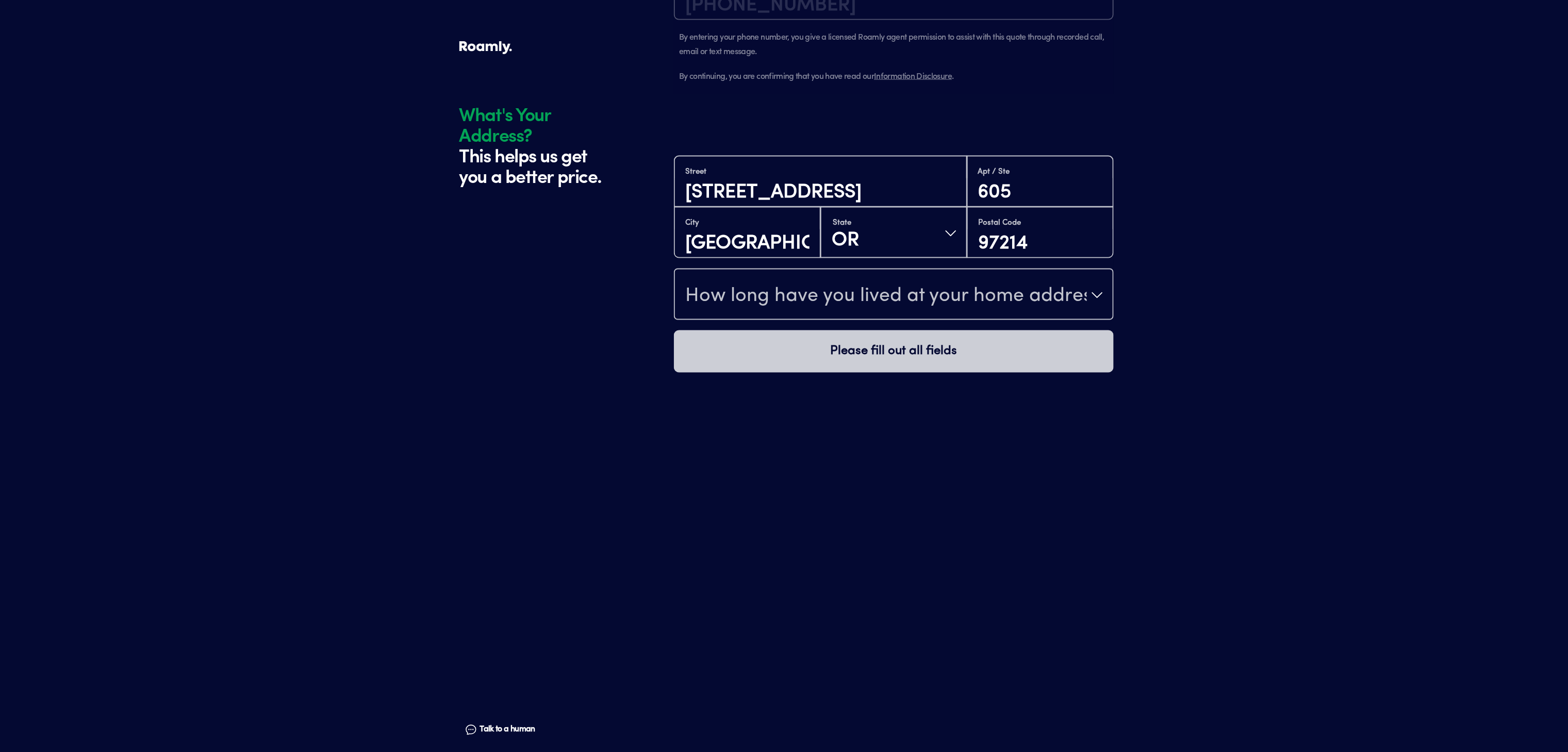 click on "How long have you lived at your home address?" at bounding box center (886, 296) 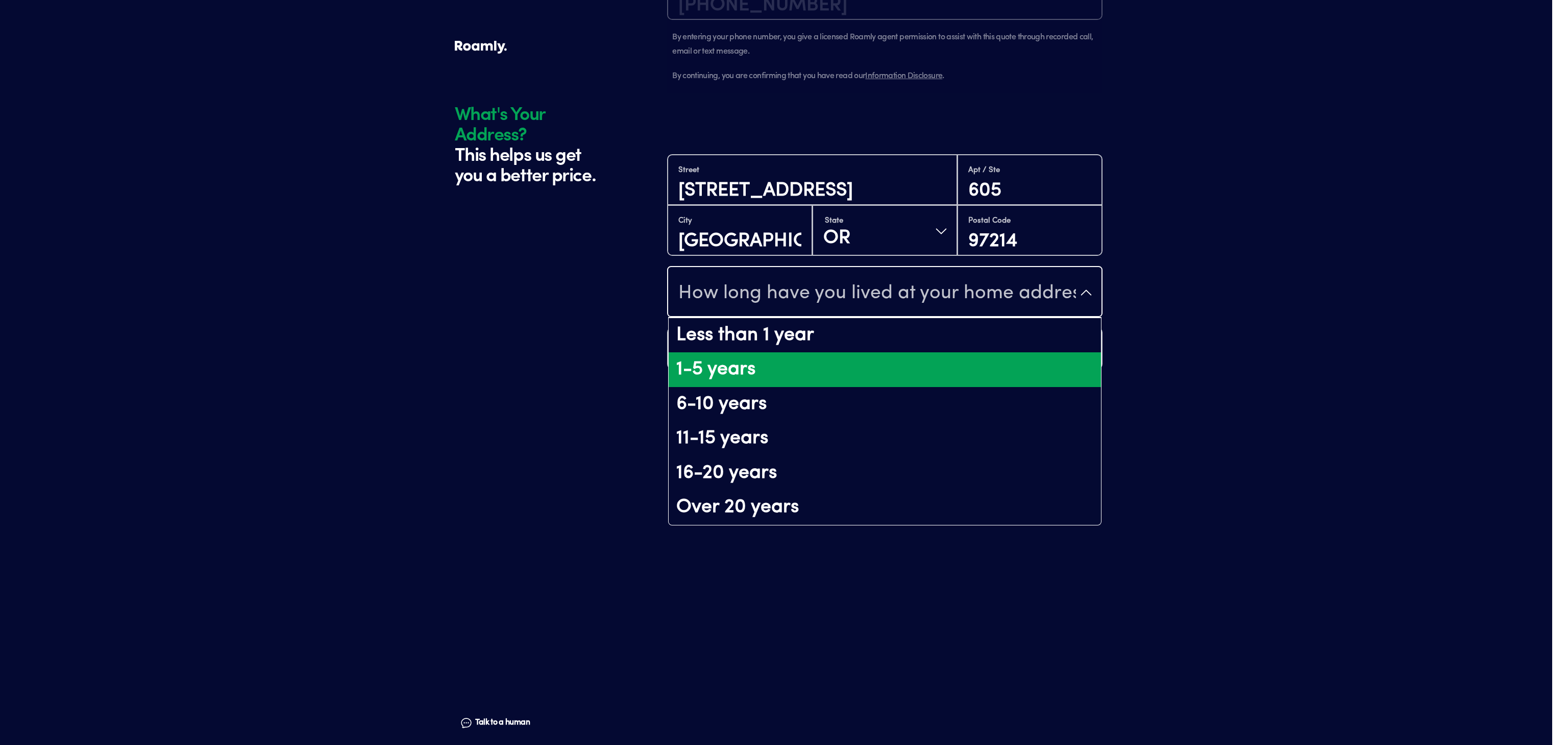 click on "1-5 years" at bounding box center [885, 370] 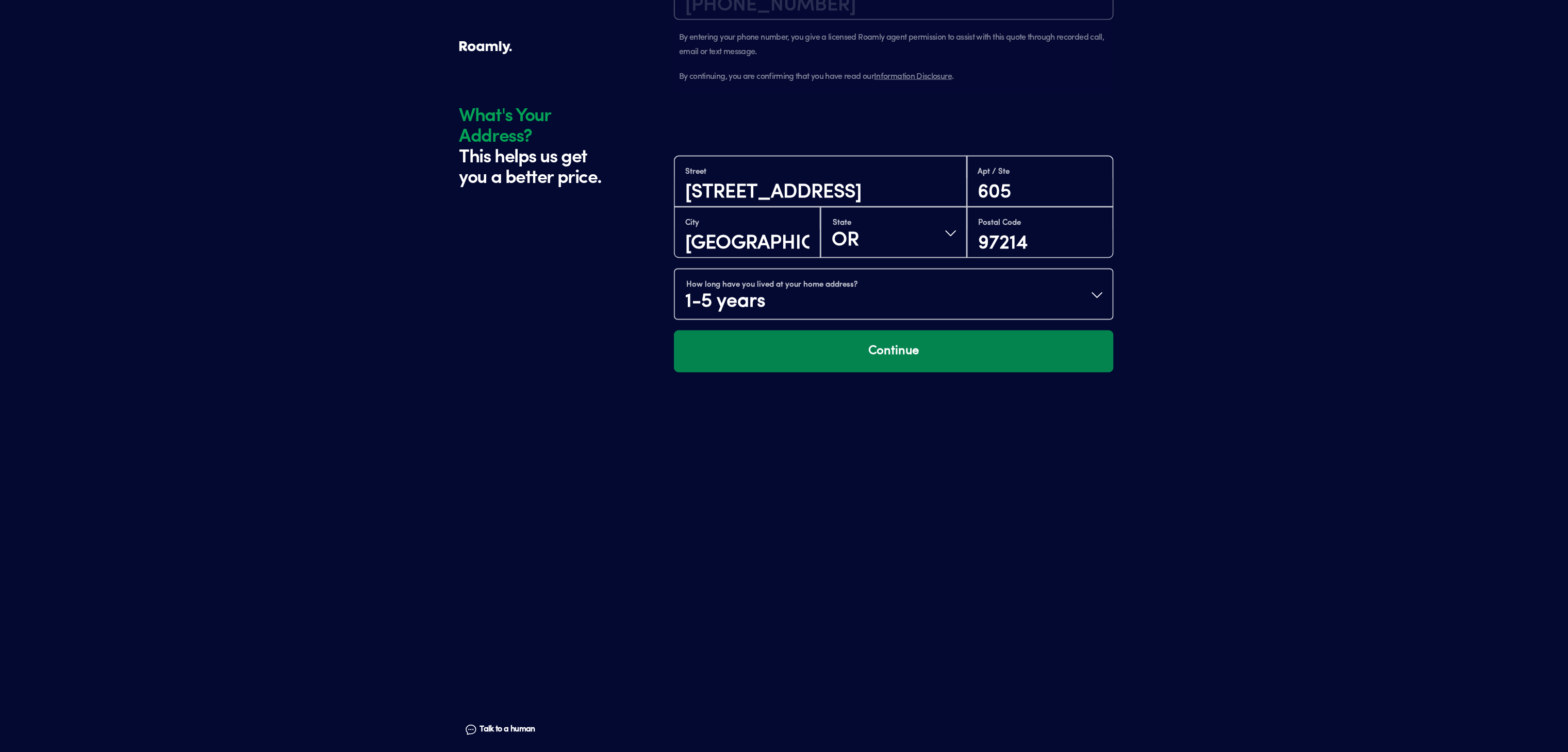 click on "Continue" at bounding box center [894, 352] 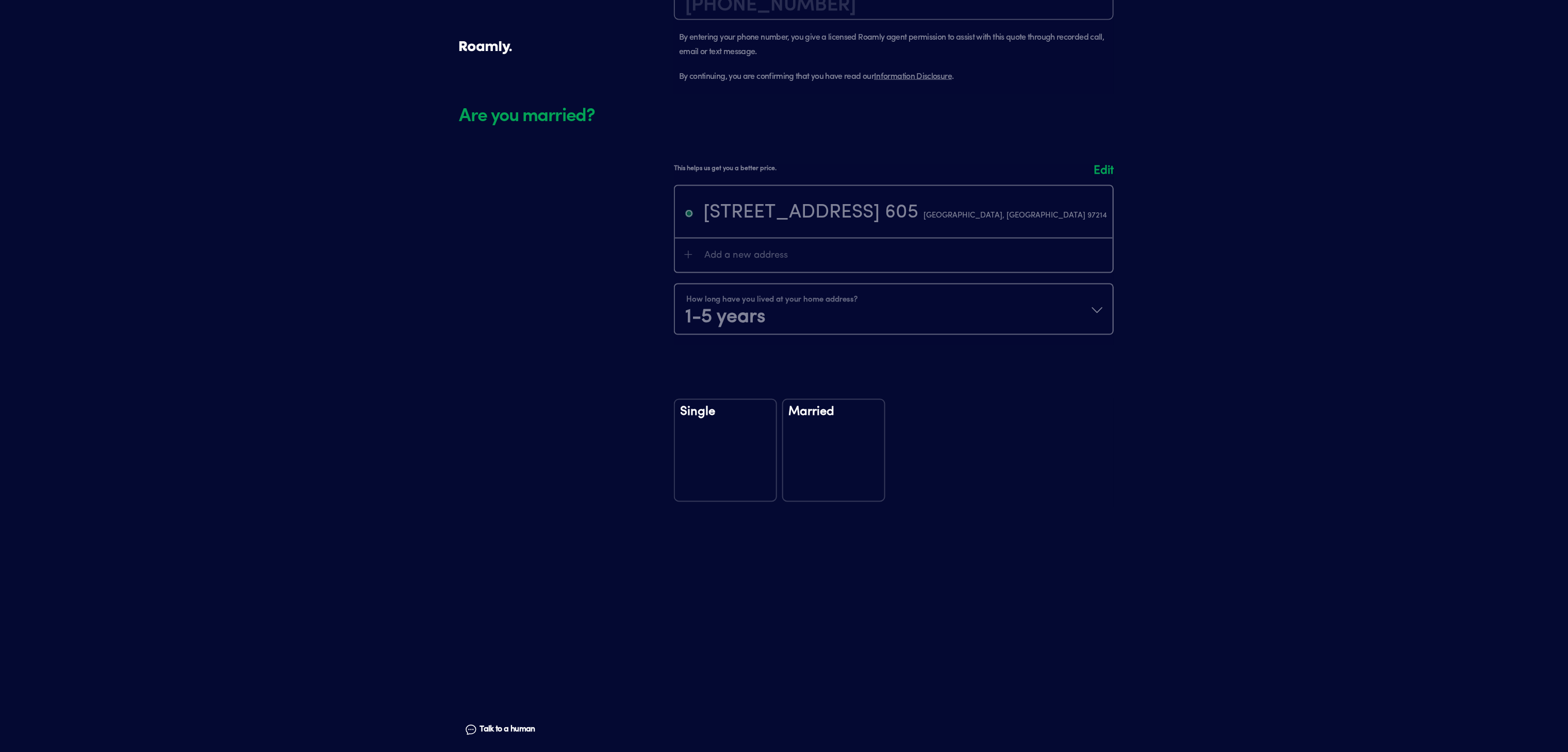 scroll, scrollTop: 1242, scrollLeft: 0, axis: vertical 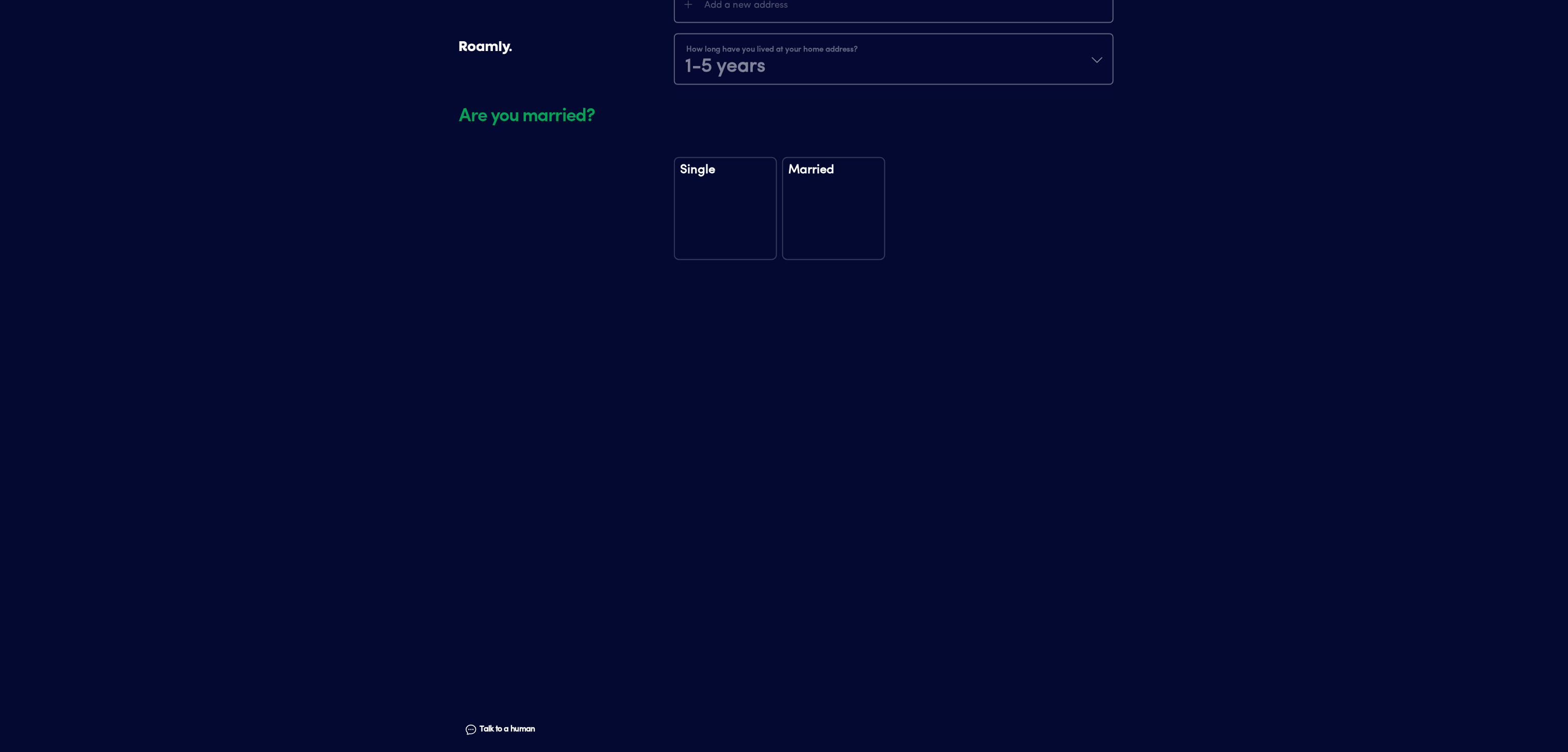 click on "Single" at bounding box center (725, 209) 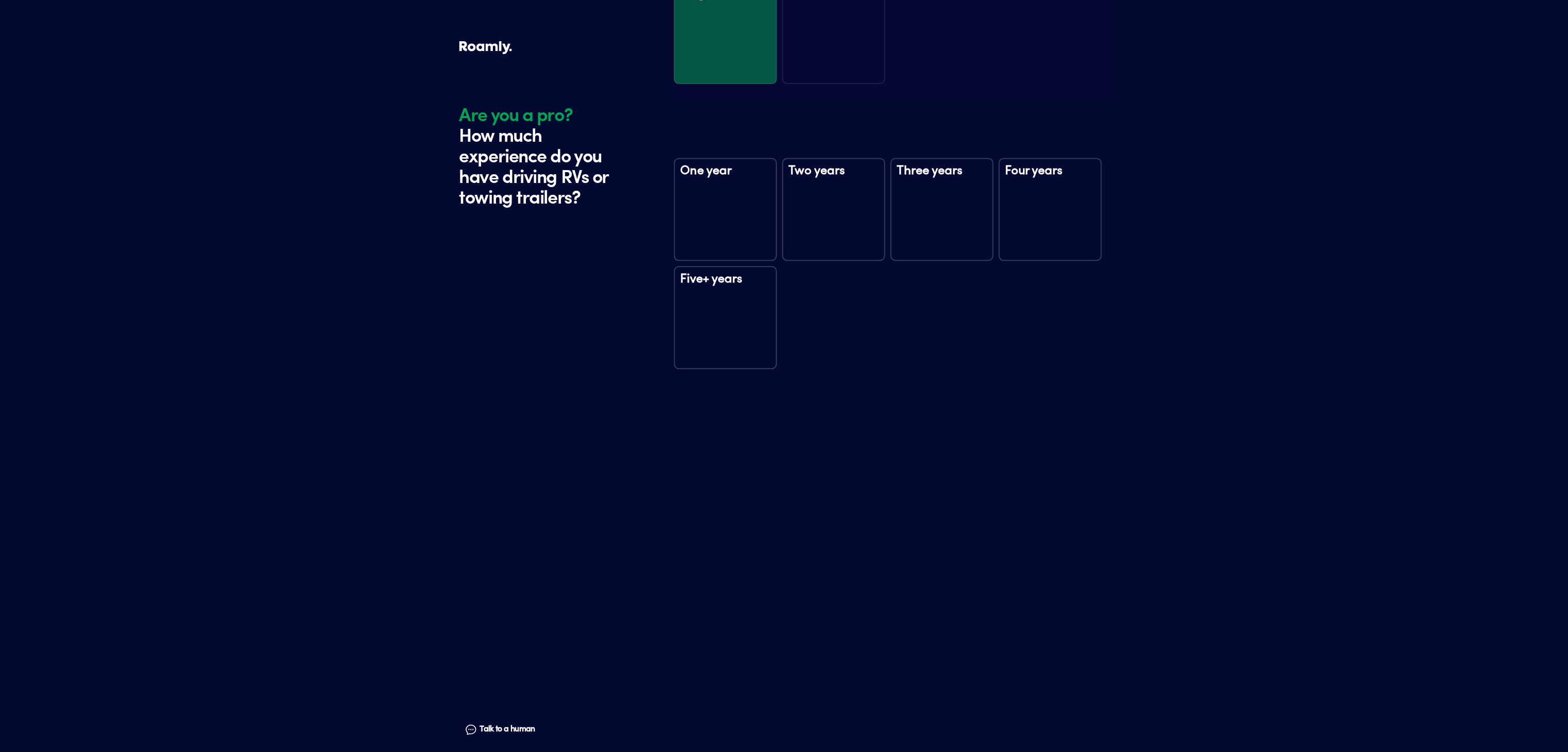 scroll, scrollTop: 1443, scrollLeft: 0, axis: vertical 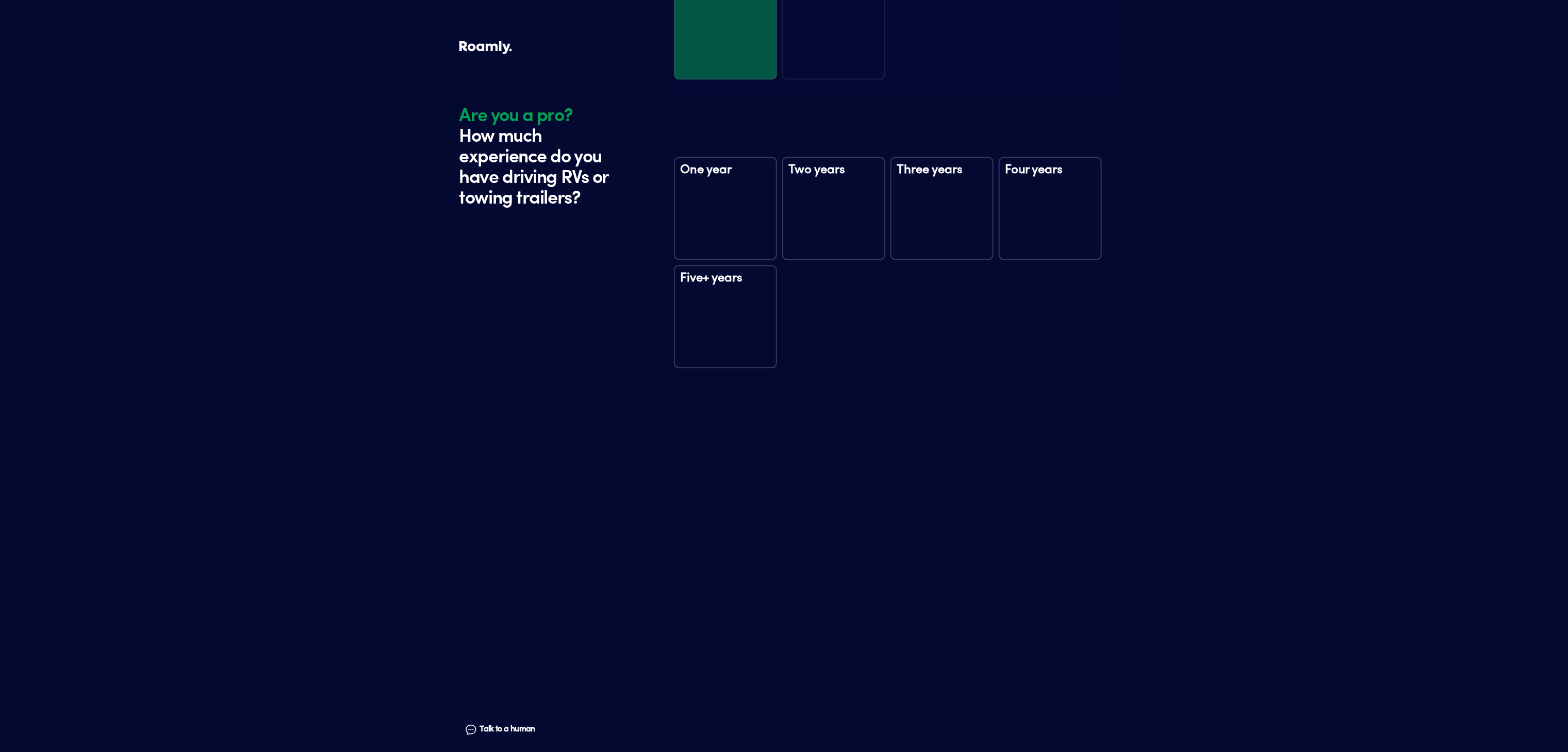 click on "Five+ years" at bounding box center [725, 316] 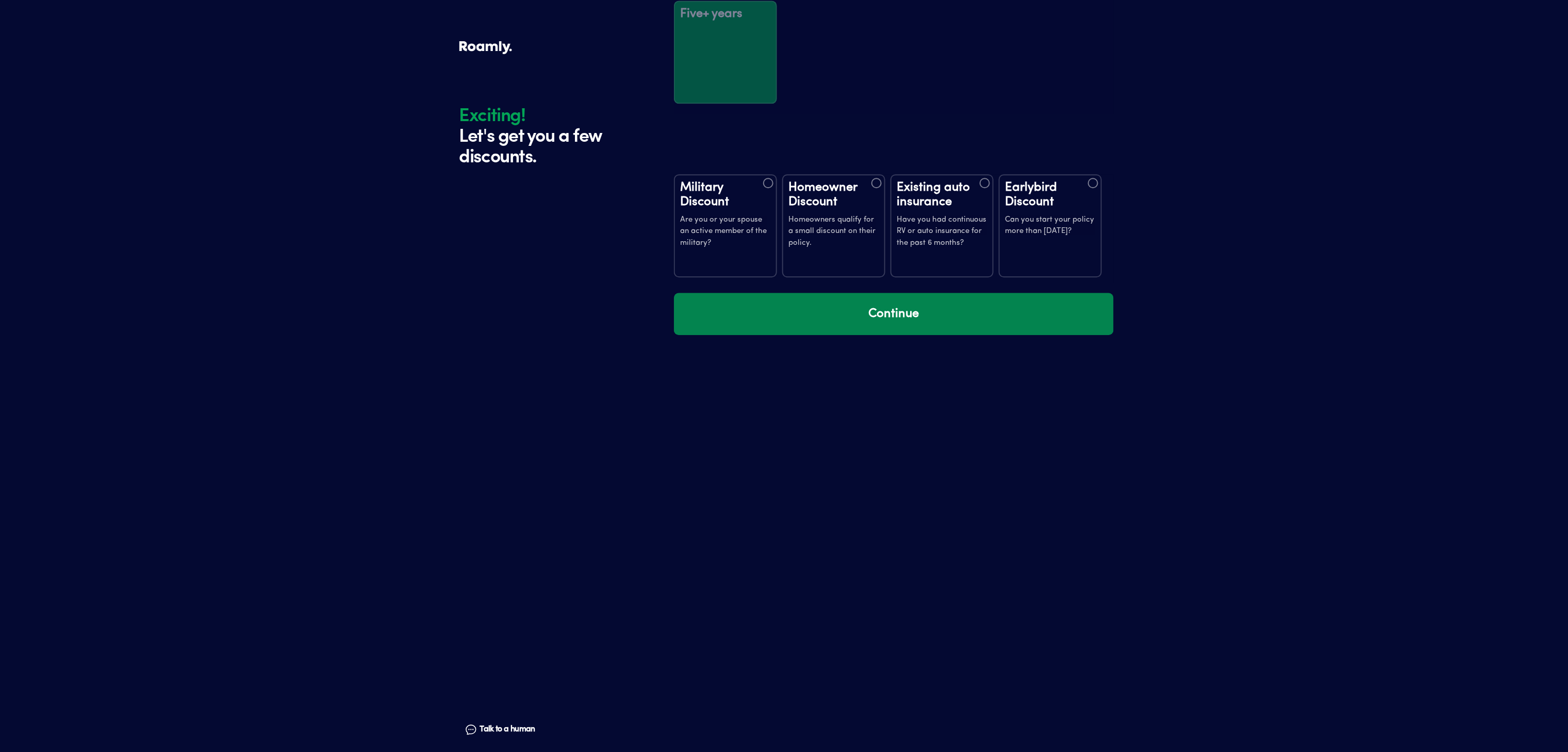 scroll, scrollTop: 1747, scrollLeft: 0, axis: vertical 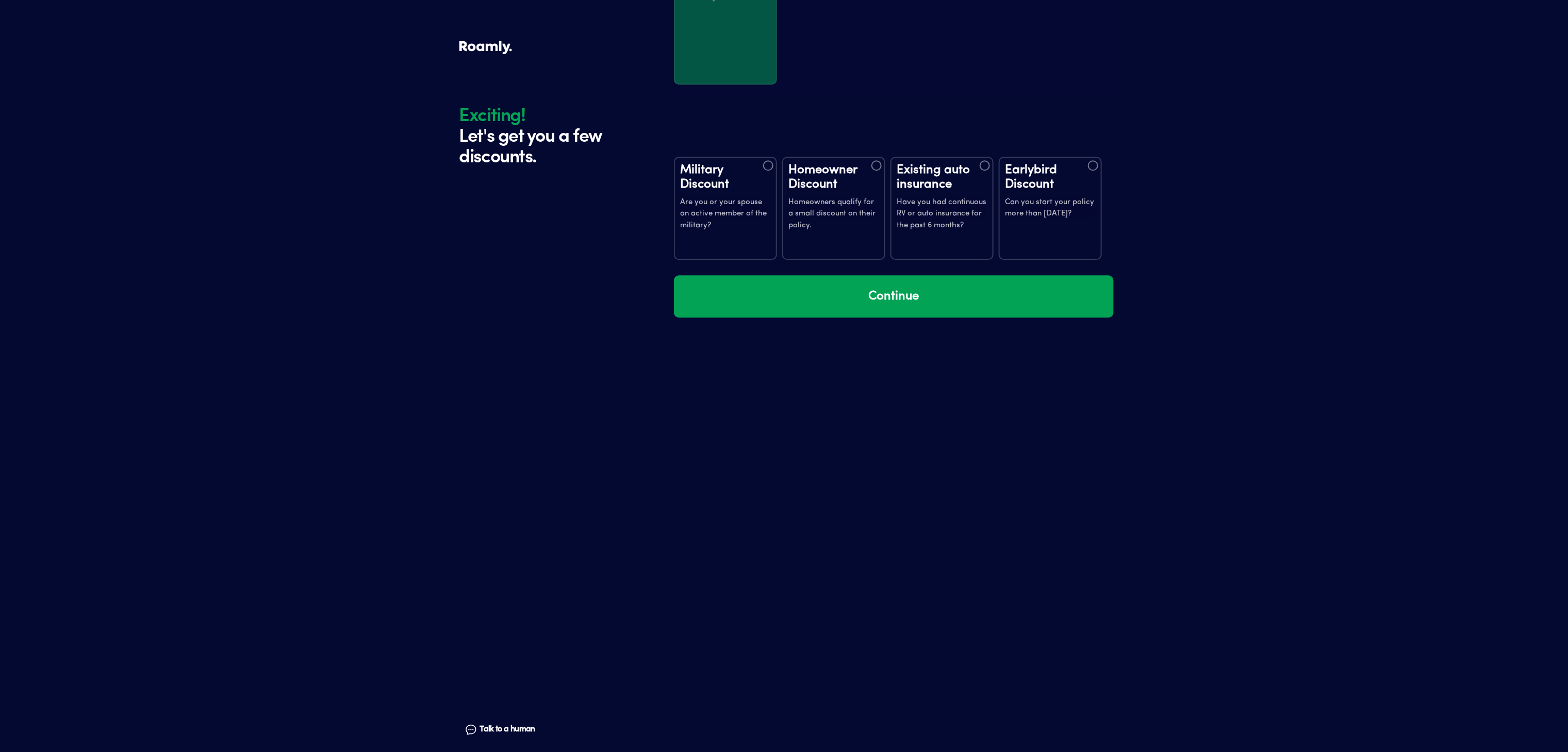 click on "Have you had continuous RV or auto insurance for the past 6 months?" at bounding box center (942, 214) 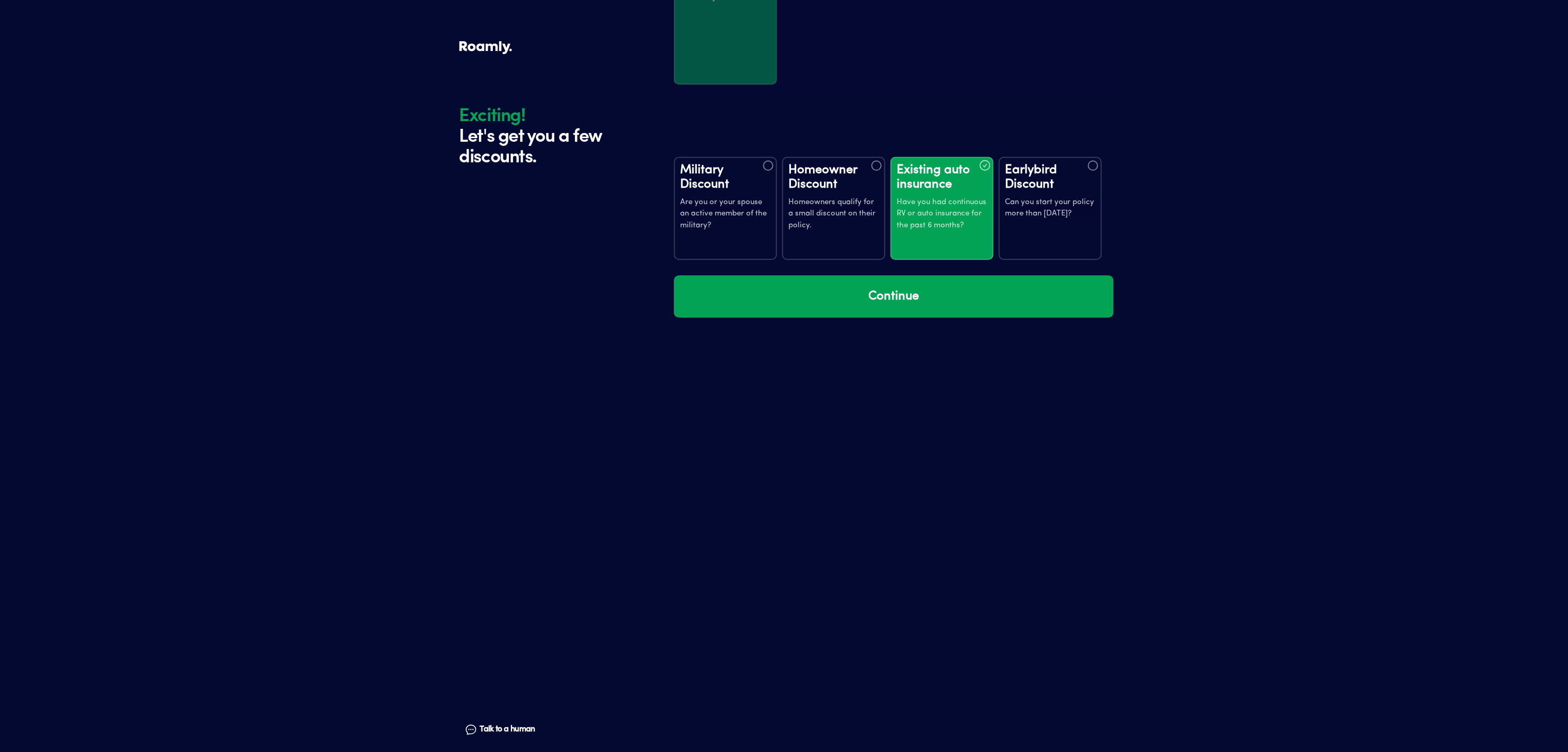 click on "Can you start your policy more than [DATE]?" at bounding box center (1050, 208) 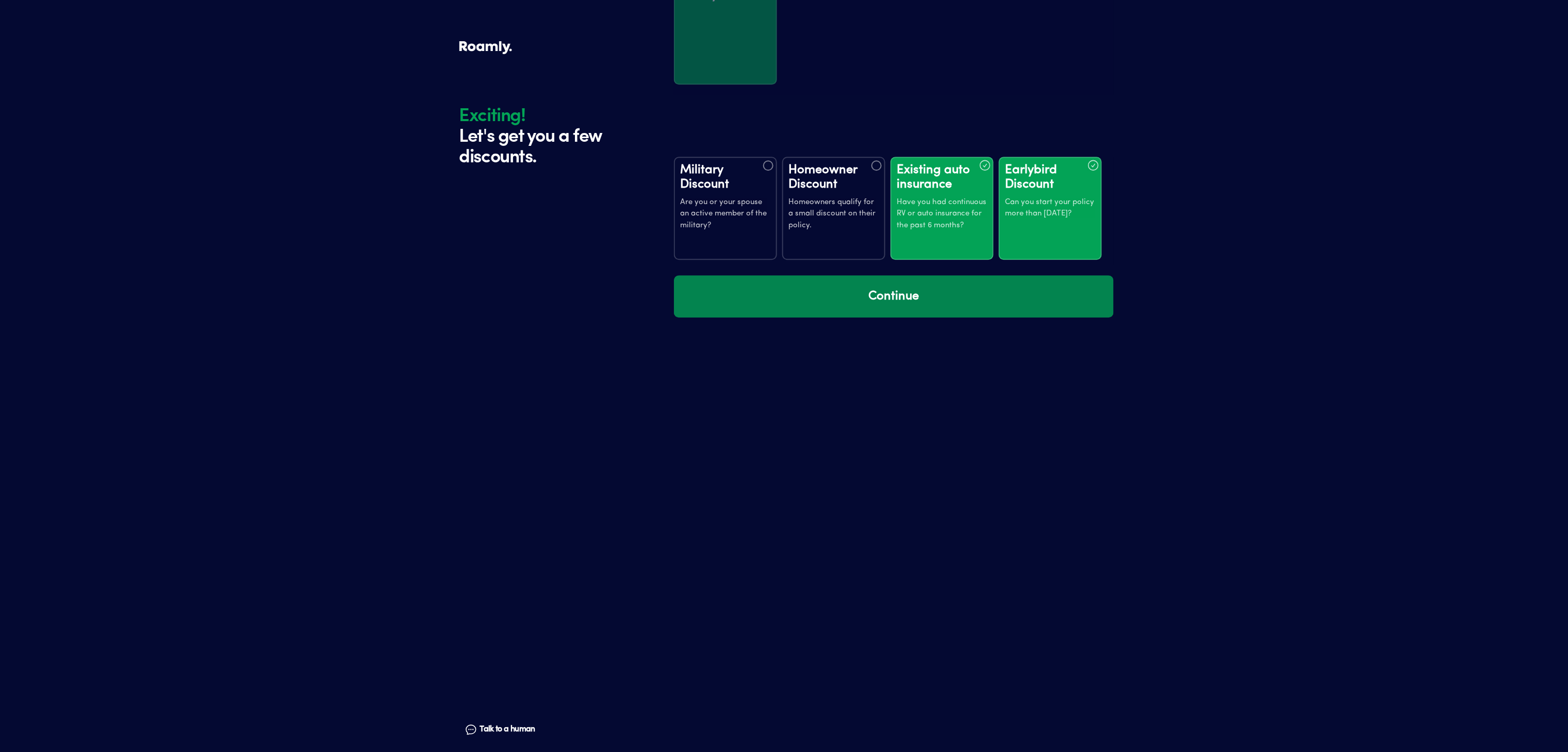click on "Continue" at bounding box center (894, 296) 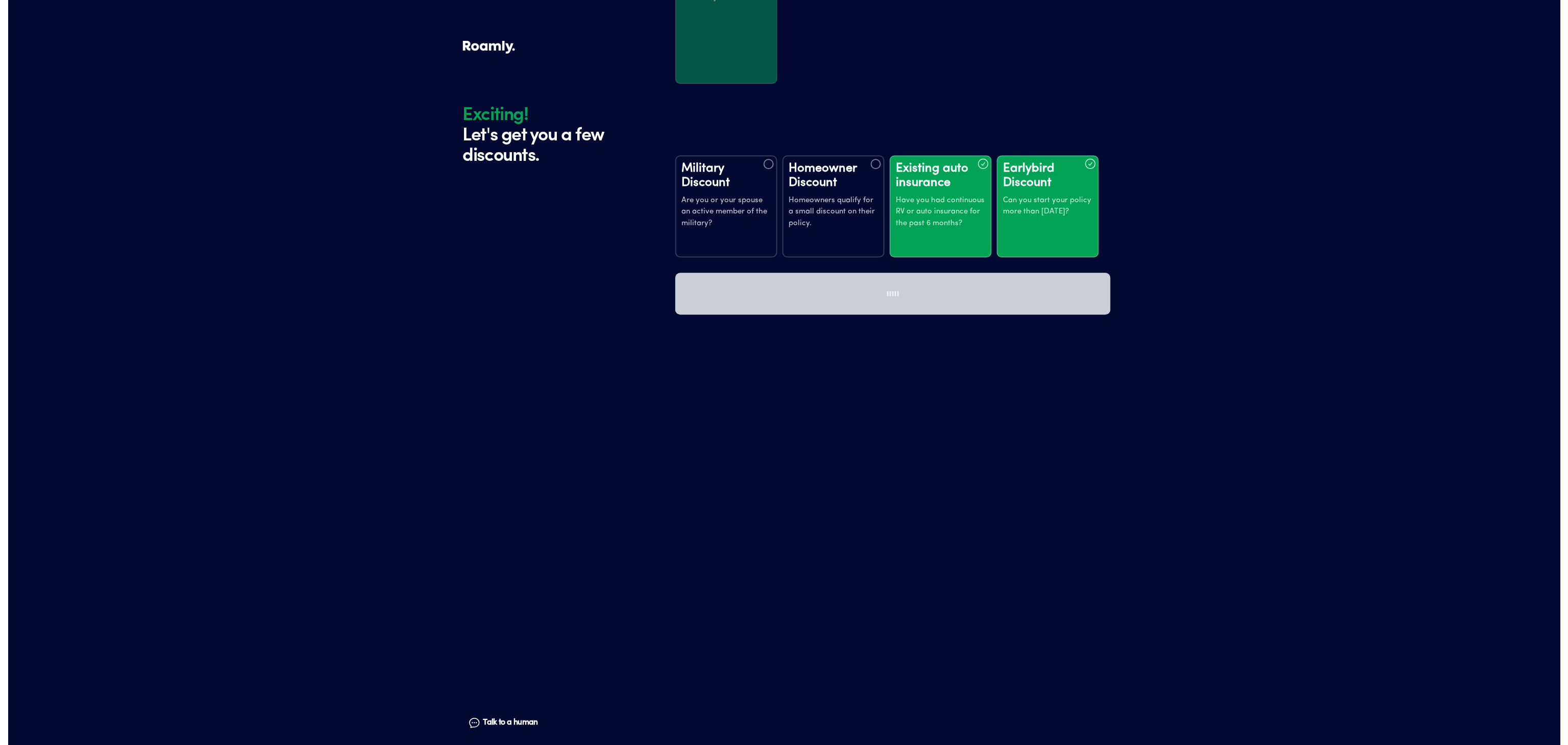 scroll, scrollTop: 0, scrollLeft: 0, axis: both 